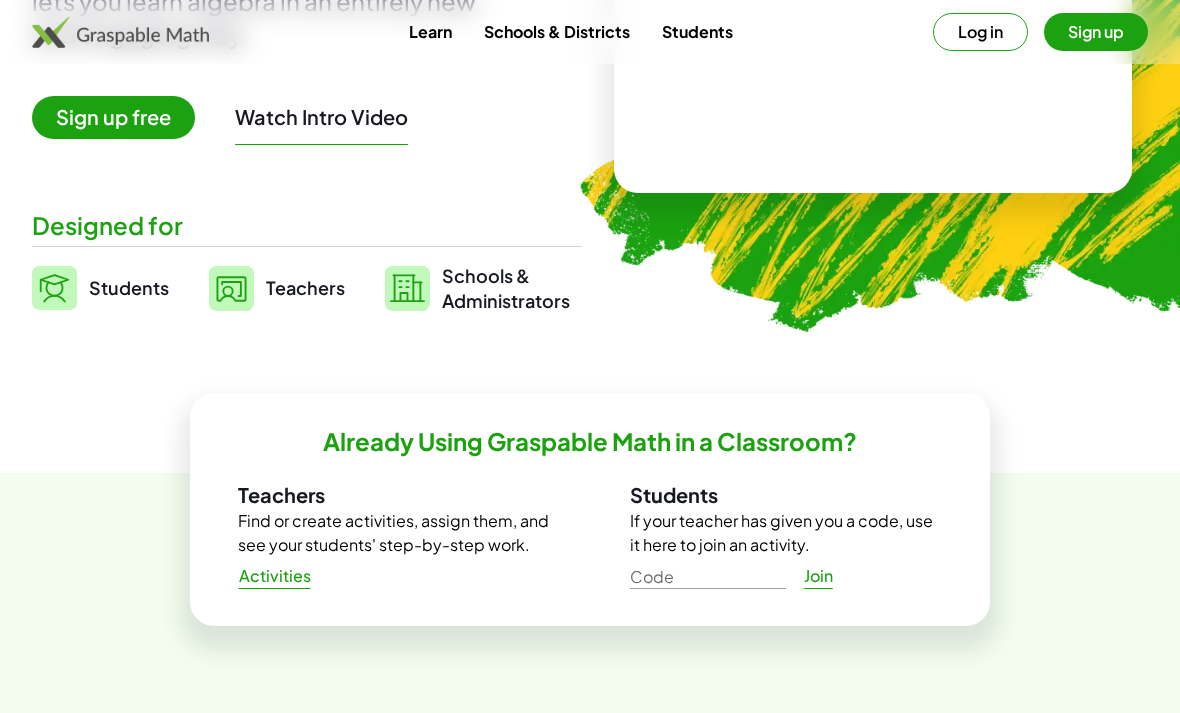 scroll, scrollTop: 343, scrollLeft: 0, axis: vertical 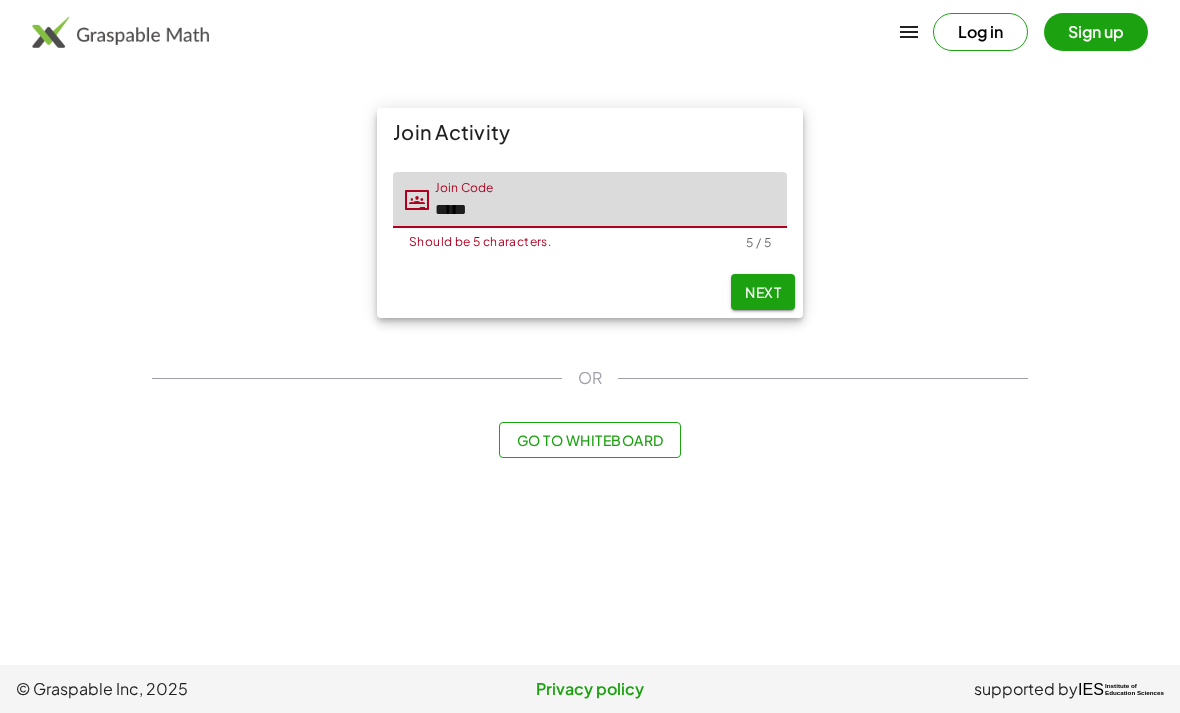 type on "*****" 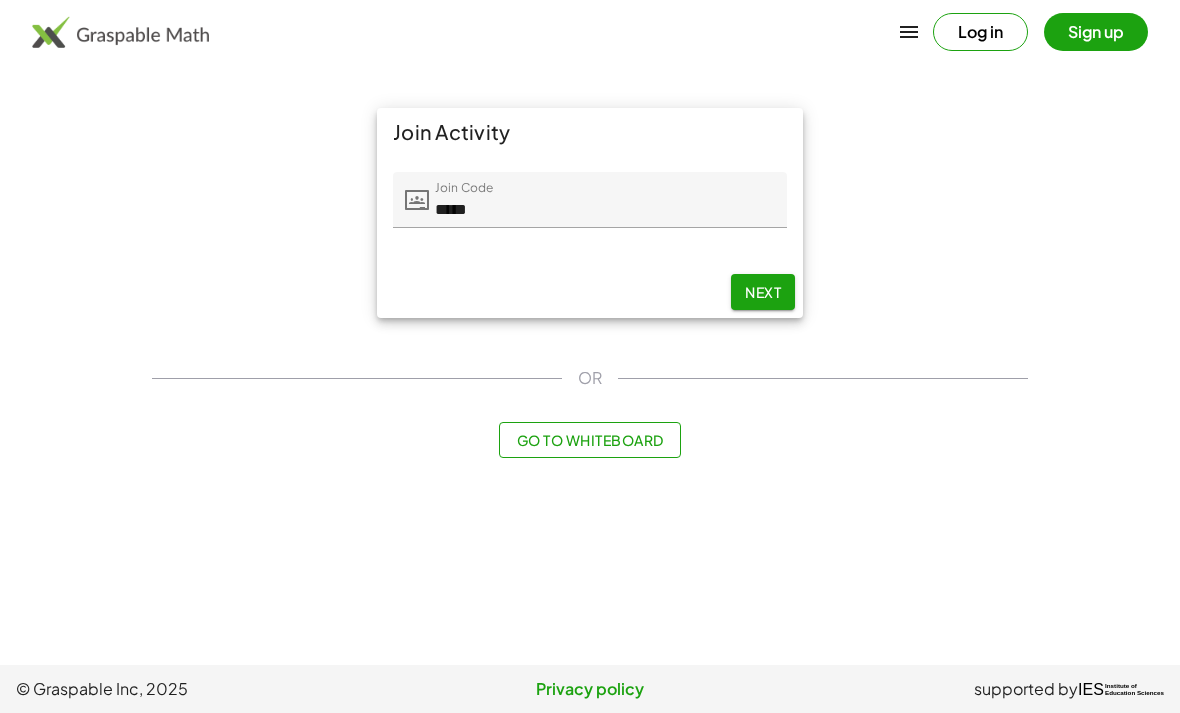 click on "Next" 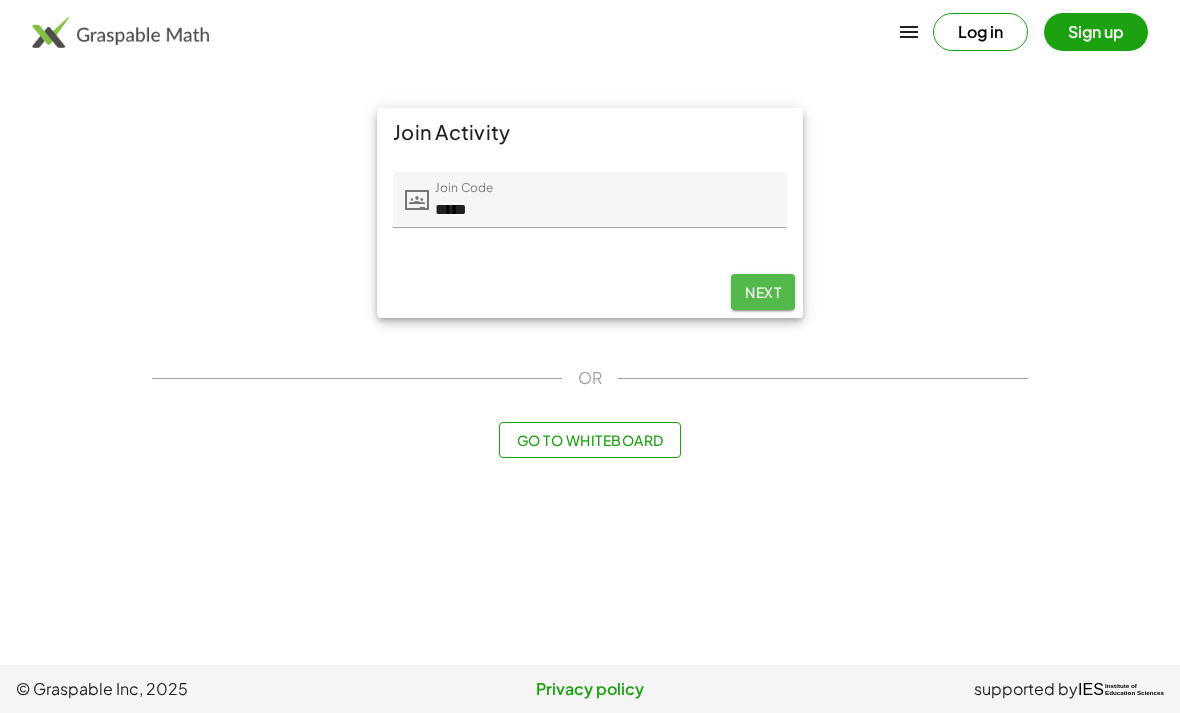 click on "Next" 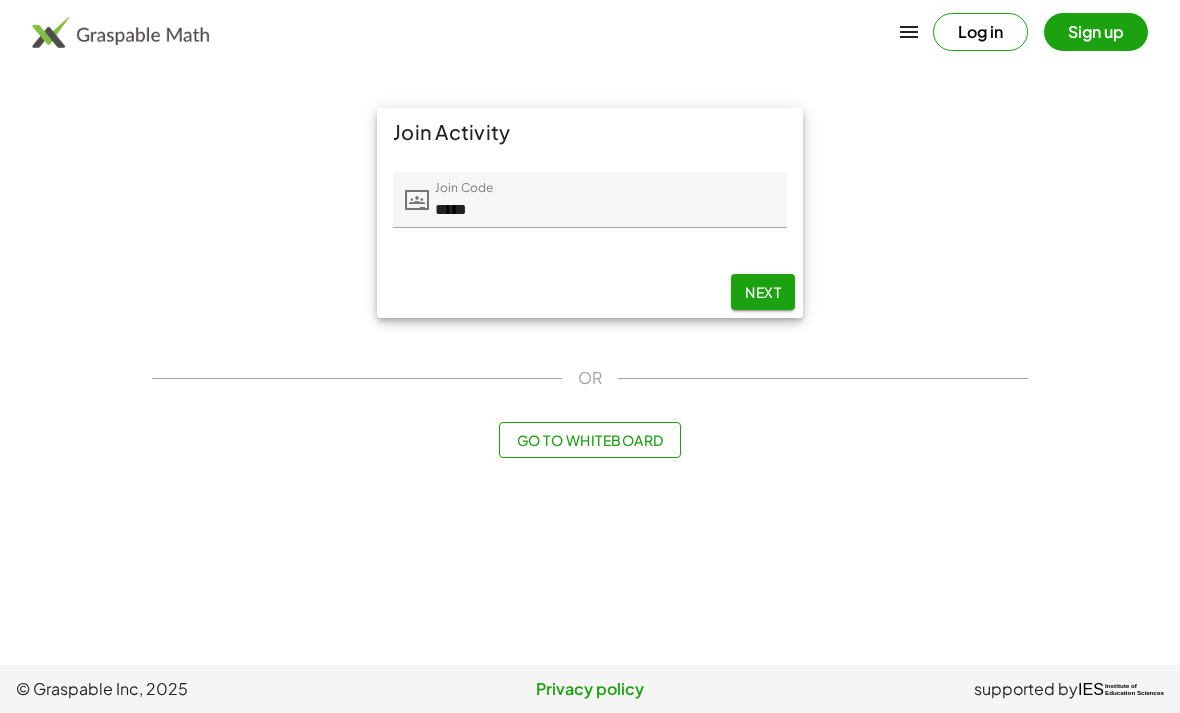click on "Go to Whiteboard" 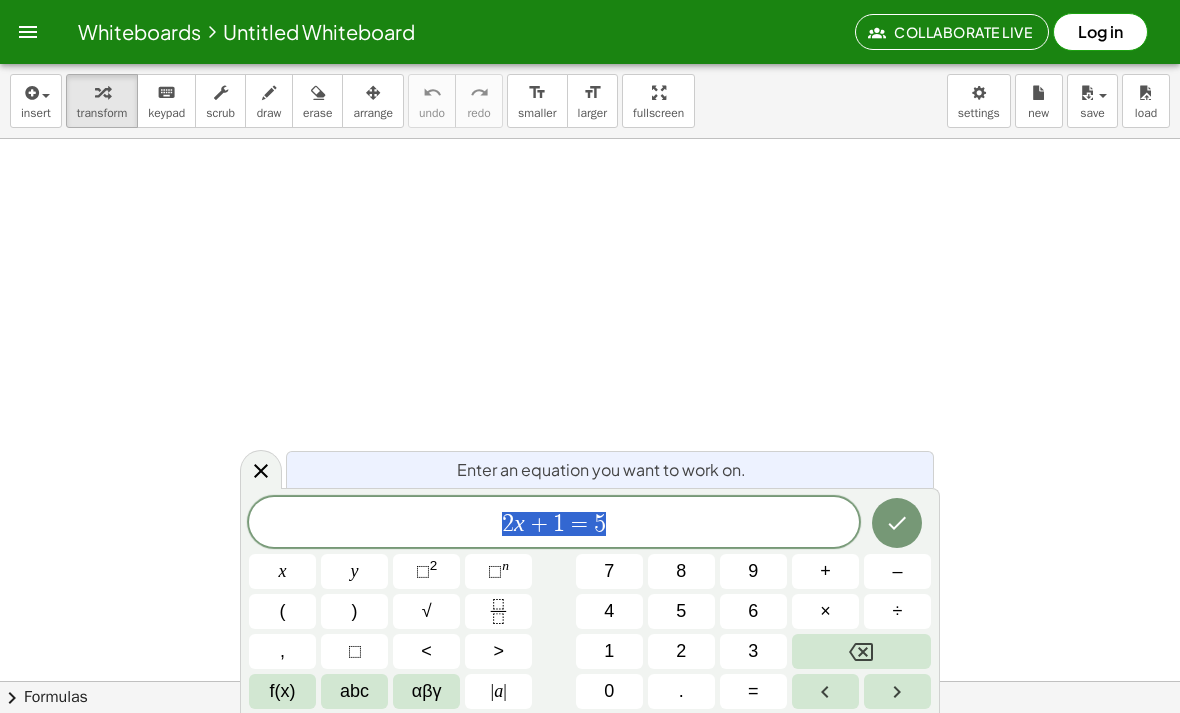 click at bounding box center [897, 523] 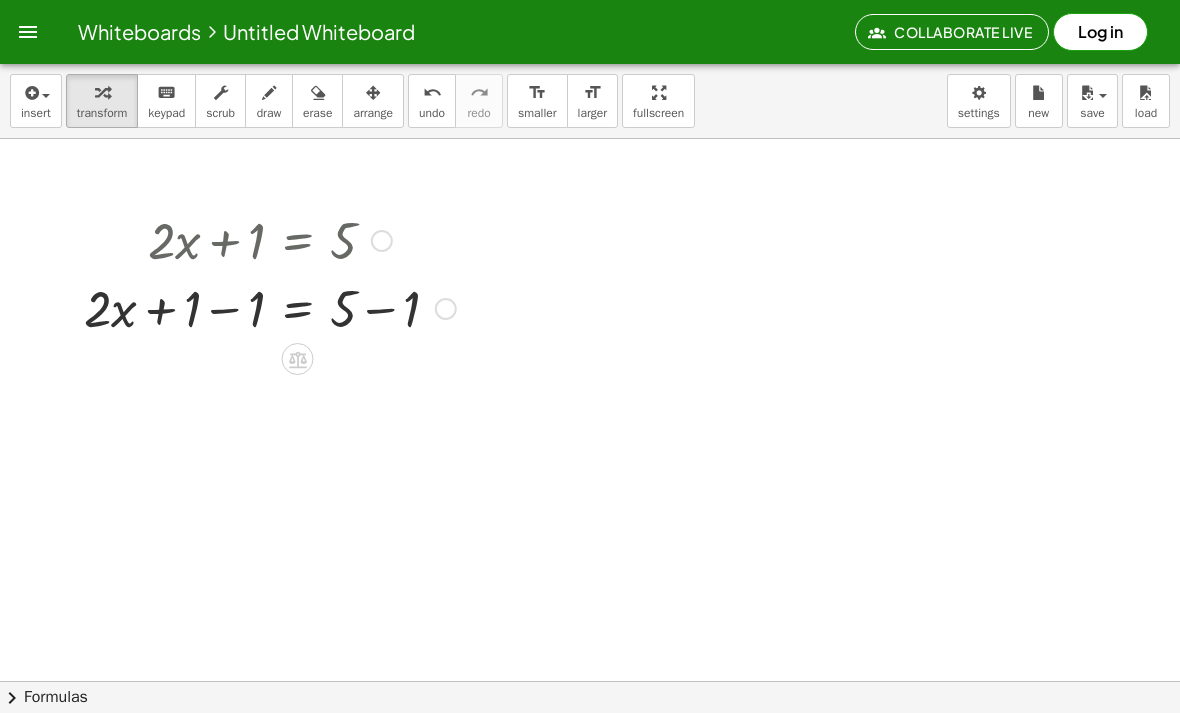 click 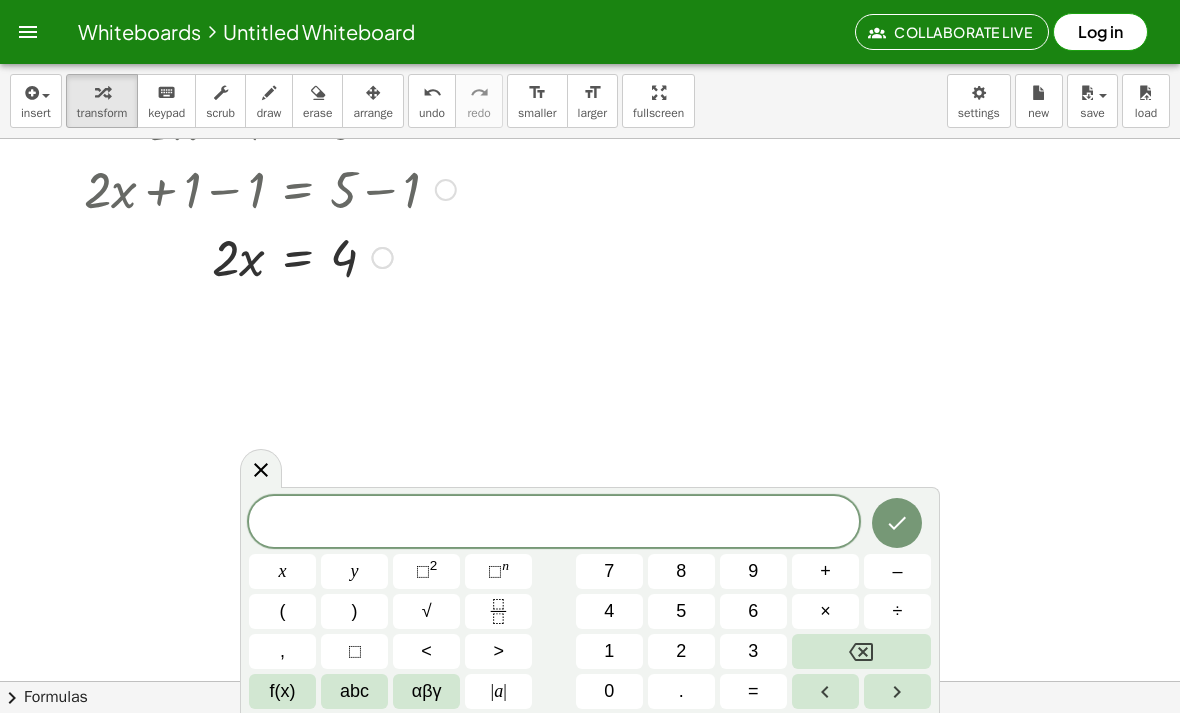 scroll, scrollTop: 116, scrollLeft: 0, axis: vertical 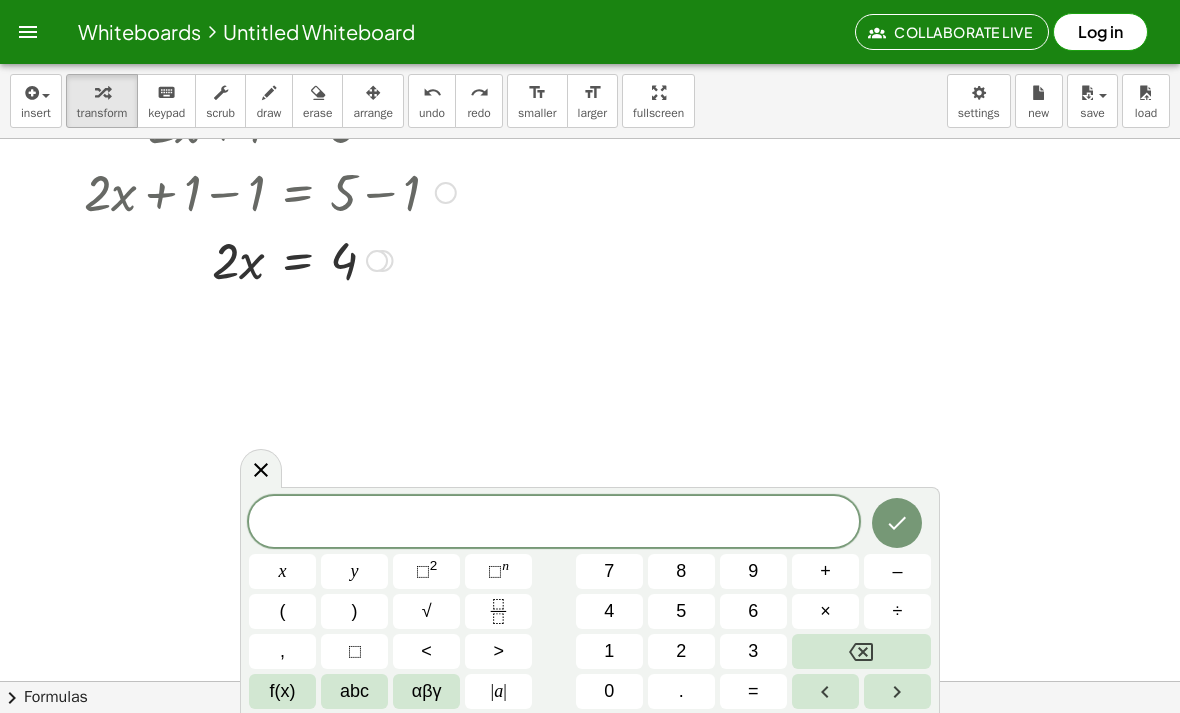 click at bounding box center [30, 93] 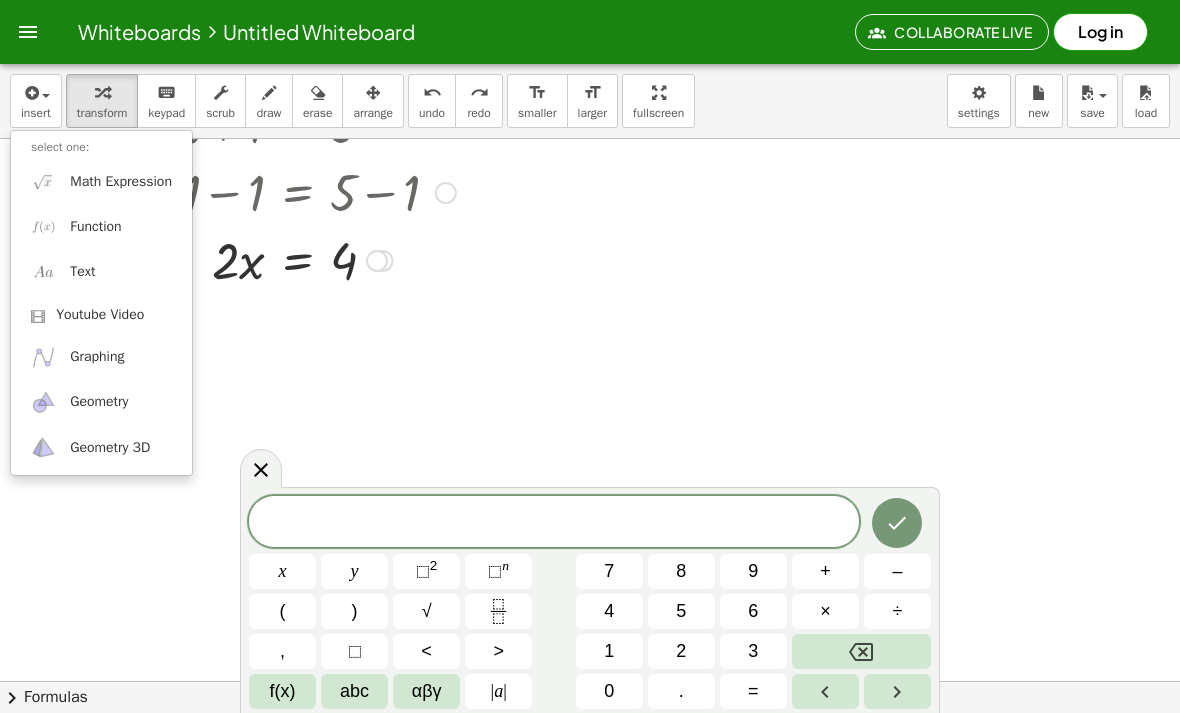 click on "Math Expression" at bounding box center (121, 182) 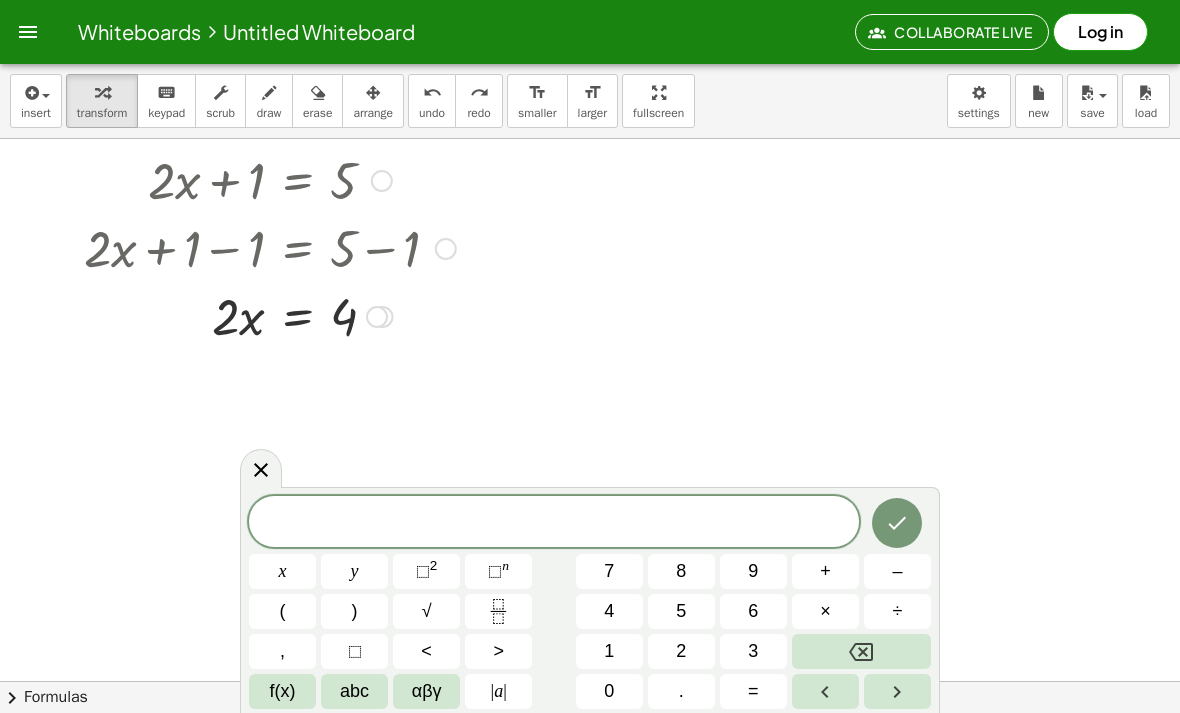 scroll, scrollTop: 54, scrollLeft: 0, axis: vertical 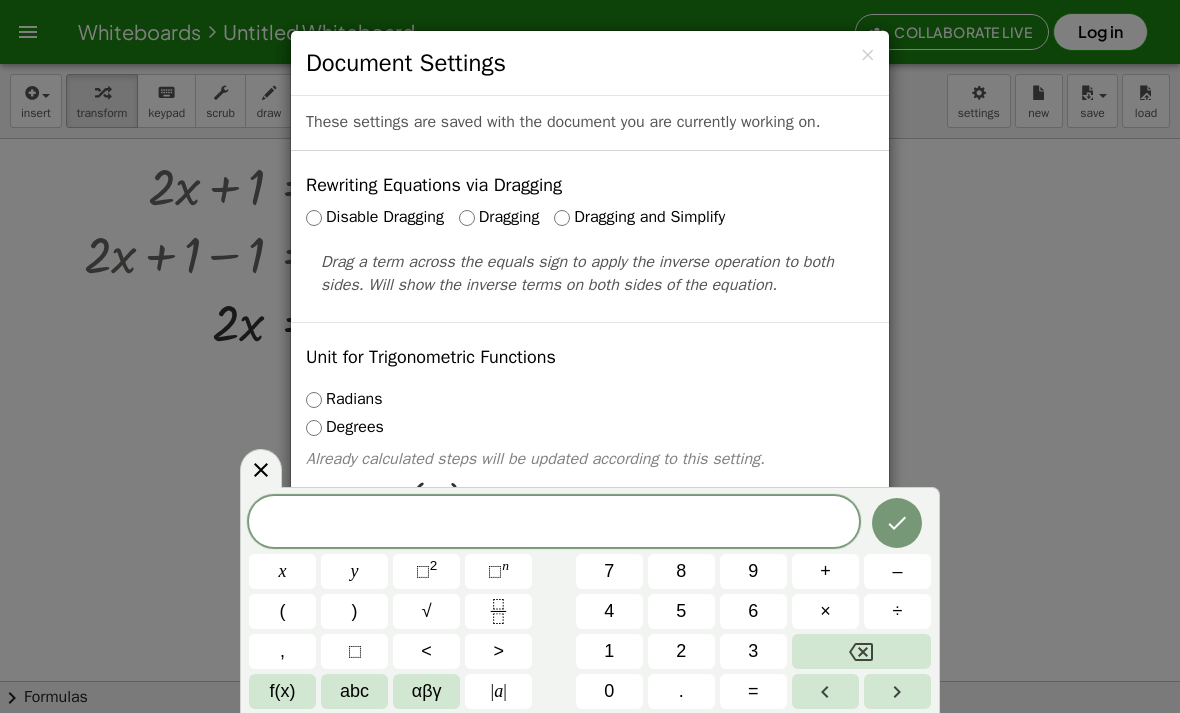 click on "Dragging and Simplify" at bounding box center [639, 217] 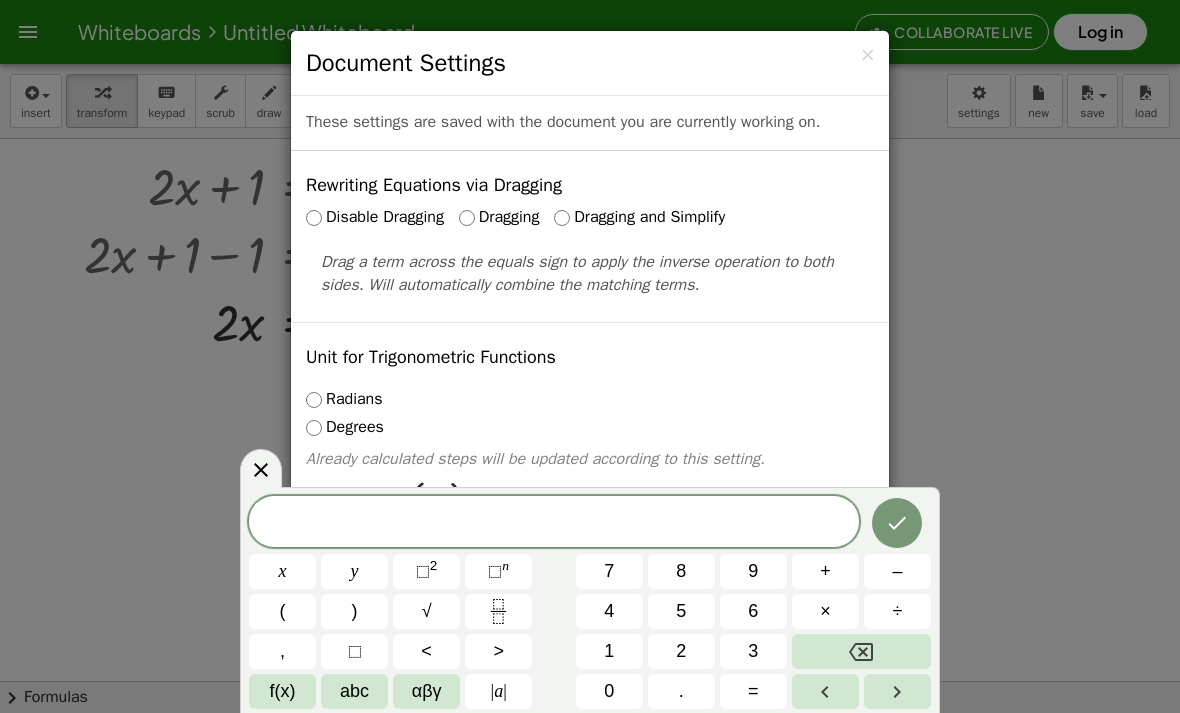 click on "× Document Settings These settings are saved with the document you are currently working on.
Rewriting Equations via Dragging
Disable Dragging
Dragging
Dragging and Simplify
Drag a term across the equals sign to apply the inverse operation to both sides. Will automatically combine the matching terms.
Unit for Trigonometric Functions
Radians
Degrees
Already calculated steps will be updated according to this setting.
Preview:
sin ( , 90 ) = 1
Show Edit/Balance Buttons
Show Edit/Balance Buttons
Show or hide the edit or balance button beneath each derivation.
Substitute with parenthesis
+" at bounding box center [590, 356] 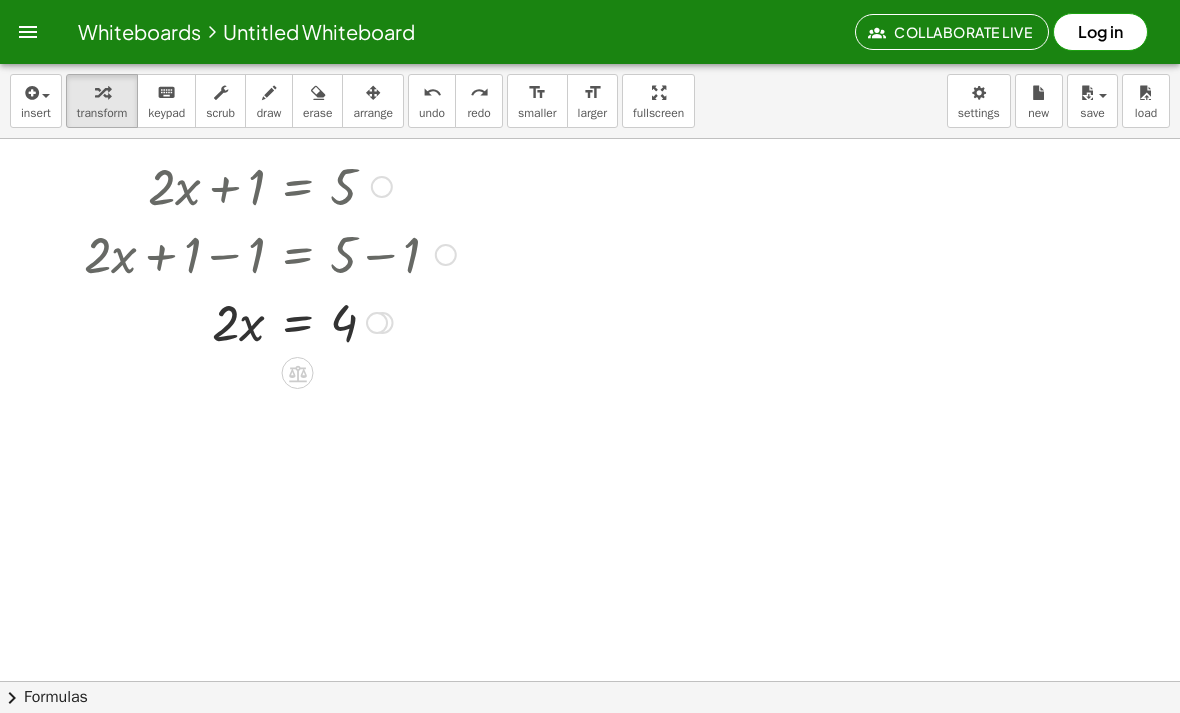 click at bounding box center [446, 255] 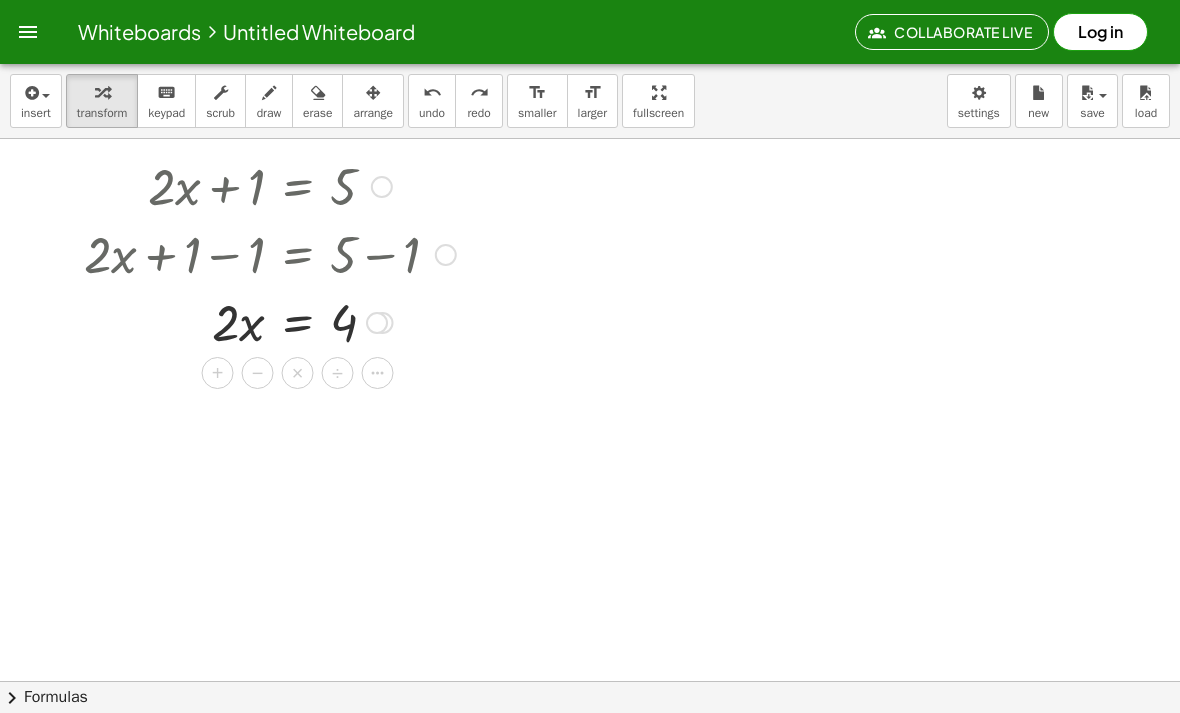 click on "÷" at bounding box center [337, 373] 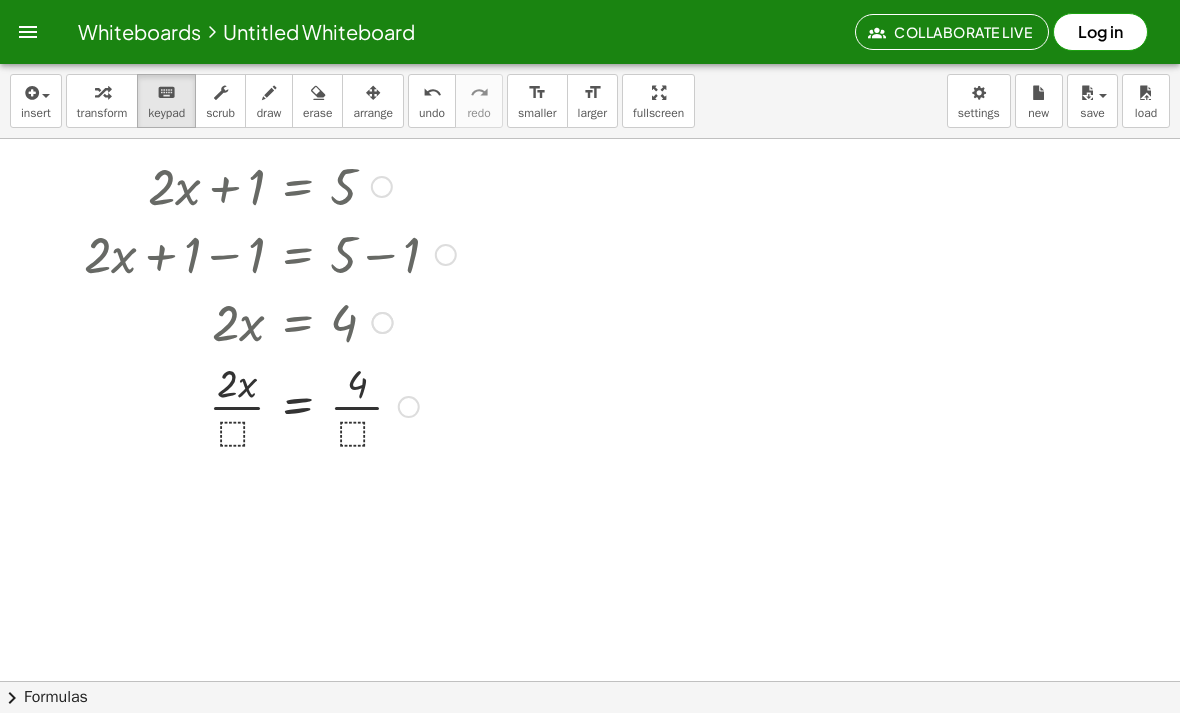 click at bounding box center (270, 405) 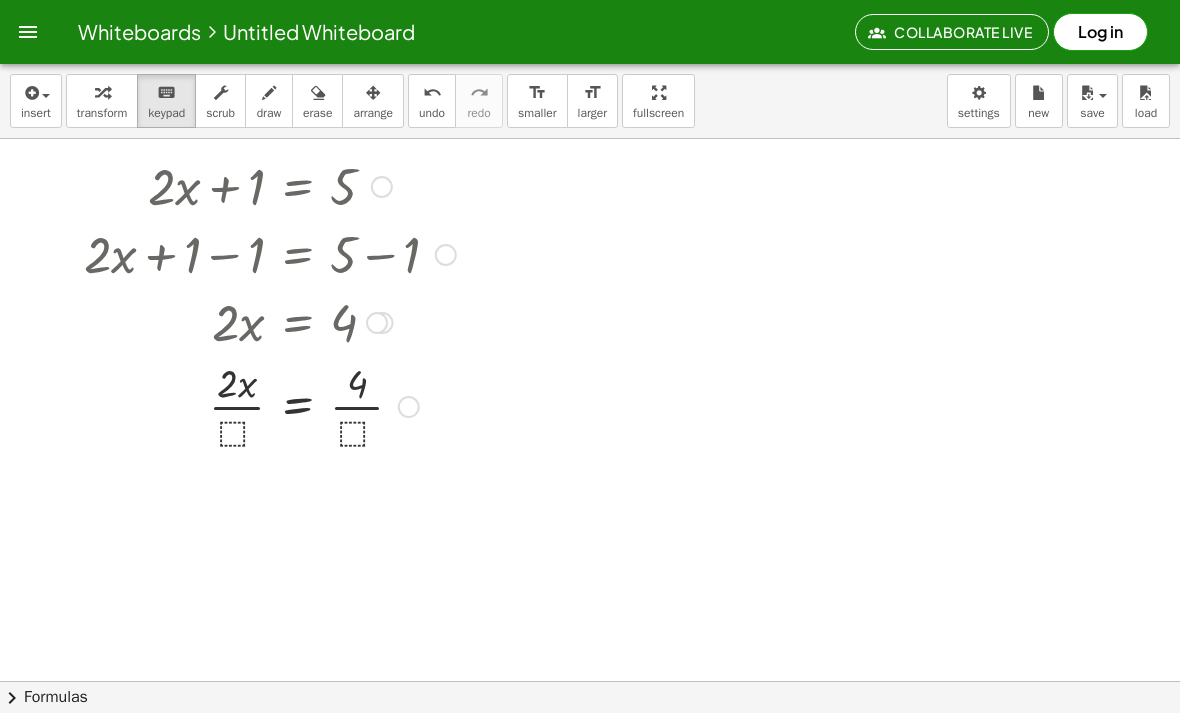 click at bounding box center [270, 405] 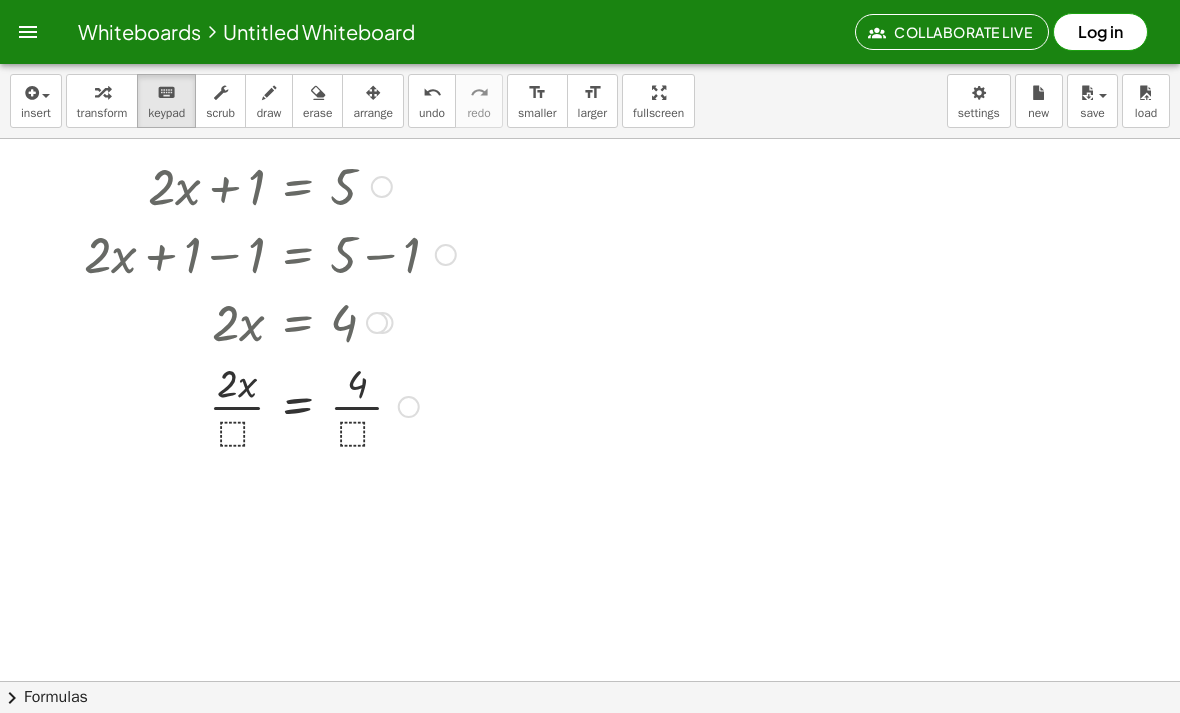 click at bounding box center [270, 405] 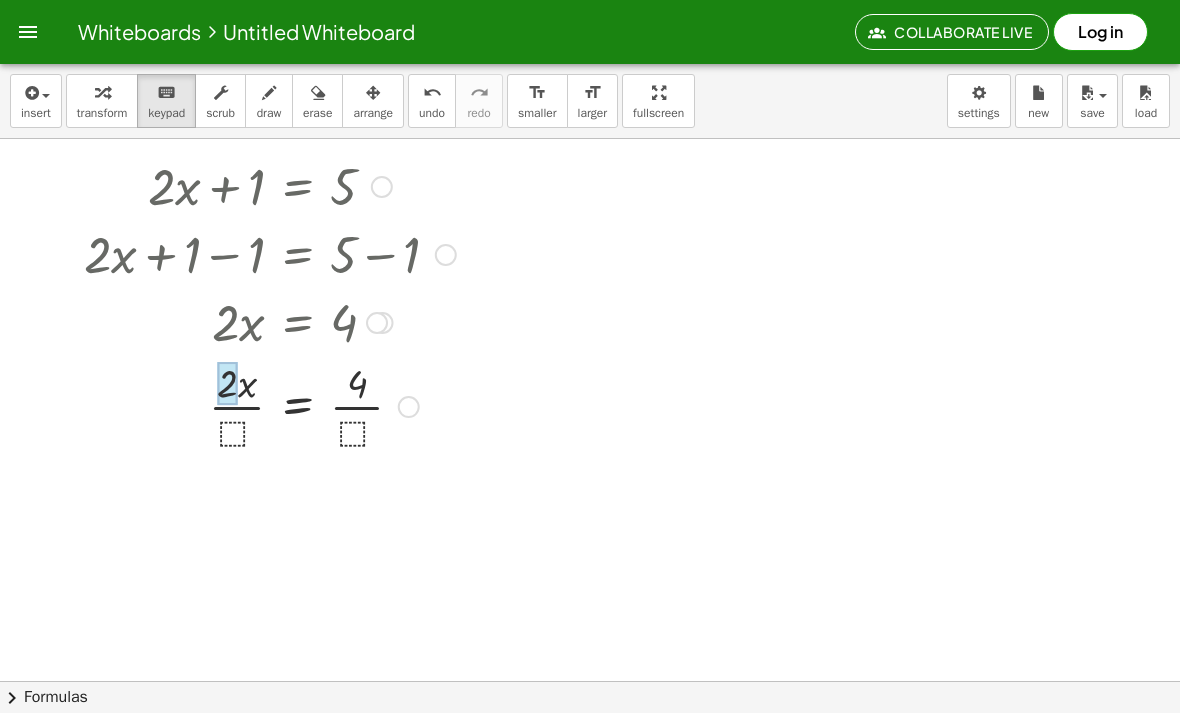click at bounding box center [227, 384] 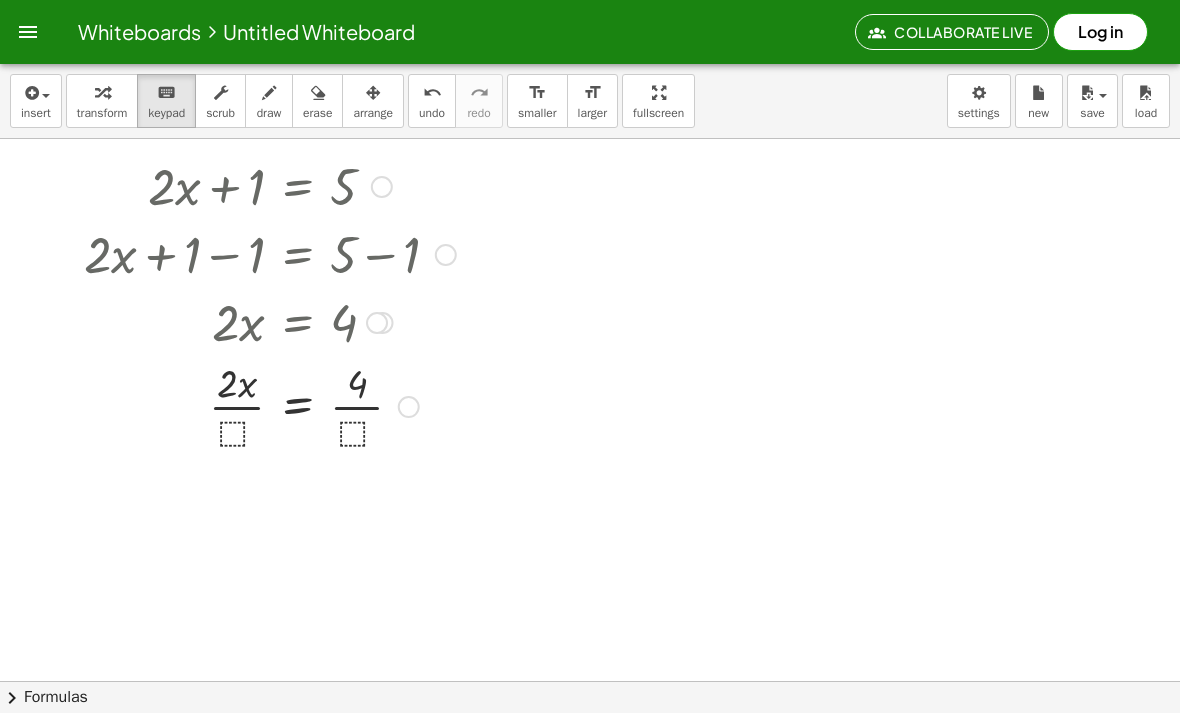 click at bounding box center (270, 405) 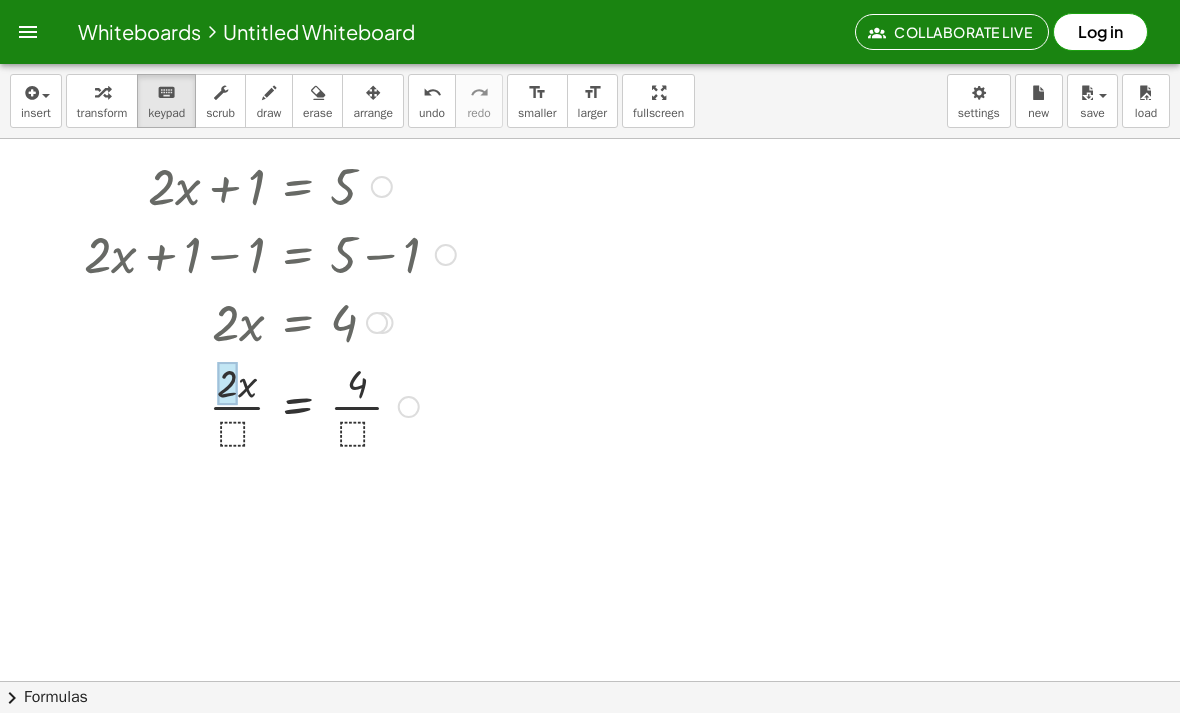 click at bounding box center (227, 384) 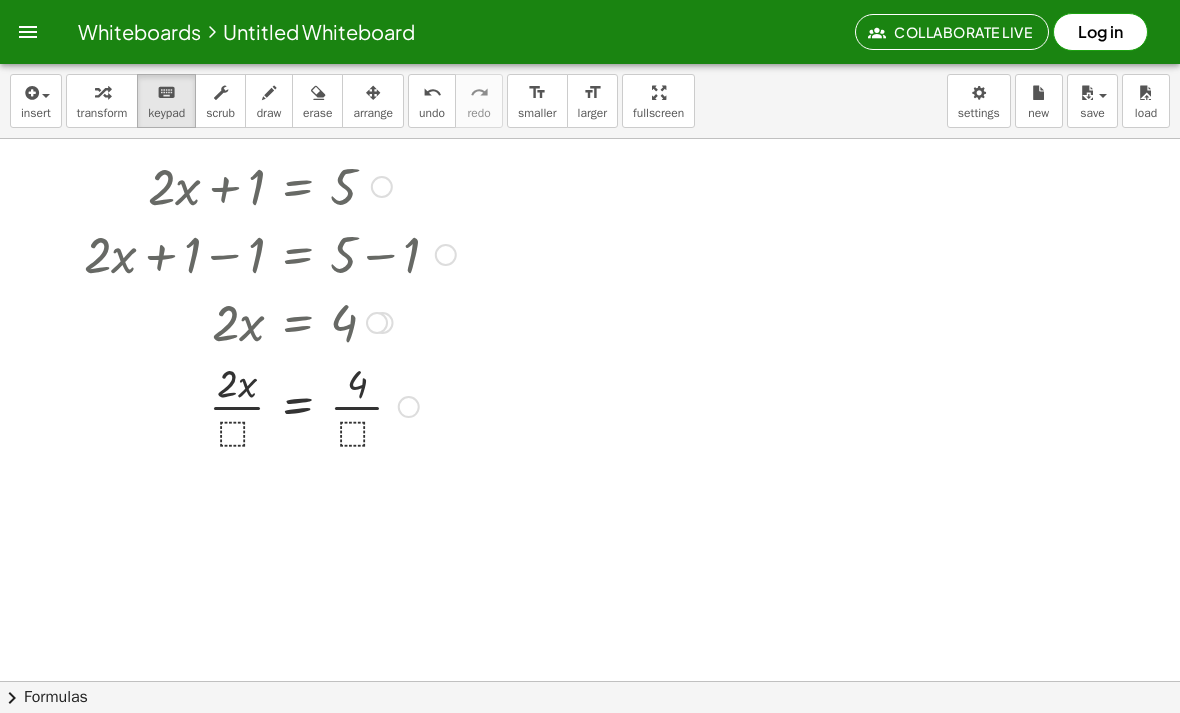 click at bounding box center [270, 405] 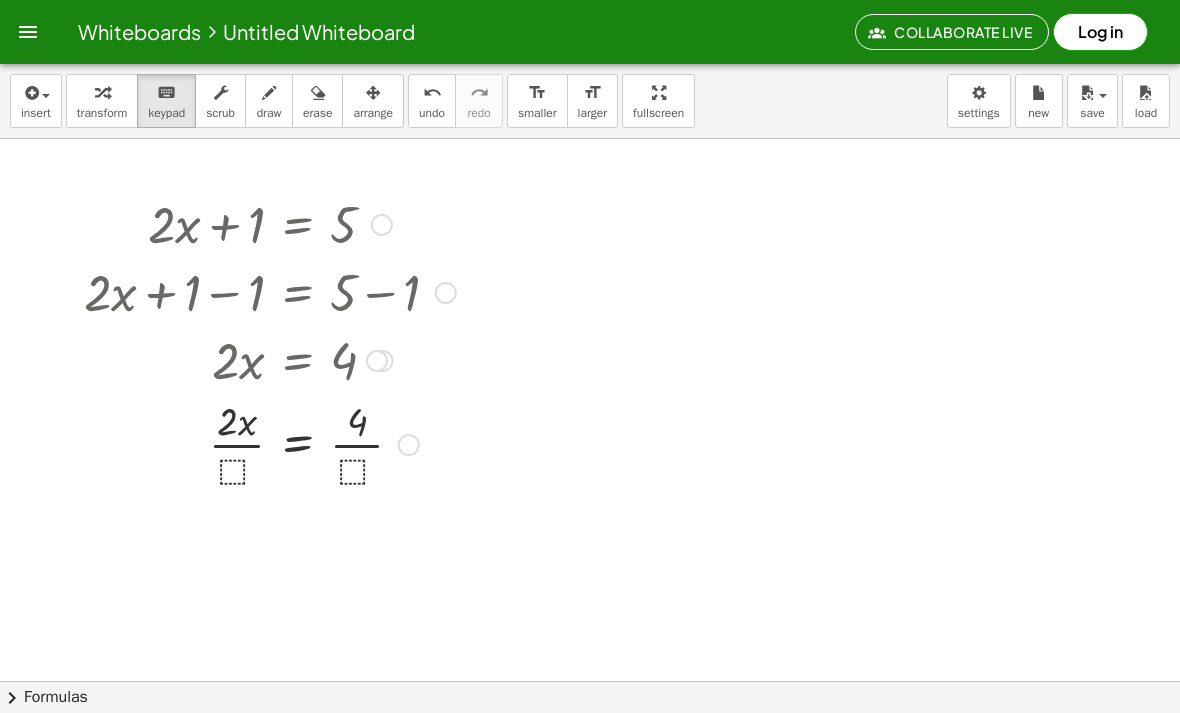 scroll, scrollTop: 18, scrollLeft: 0, axis: vertical 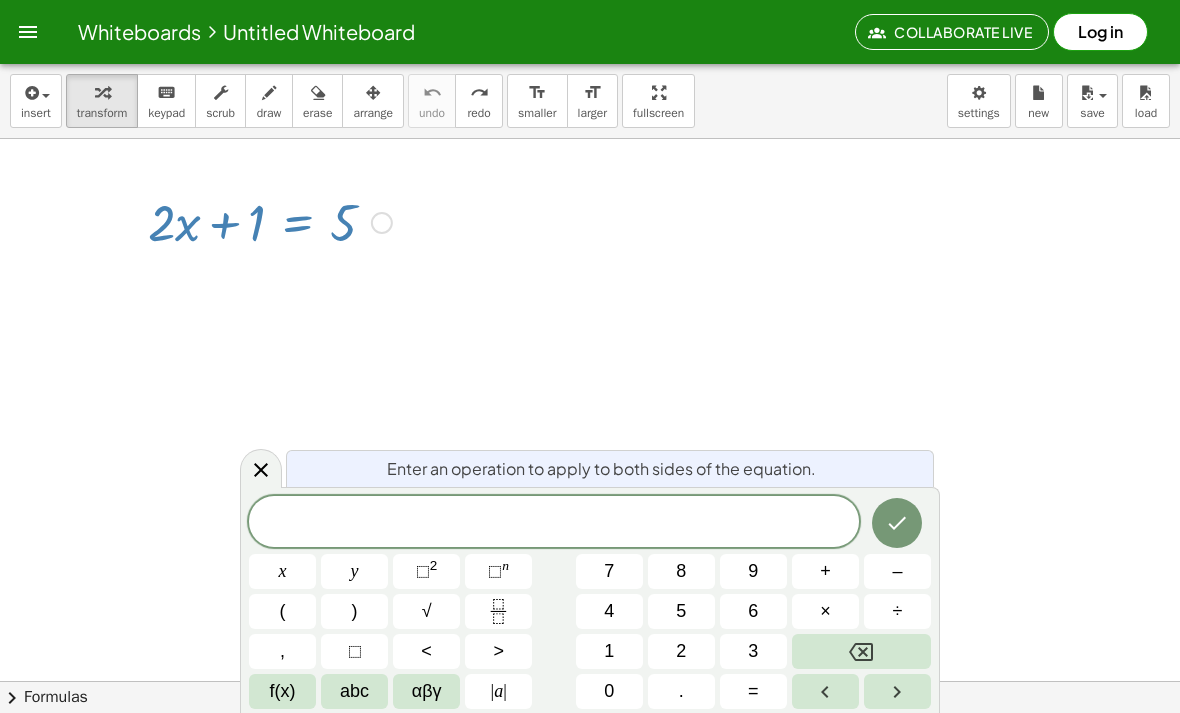 click 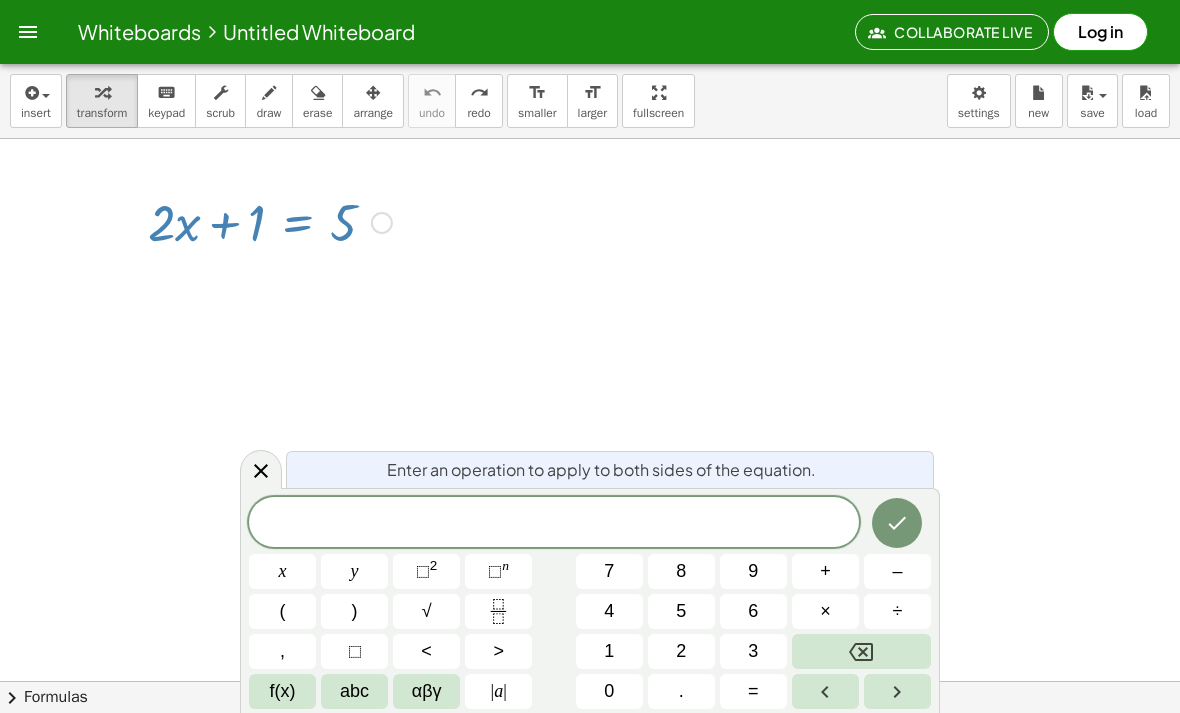 click on "​" at bounding box center (554, 524) 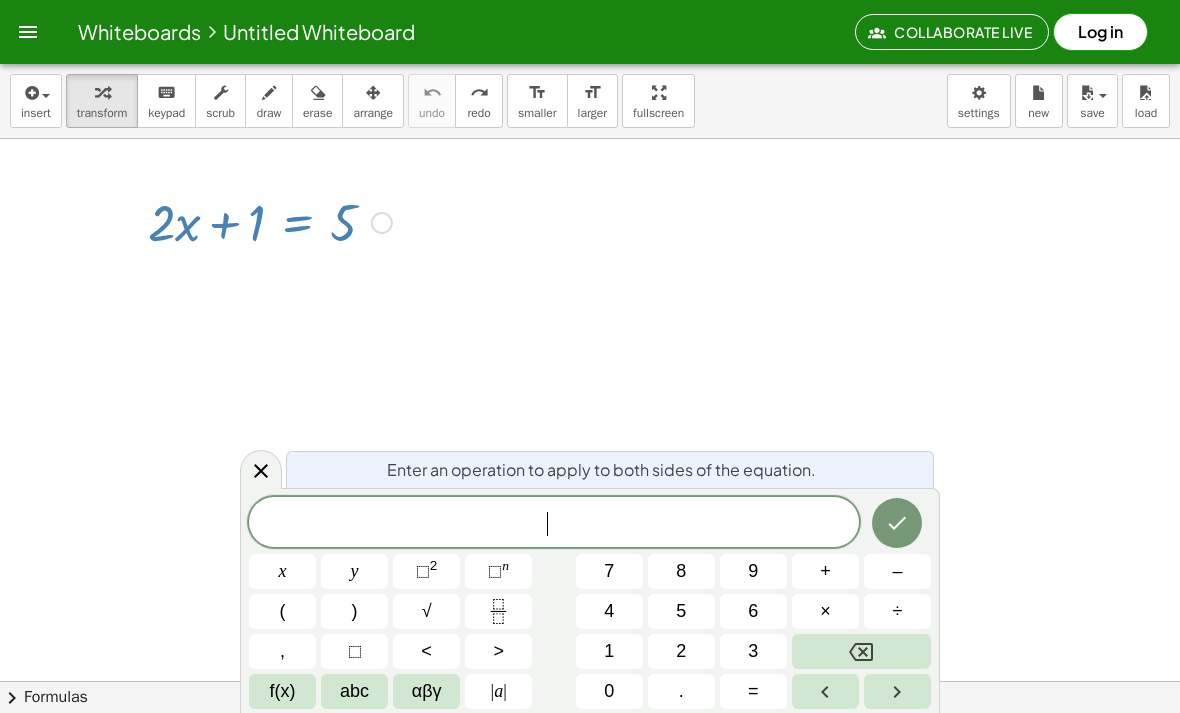 click on "​" at bounding box center [554, 524] 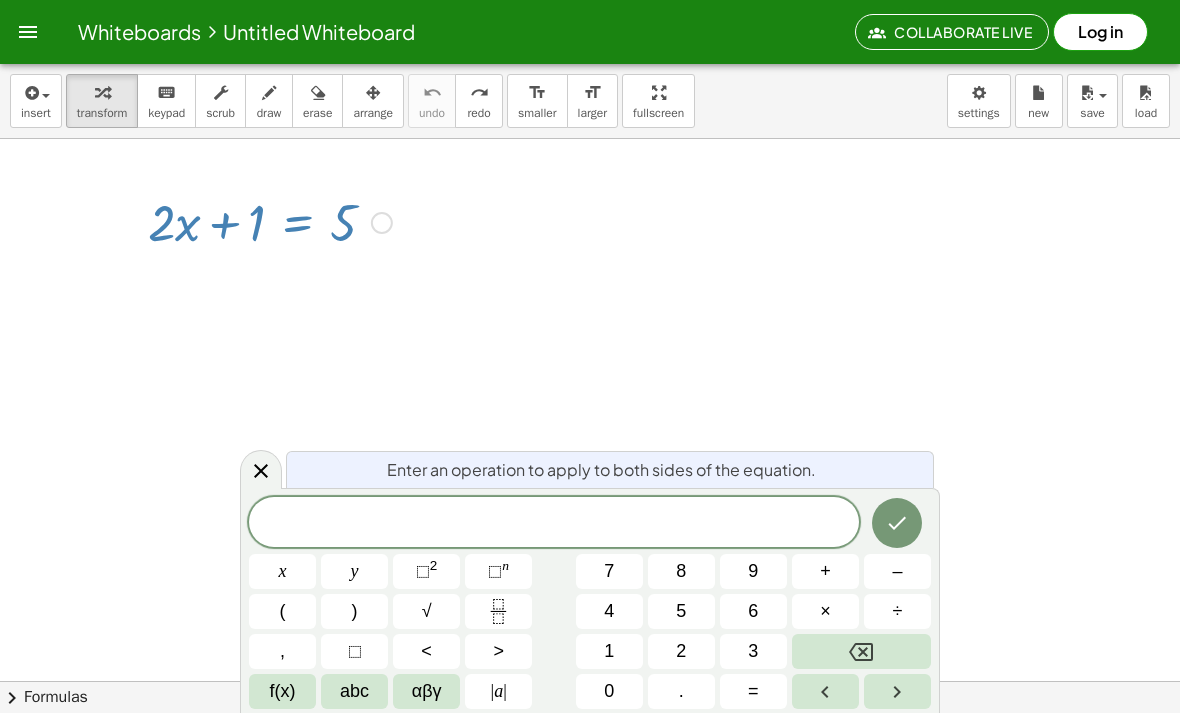 click on "3" at bounding box center [753, 651] 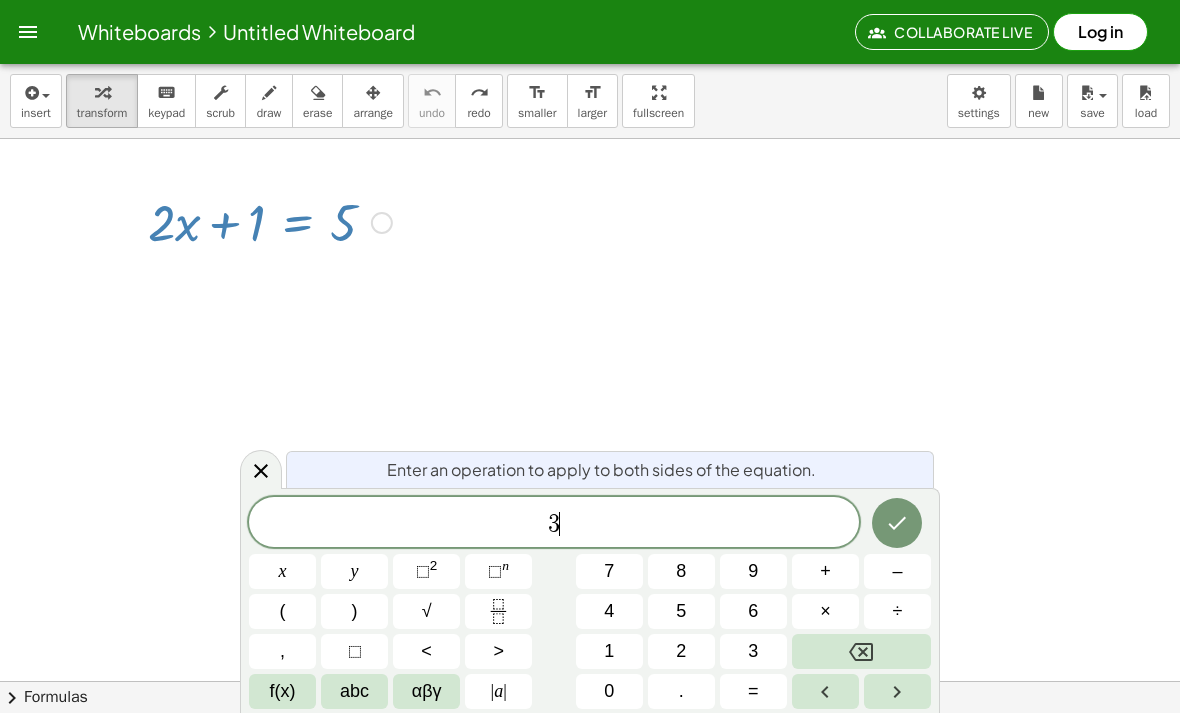 click on "x" at bounding box center [282, 571] 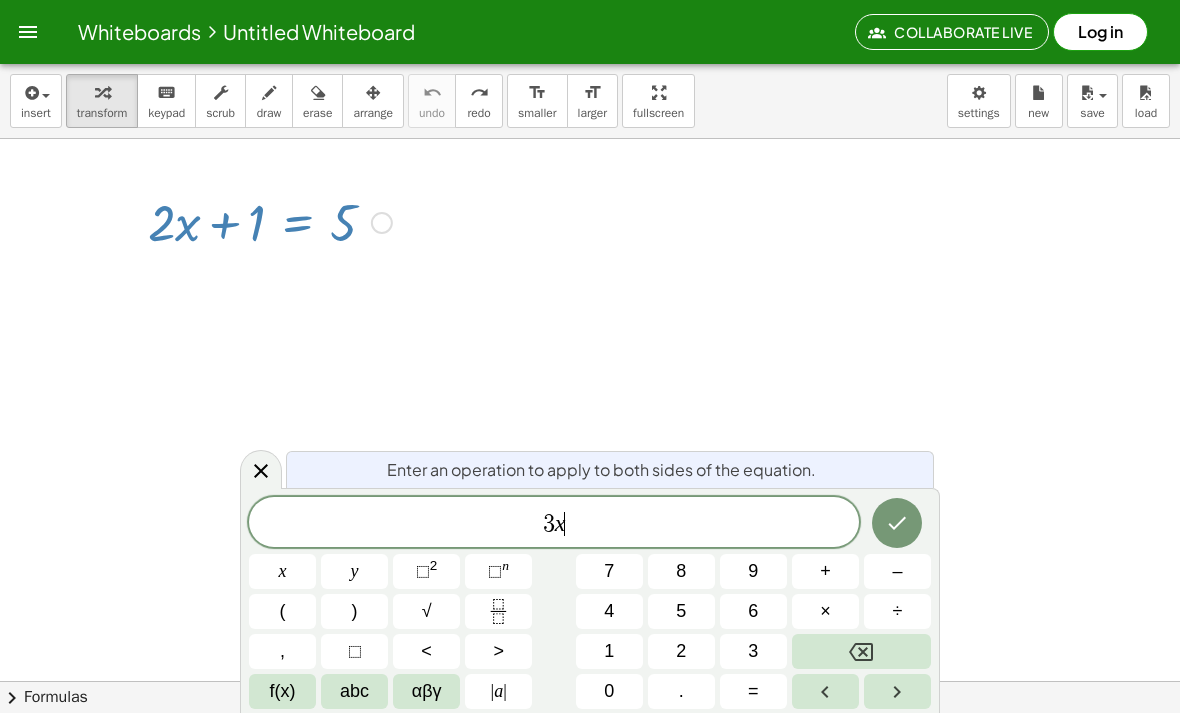 click on "–" at bounding box center (897, 571) 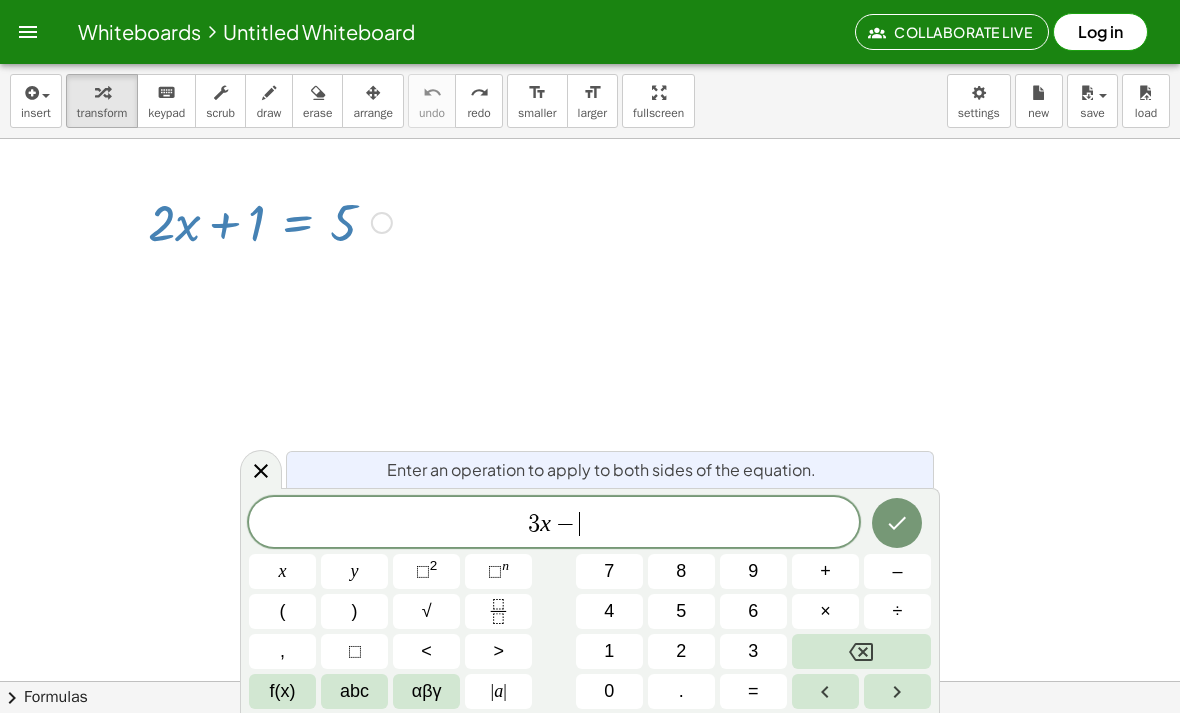 click on "1" at bounding box center (609, 651) 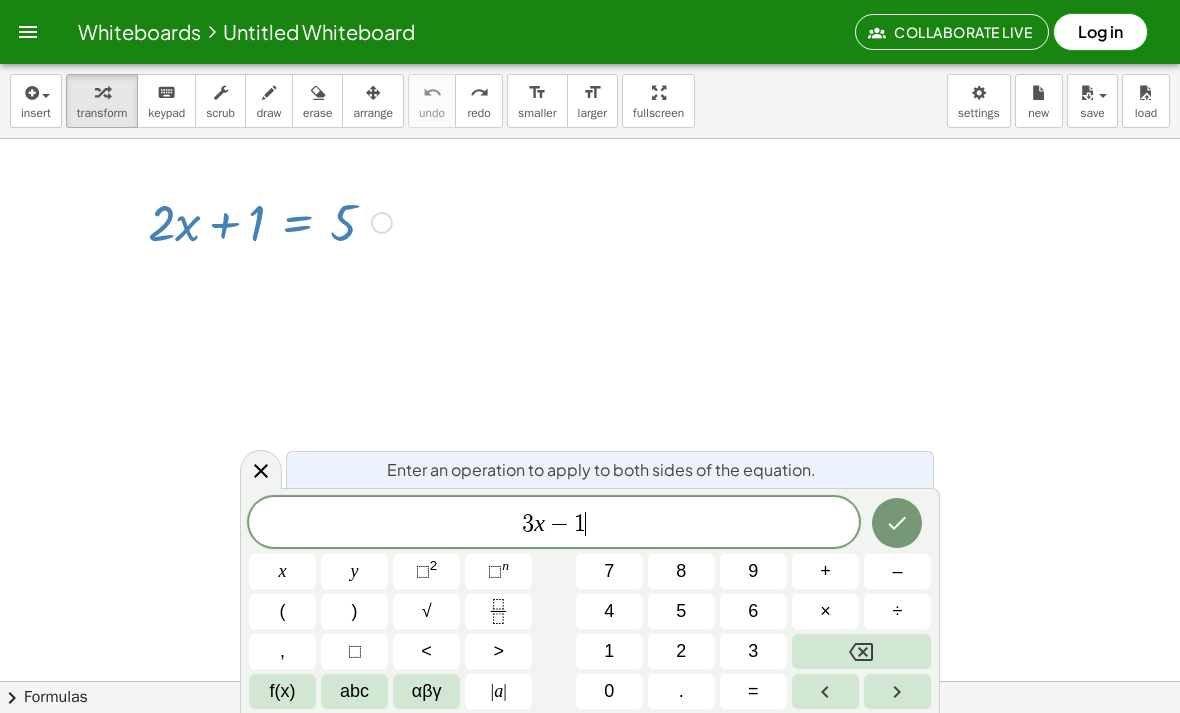 click on "2" at bounding box center (681, 651) 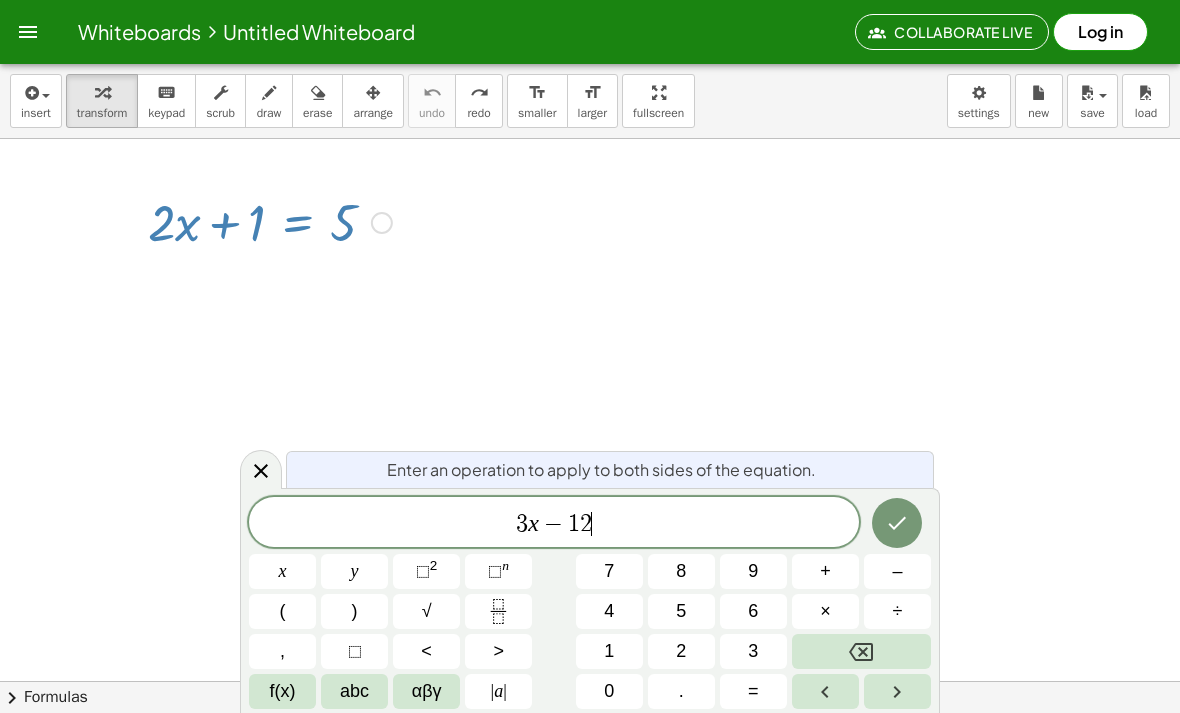 click on "=" at bounding box center (753, 691) 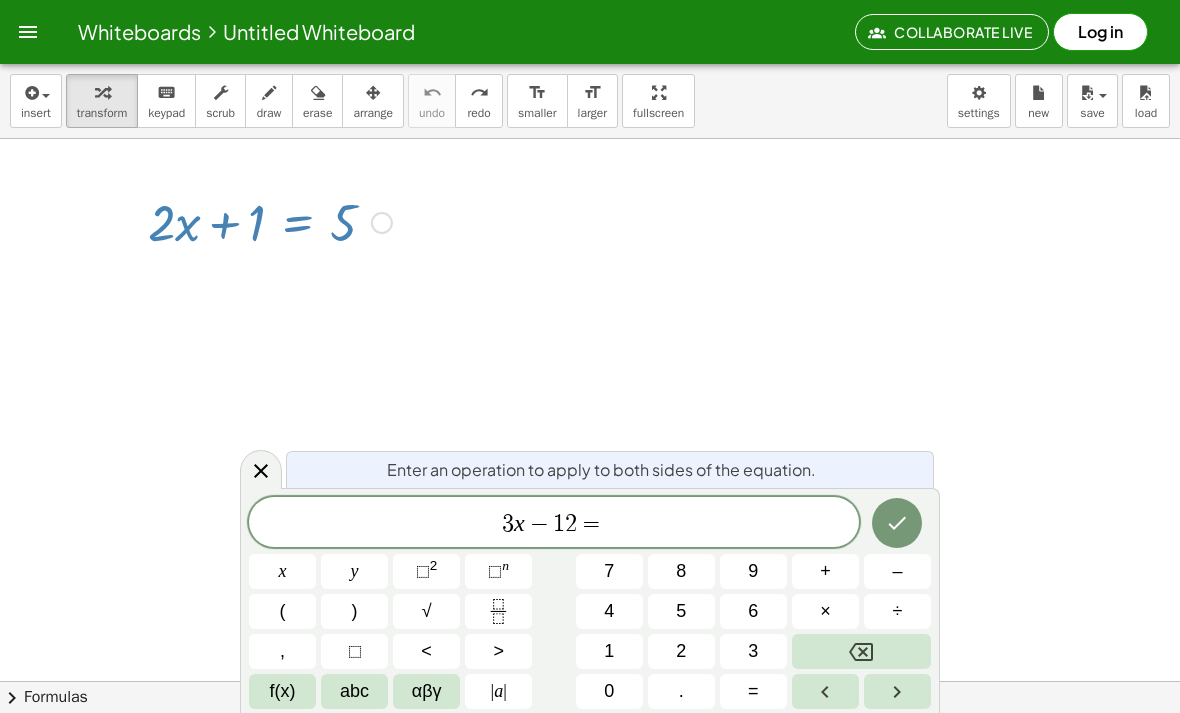 click on "–" at bounding box center [897, 571] 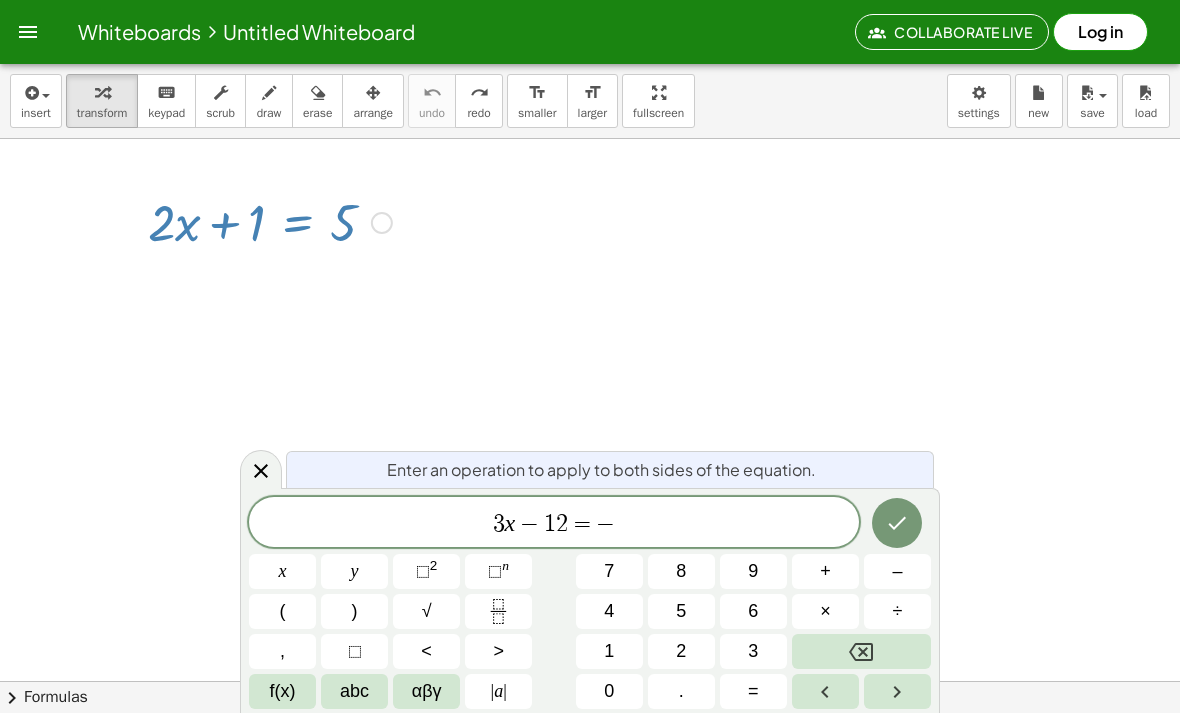 click on "2" at bounding box center [681, 651] 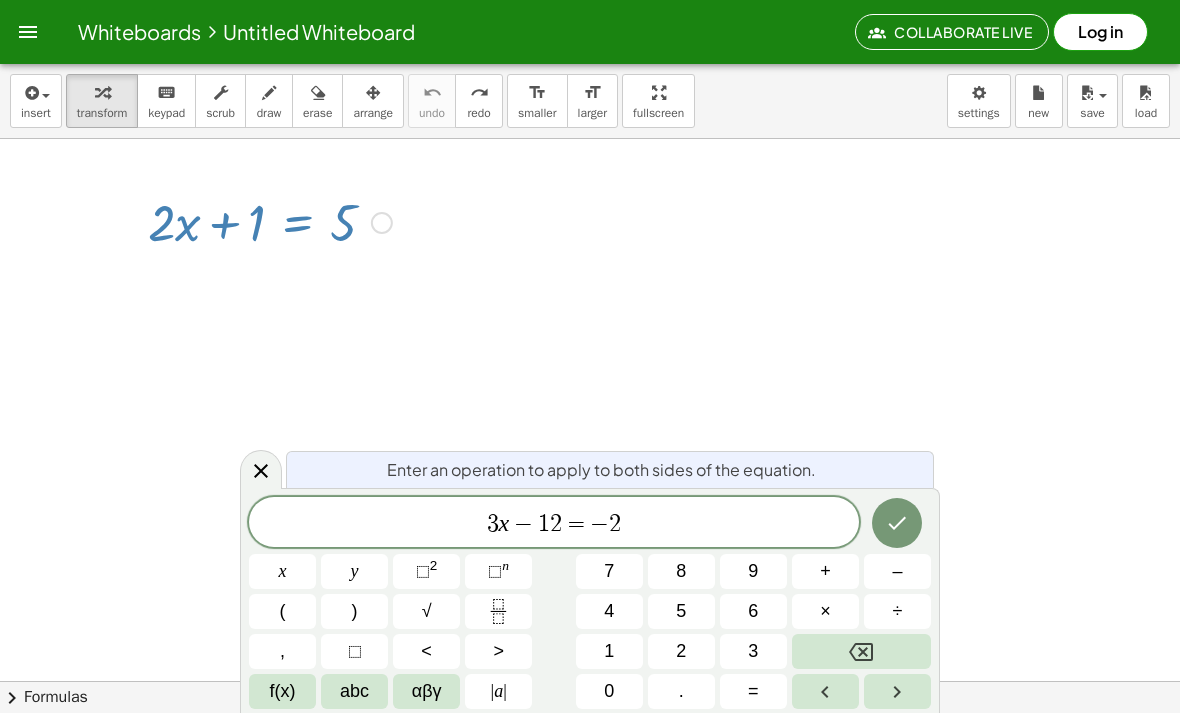 click on "x" at bounding box center [283, 571] 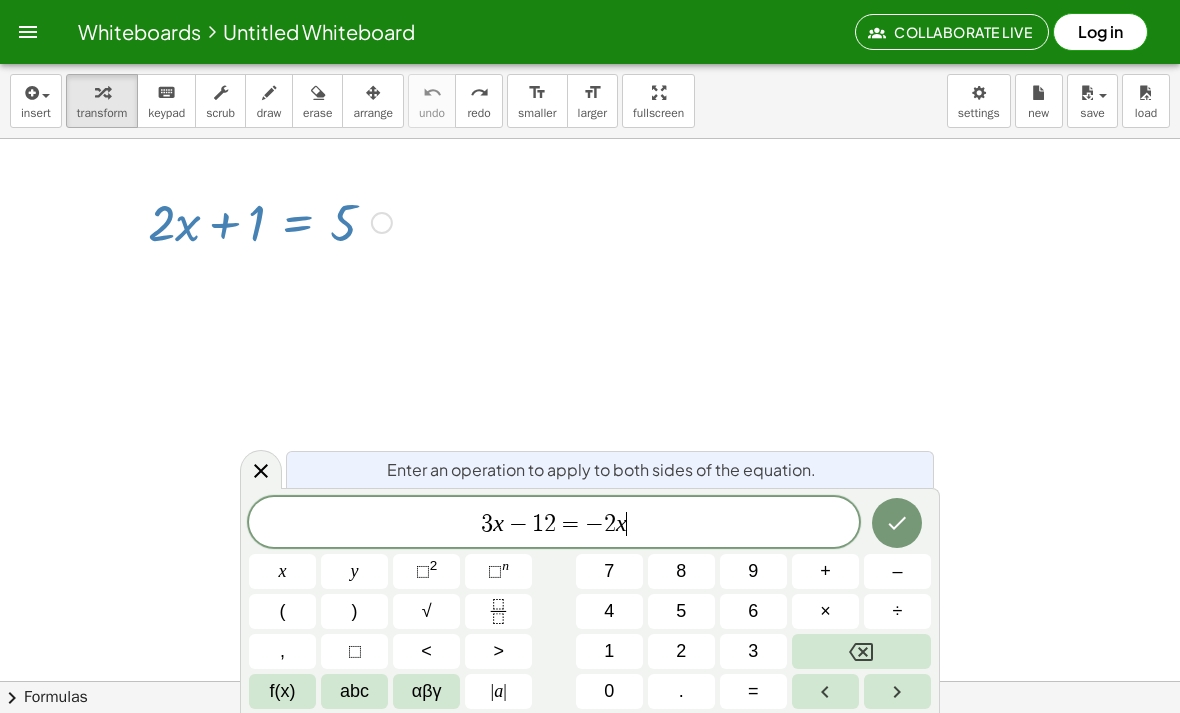click on "+" at bounding box center (825, 571) 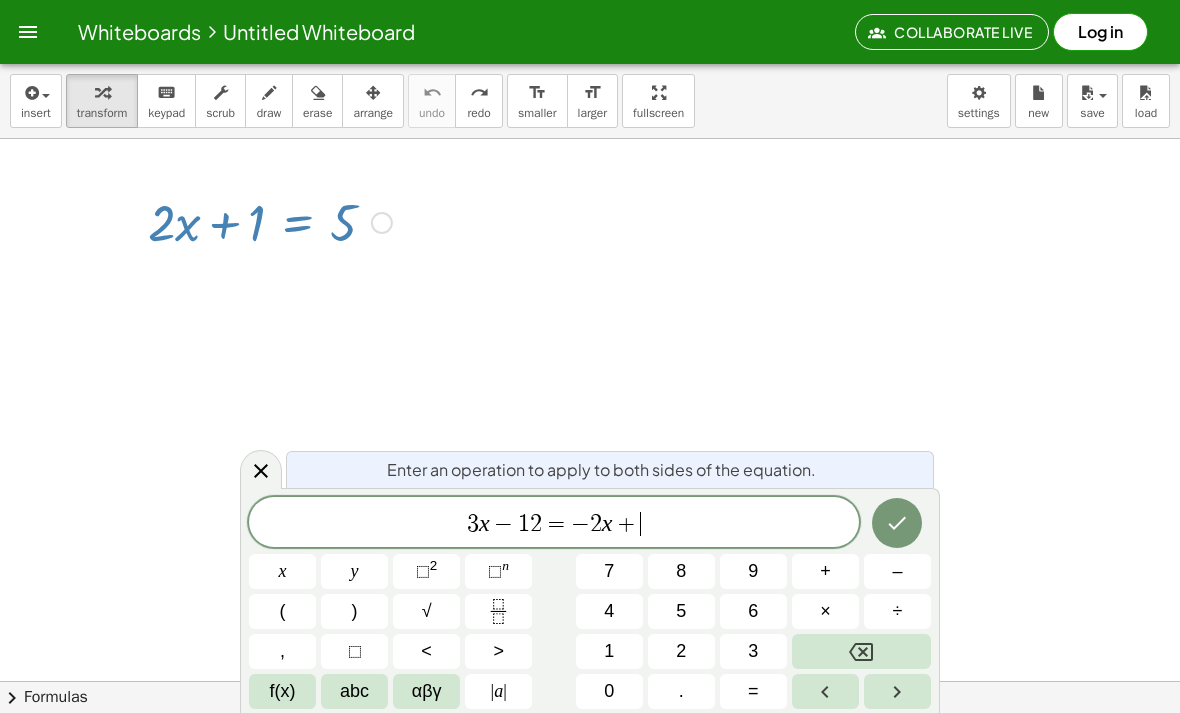 click on "3" at bounding box center (753, 651) 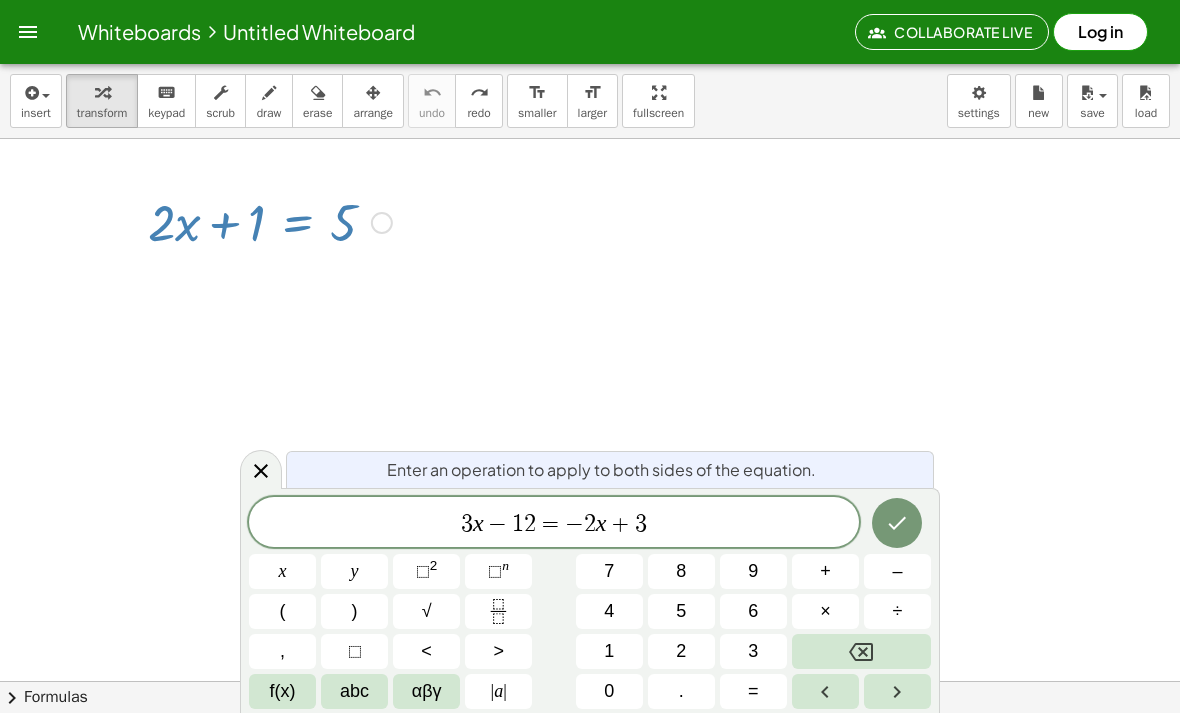 click at bounding box center [897, 523] 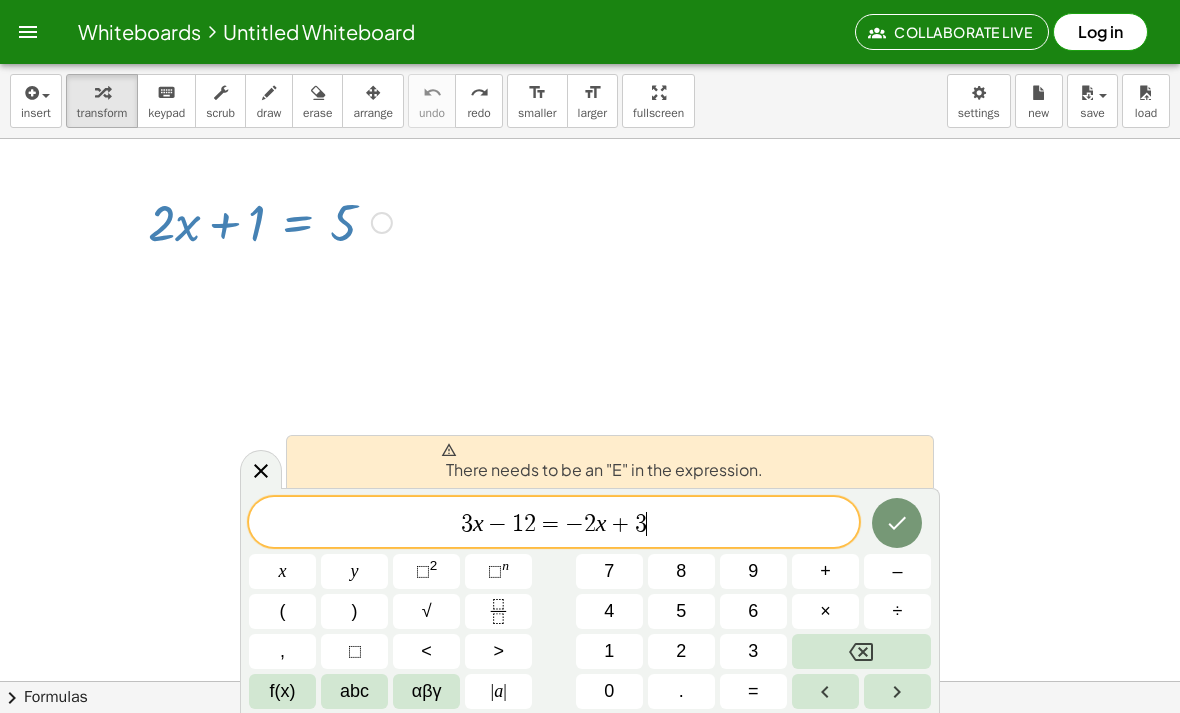 click 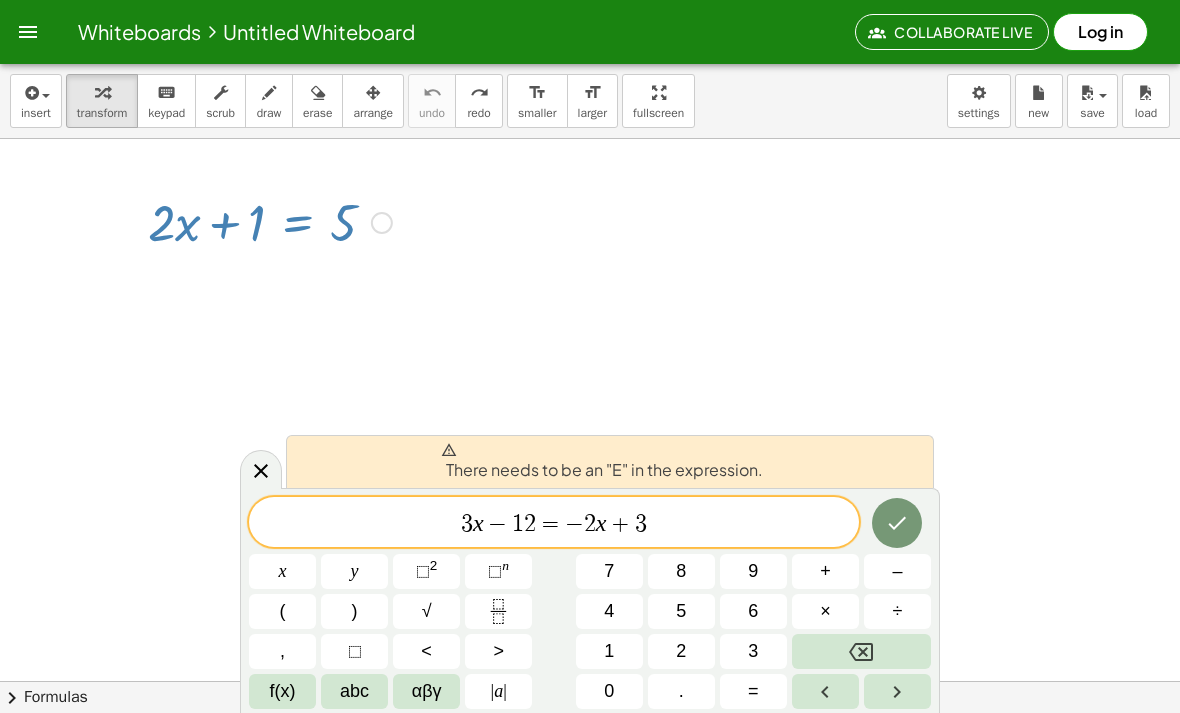 click 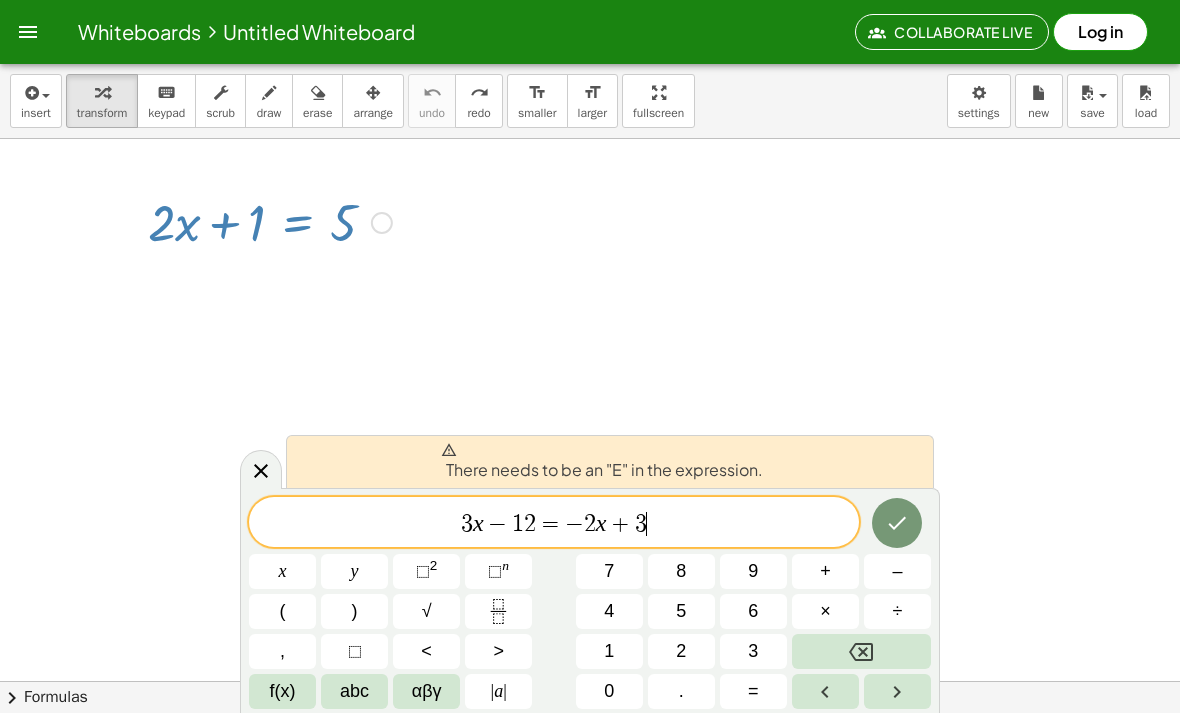 click 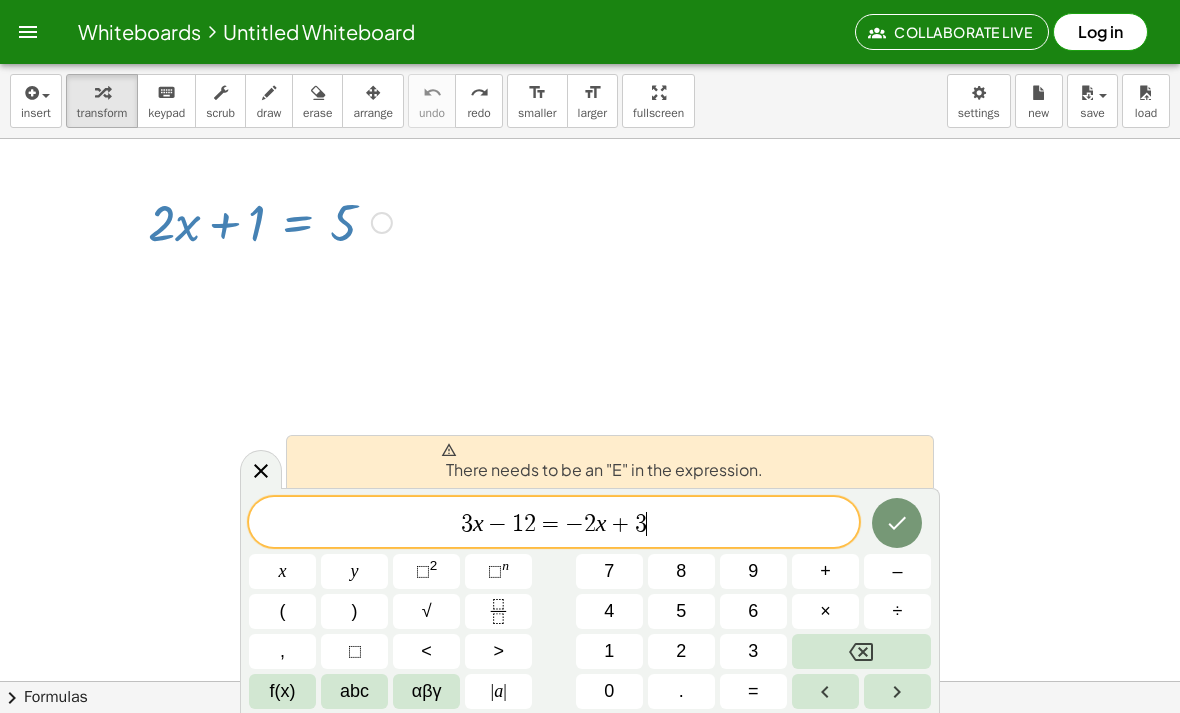 click at bounding box center (897, 691) 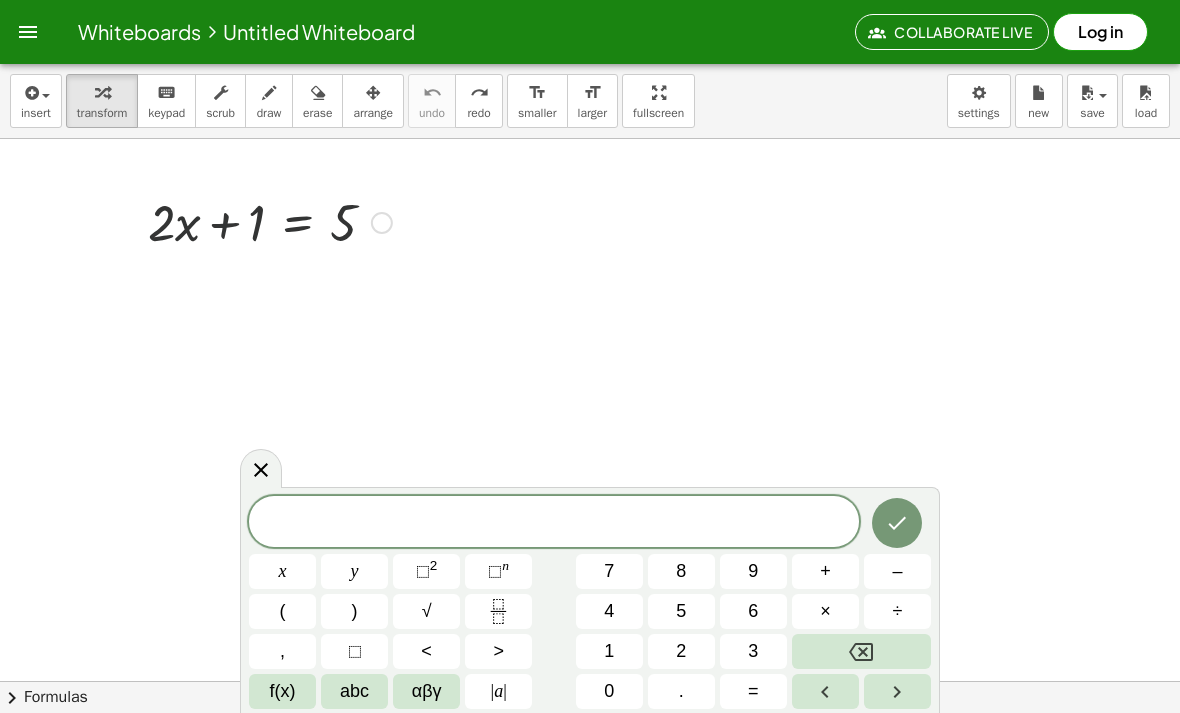 click at bounding box center (30, 93) 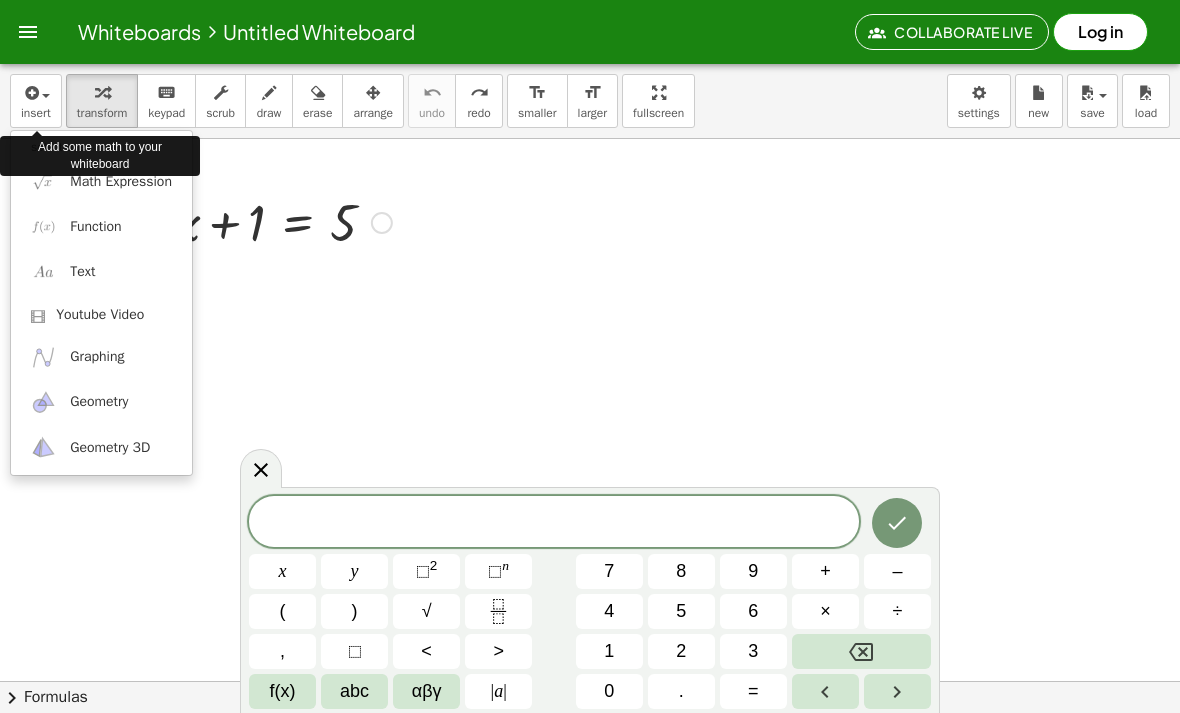 click on "Add some math to your whiteboard" at bounding box center [100, 156] 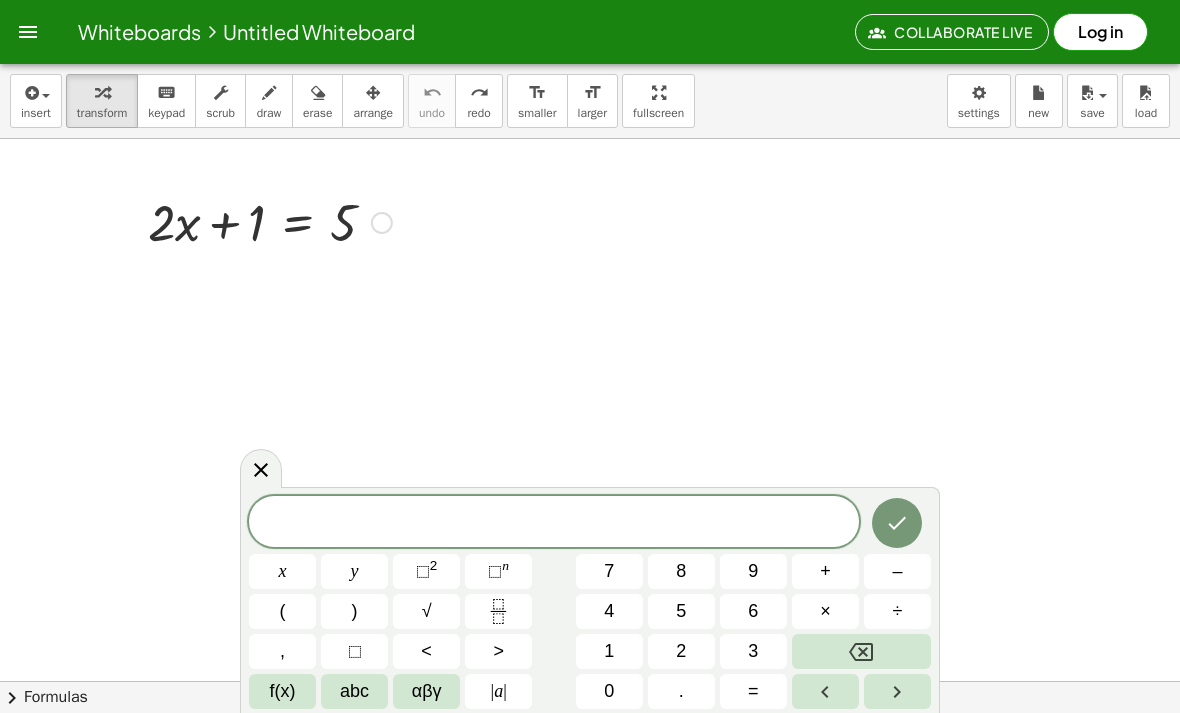 click at bounding box center [590, 663] 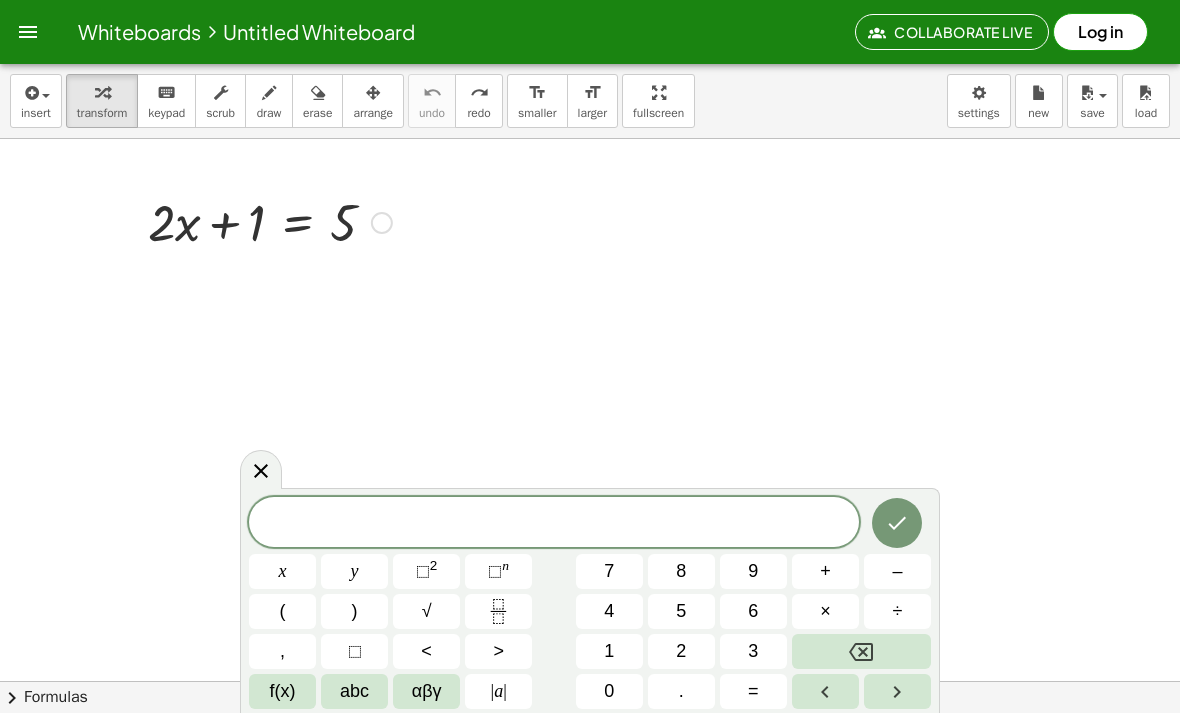 click on "​" at bounding box center [554, 524] 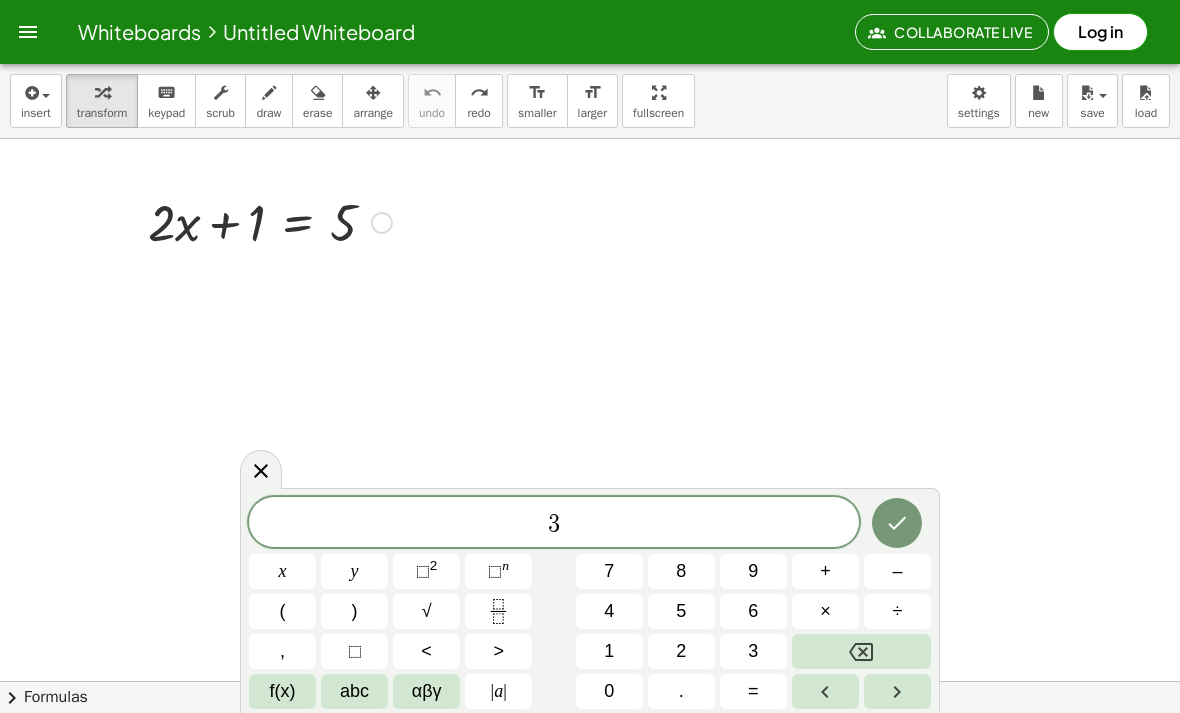 click on "x" at bounding box center (282, 571) 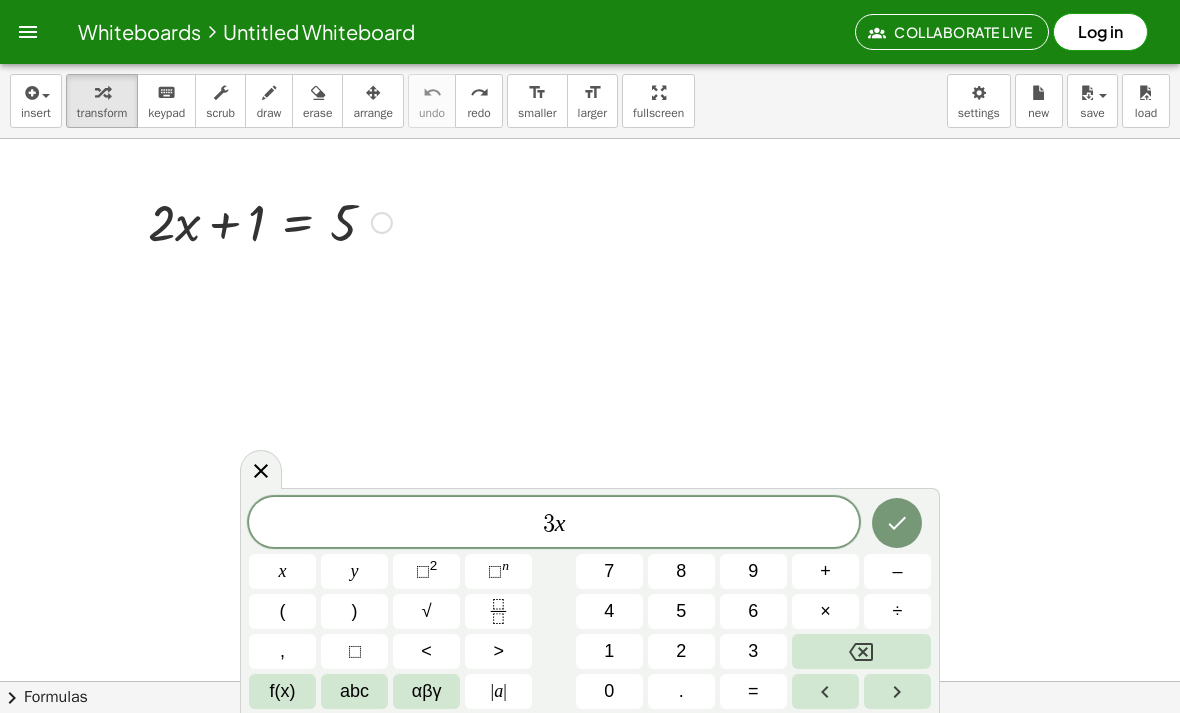 click on "–" at bounding box center [897, 571] 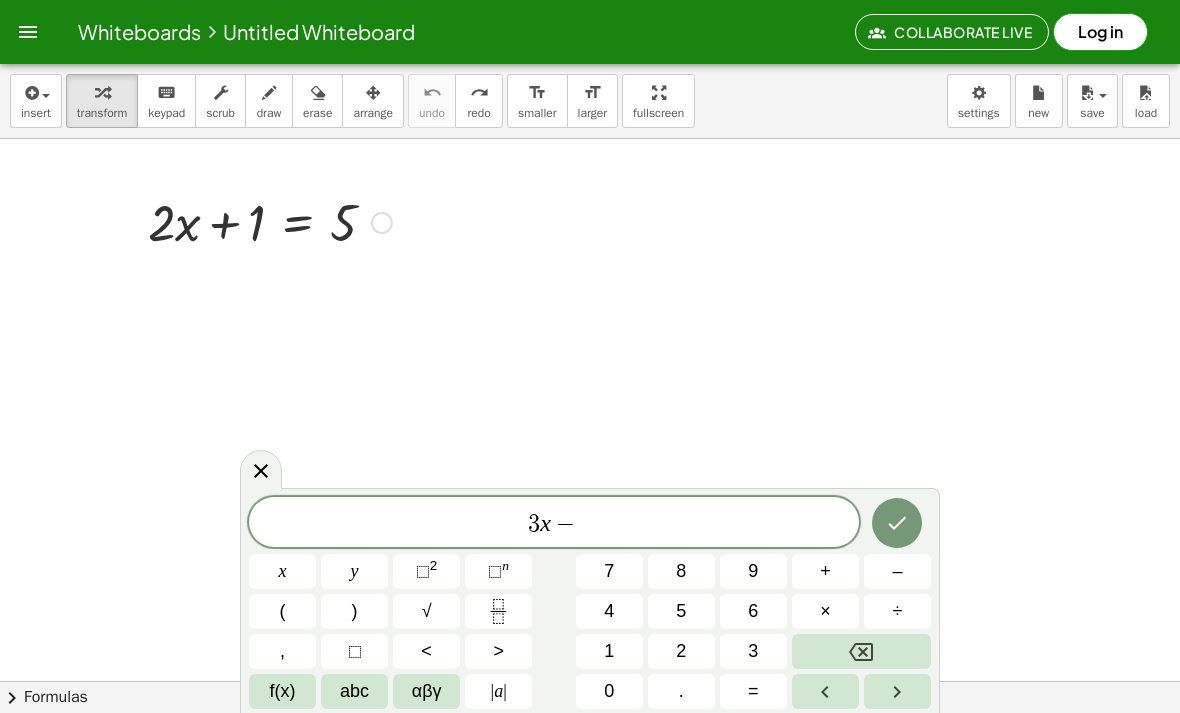 click on "1" at bounding box center [609, 651] 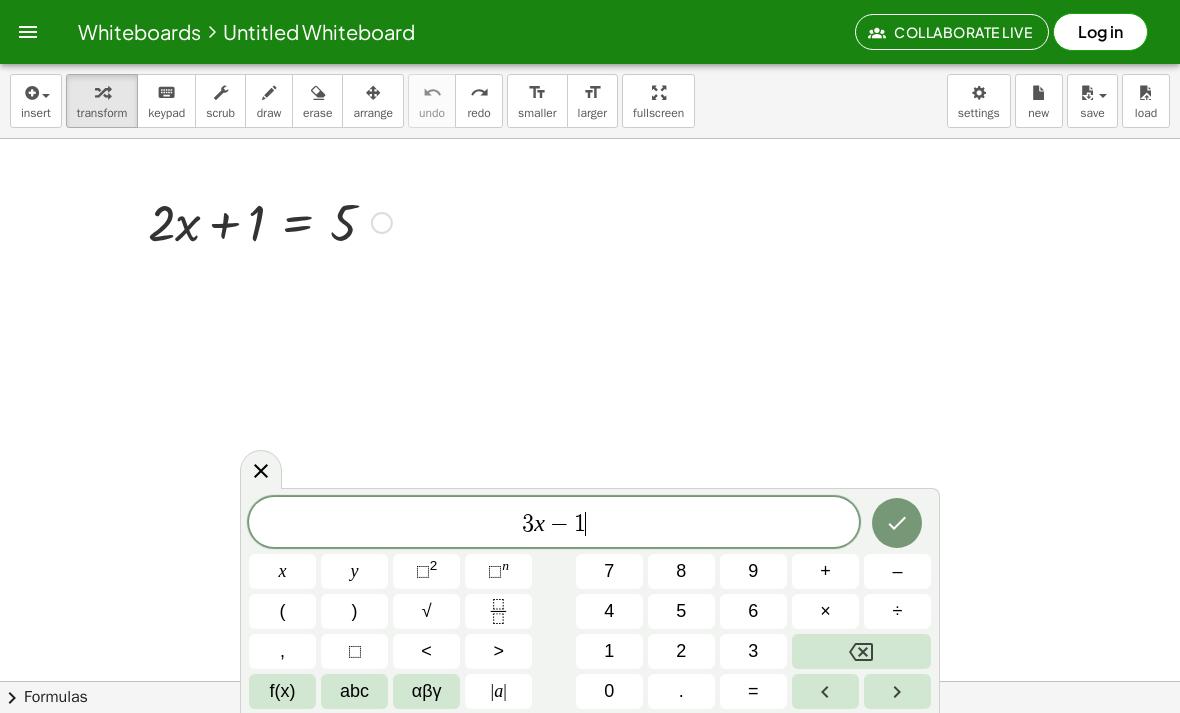 click on "2" at bounding box center (681, 651) 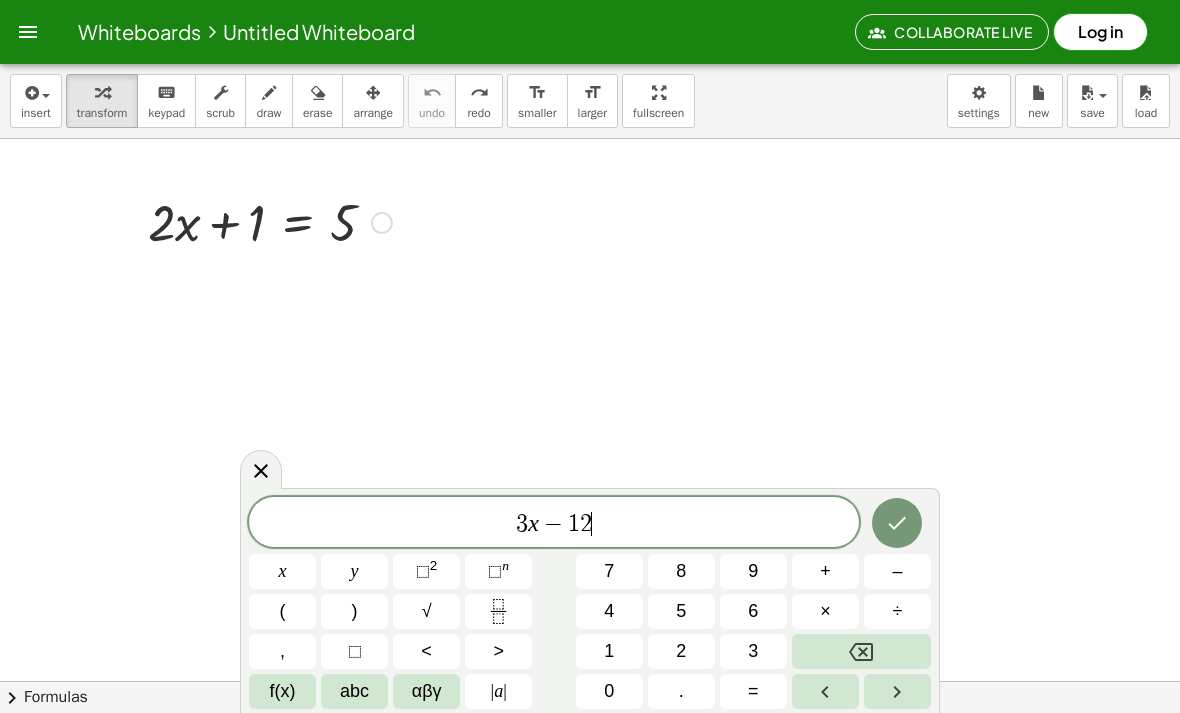 click on "=" at bounding box center [753, 691] 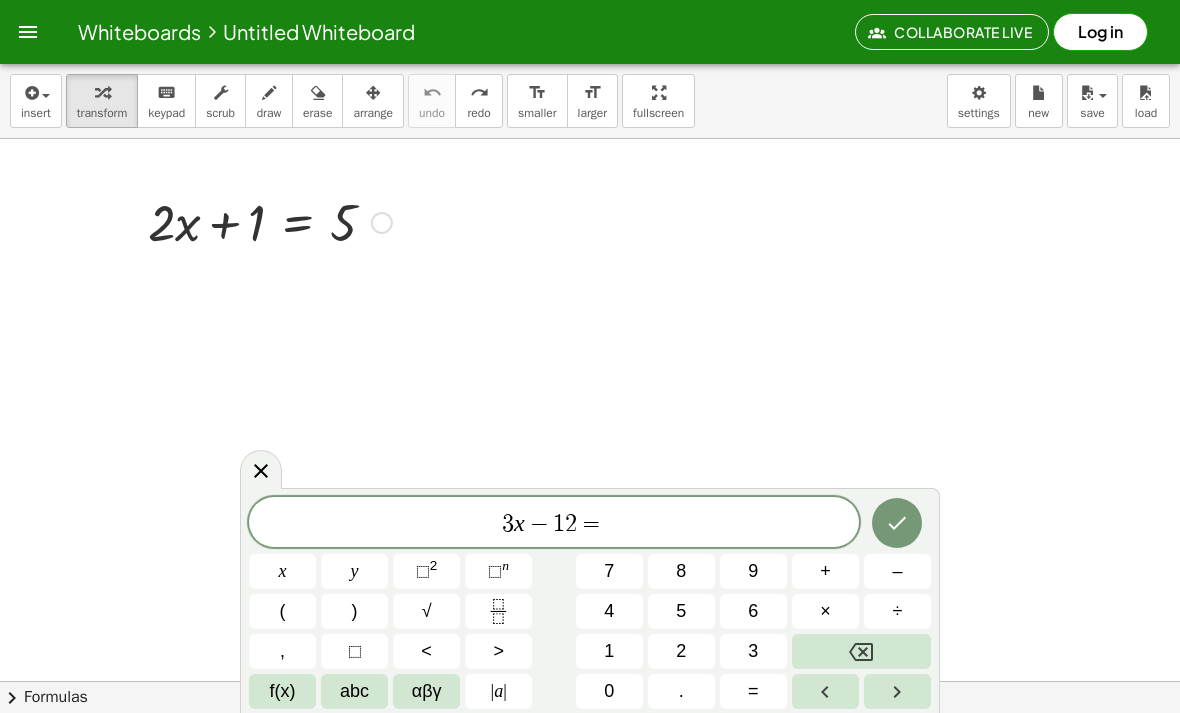 click on "–" at bounding box center (897, 571) 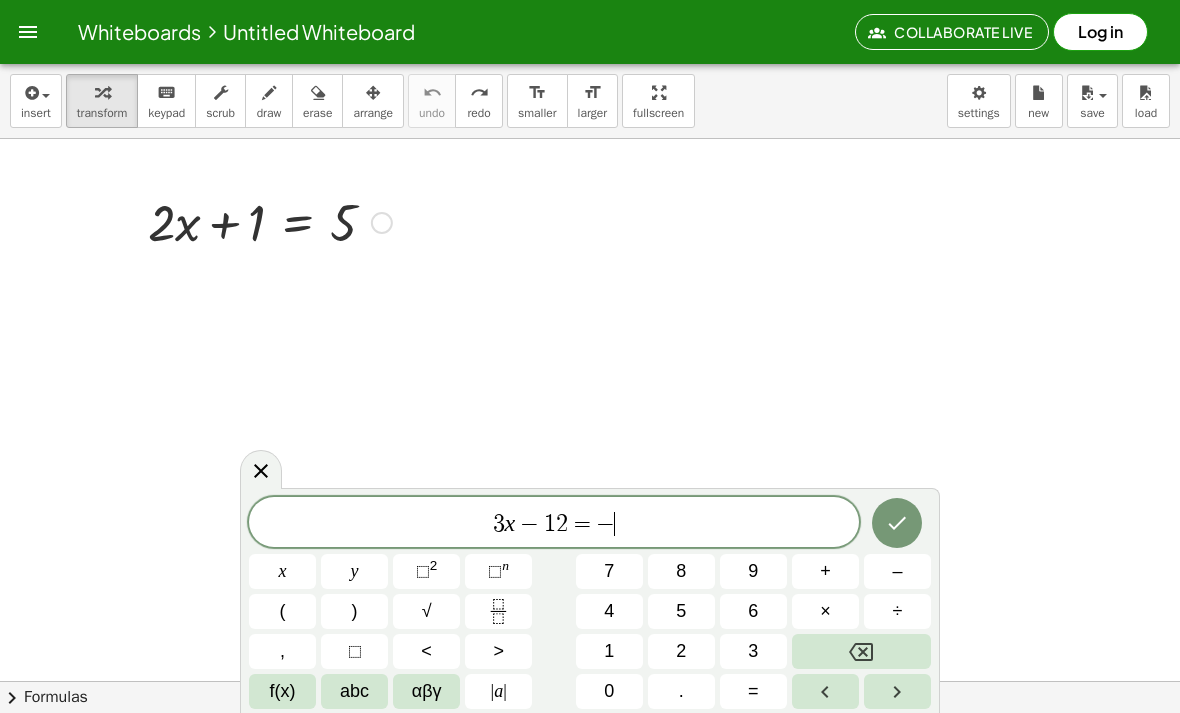 click on "2" at bounding box center (681, 651) 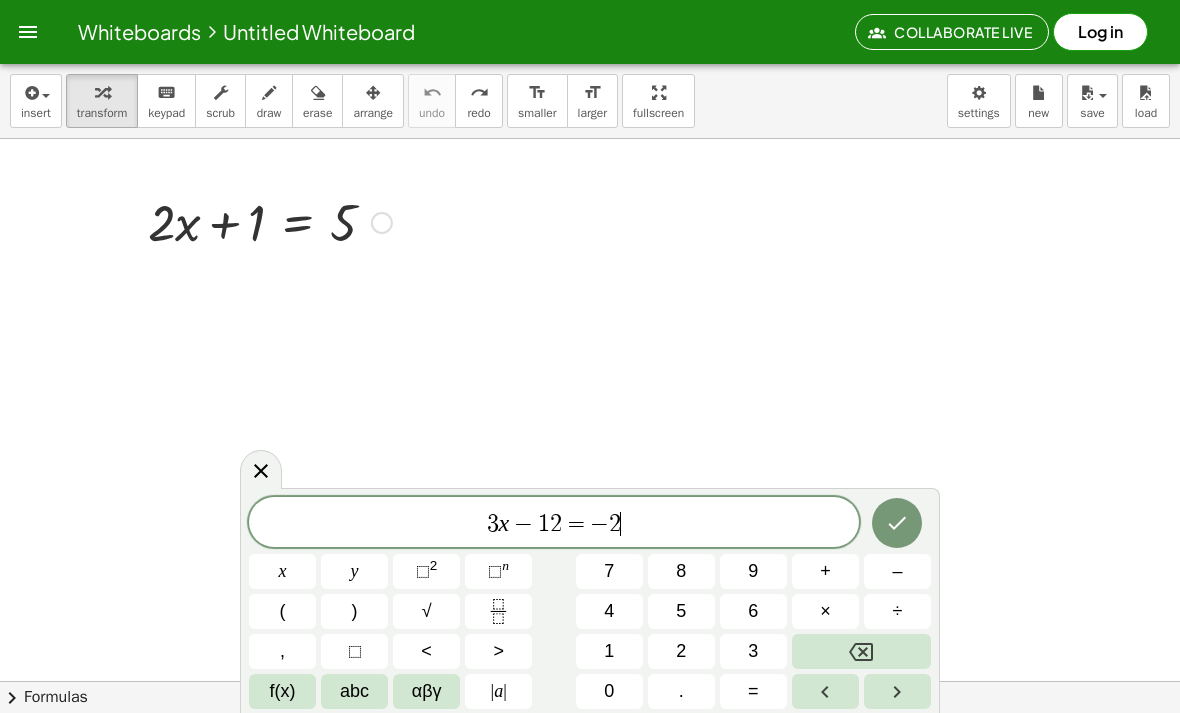 click on "x" at bounding box center [283, 571] 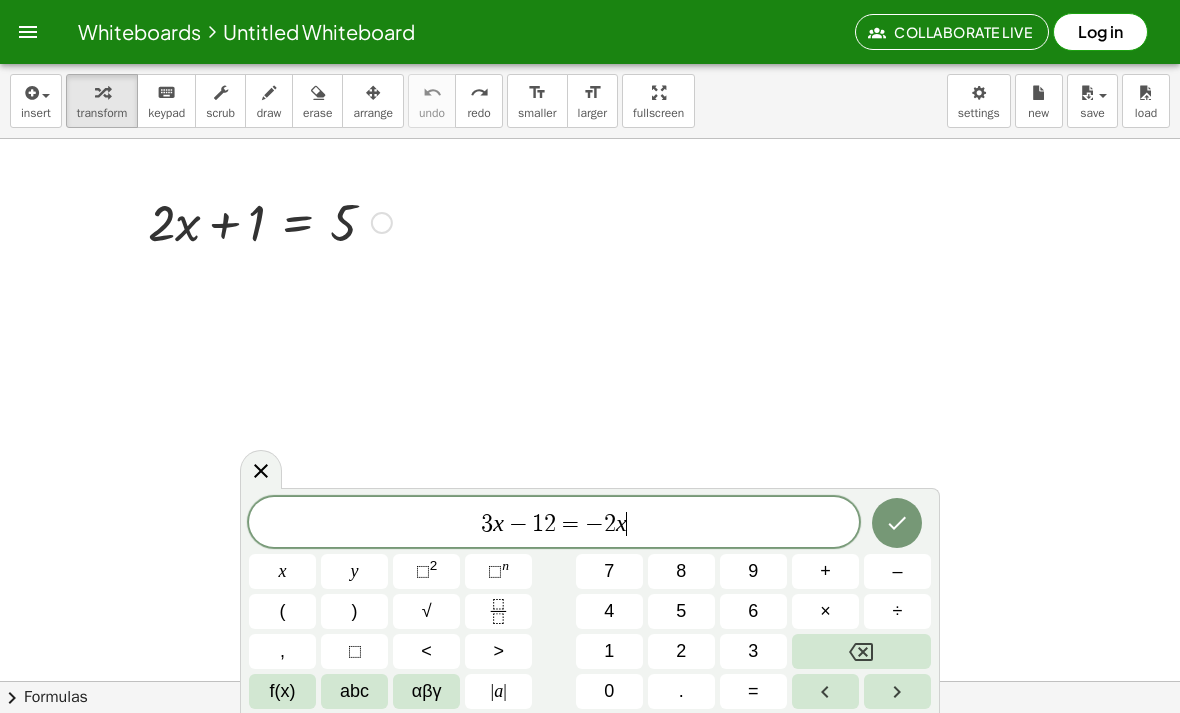 click on "+" at bounding box center [825, 571] 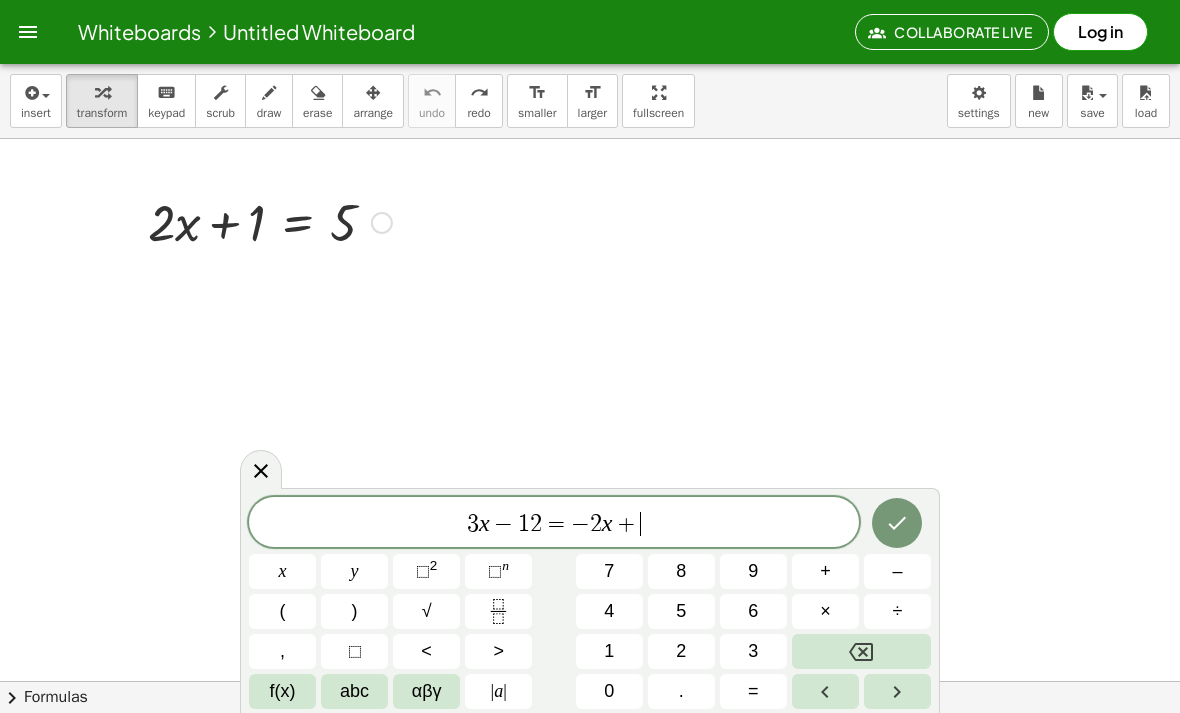 click on "3" at bounding box center [753, 651] 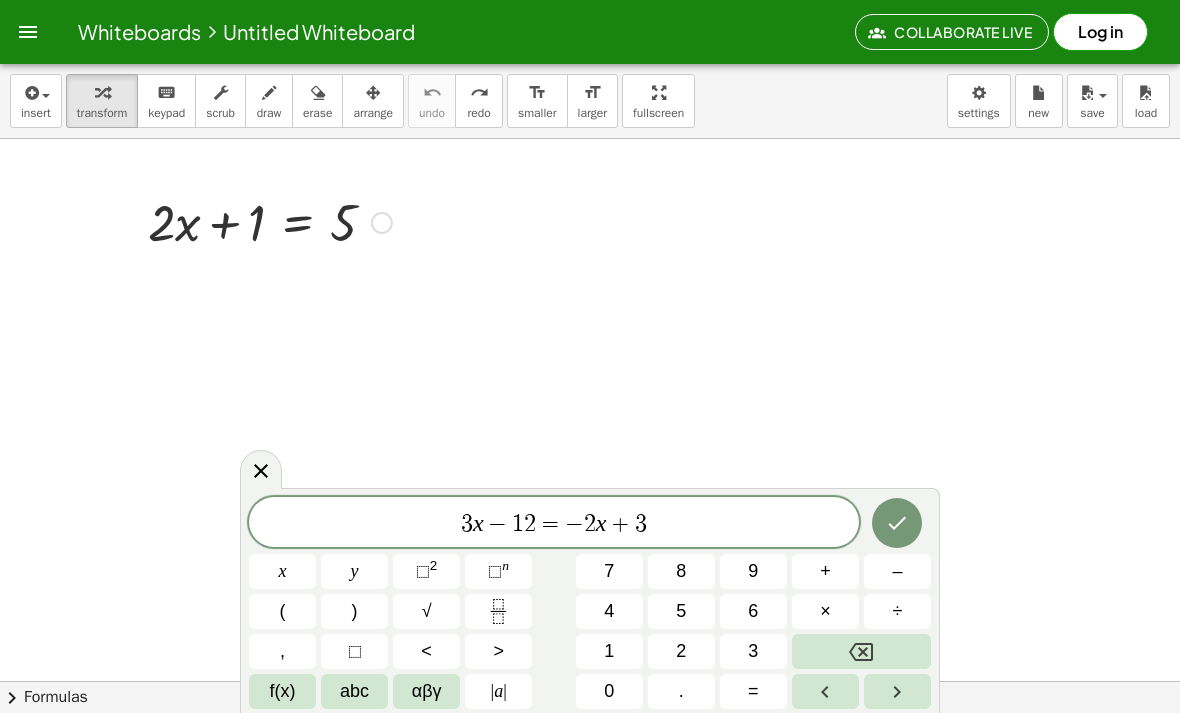 click at bounding box center [897, 523] 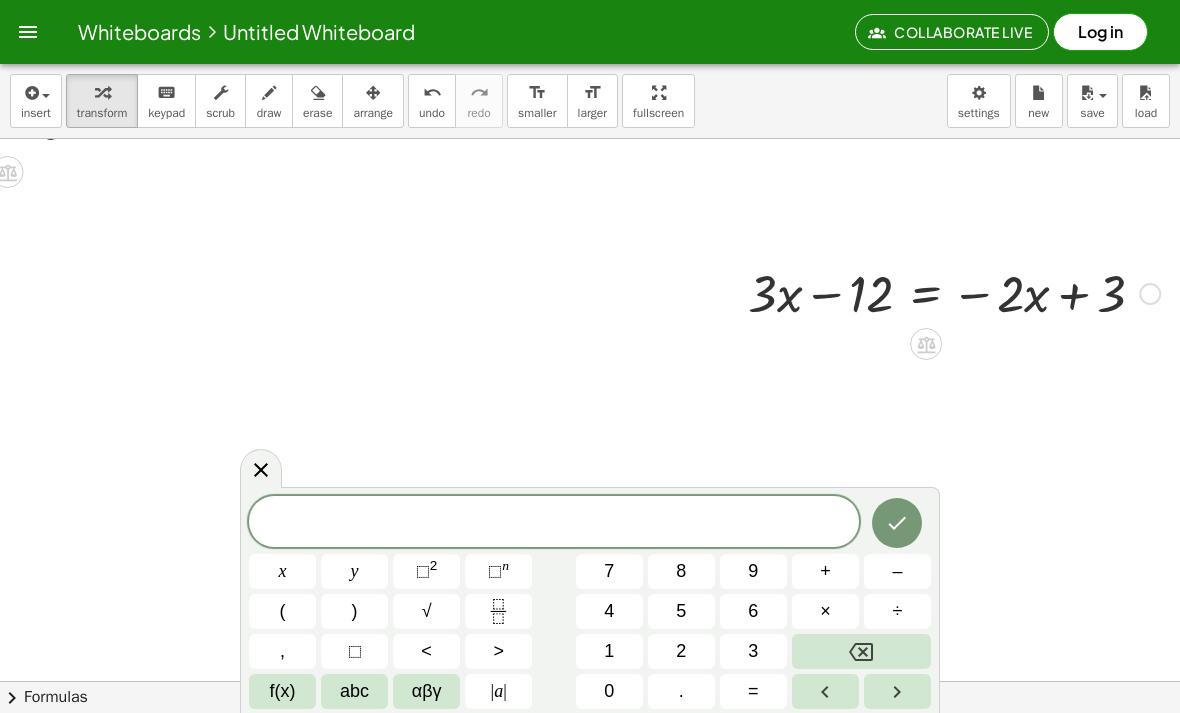 scroll, scrollTop: 118, scrollLeft: 290, axis: both 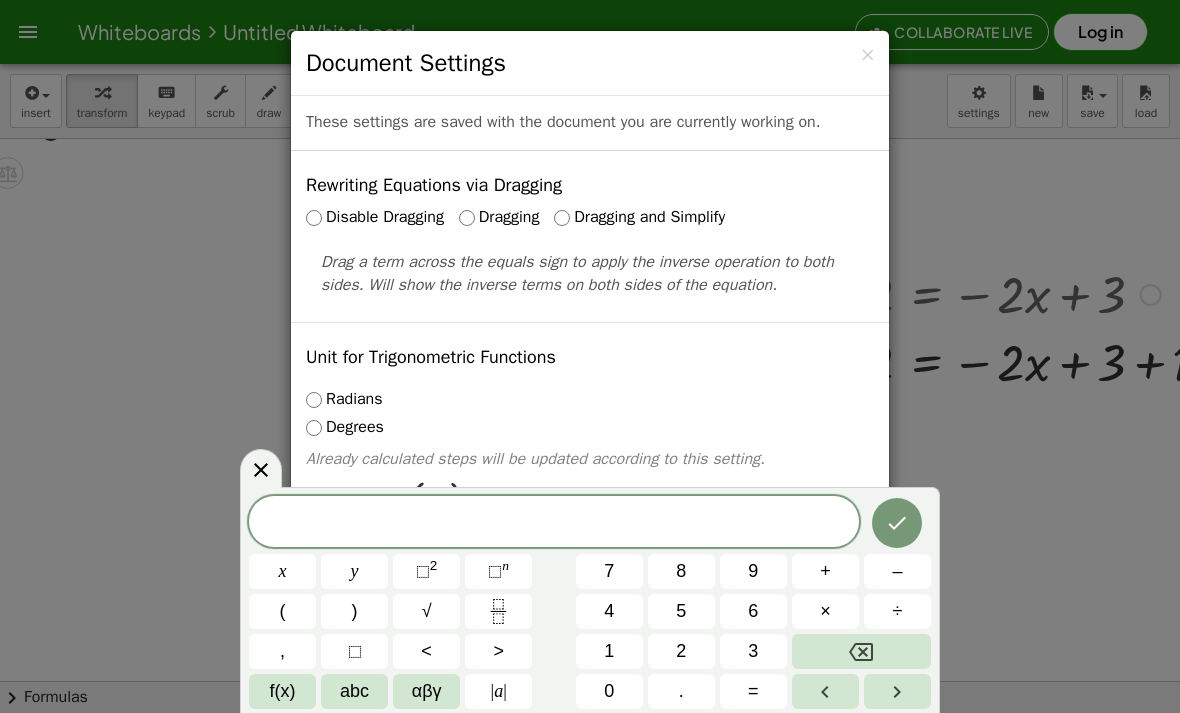 click on "Dragging and Simplify" at bounding box center (639, 217) 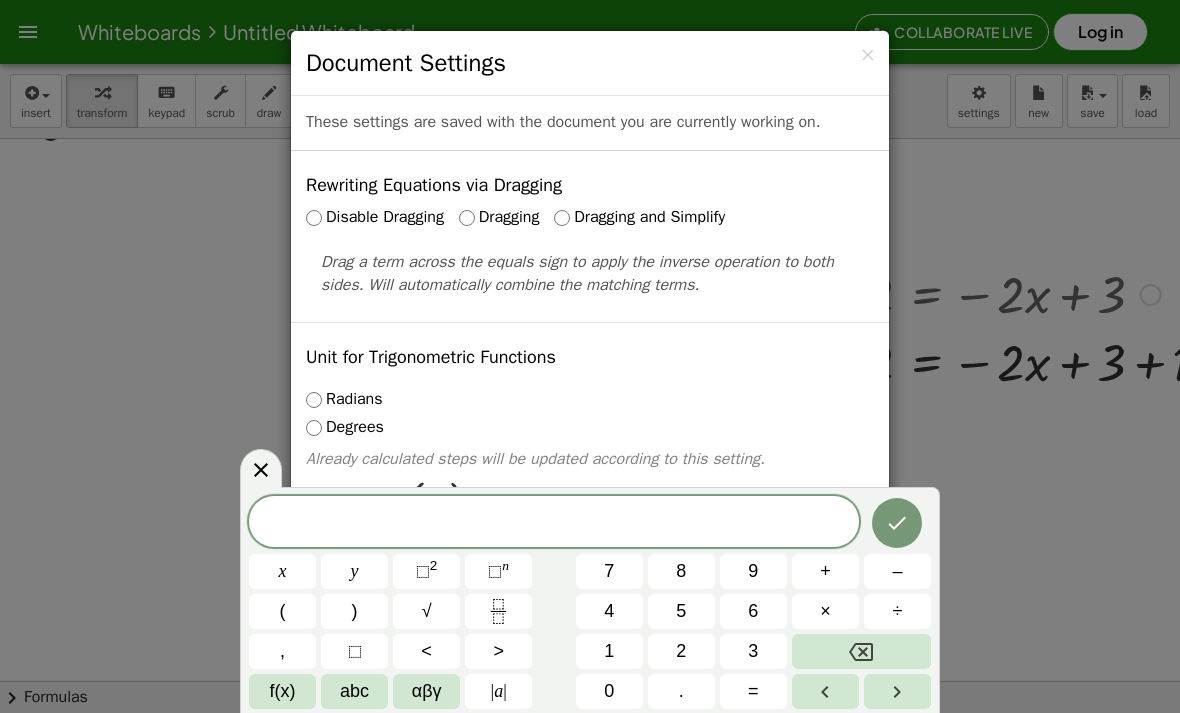 click on "×" at bounding box center (867, 54) 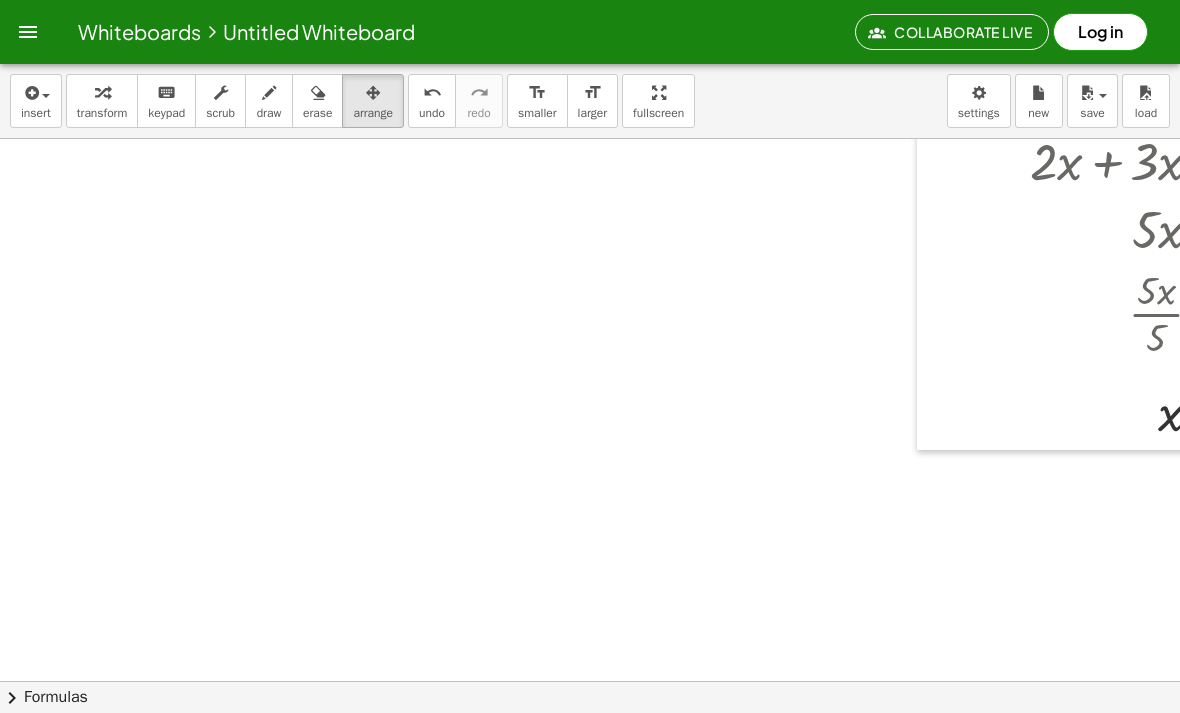 scroll, scrollTop: 592, scrollLeft: 0, axis: vertical 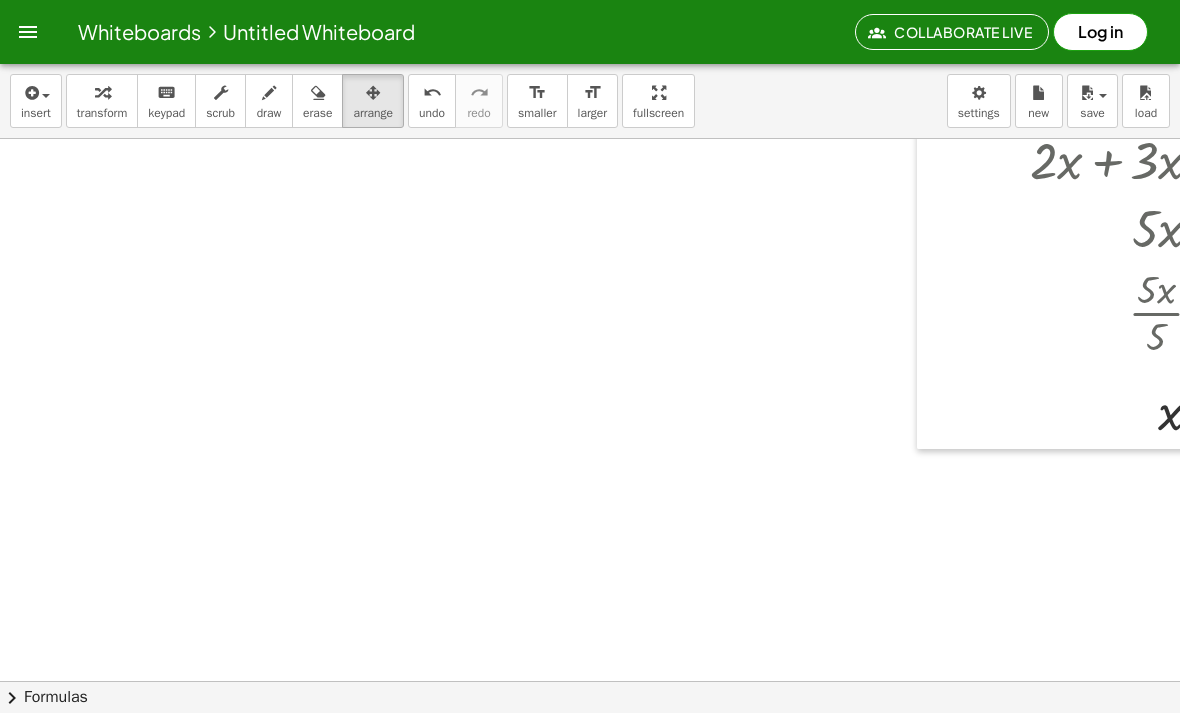 click at bounding box center (30, 93) 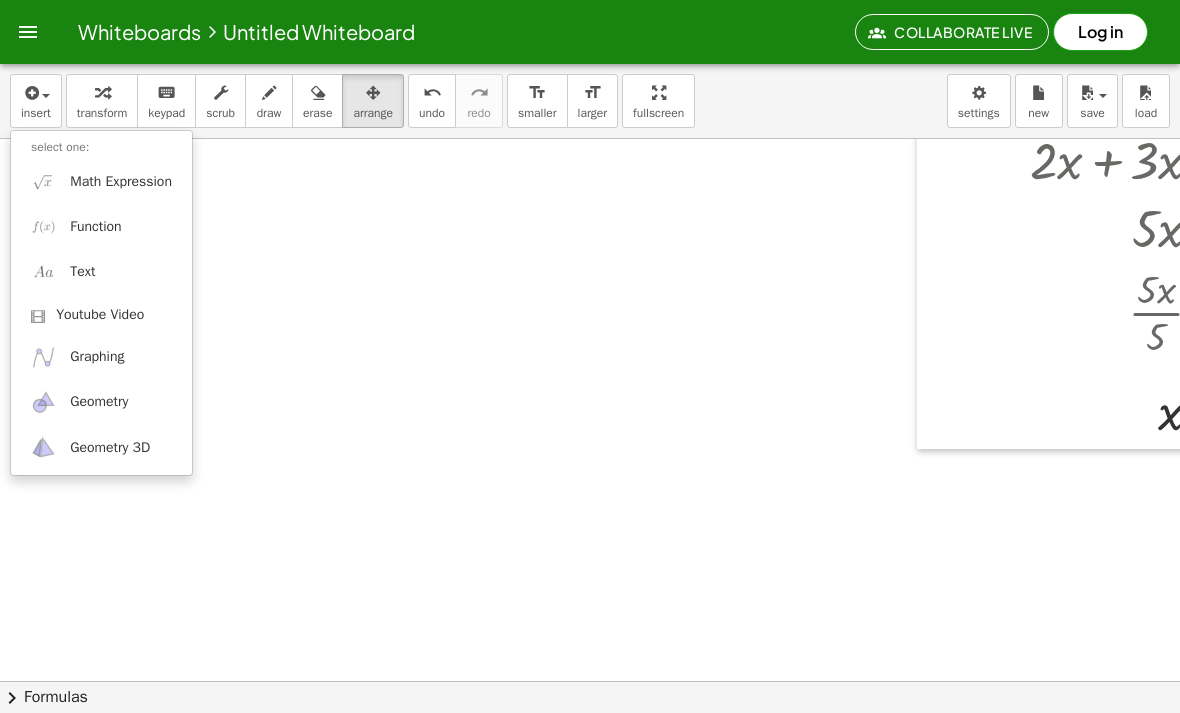 click at bounding box center (590, 356) 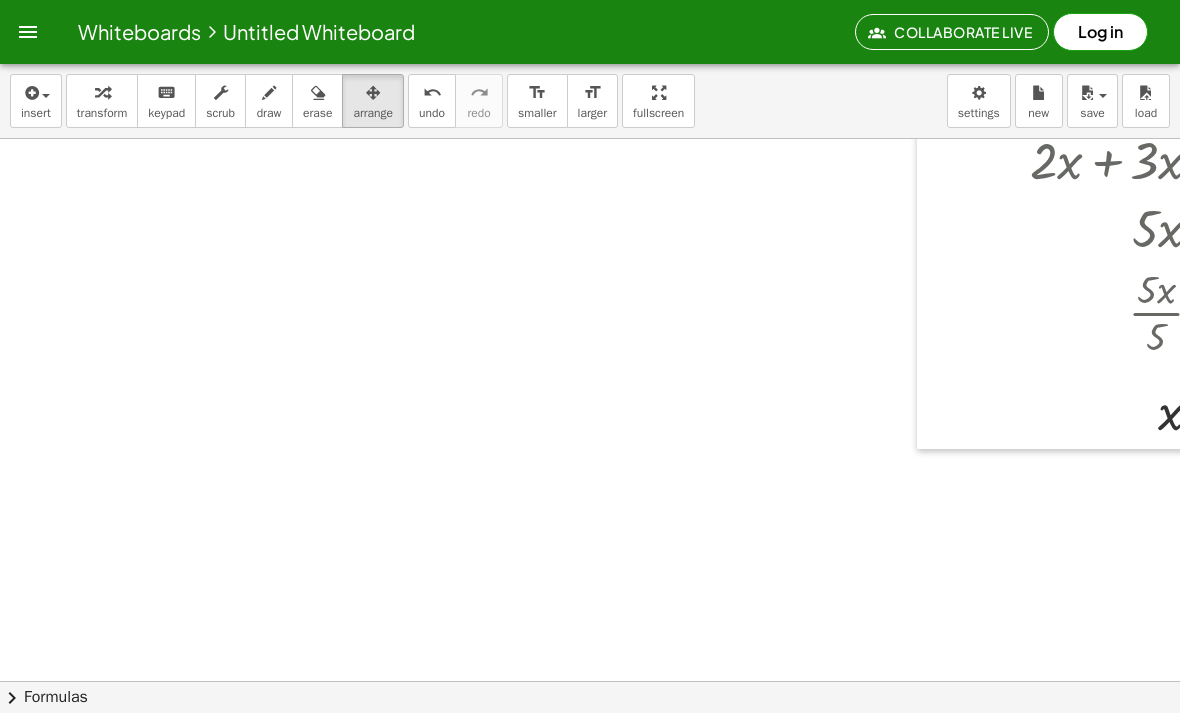 click at bounding box center (30, 93) 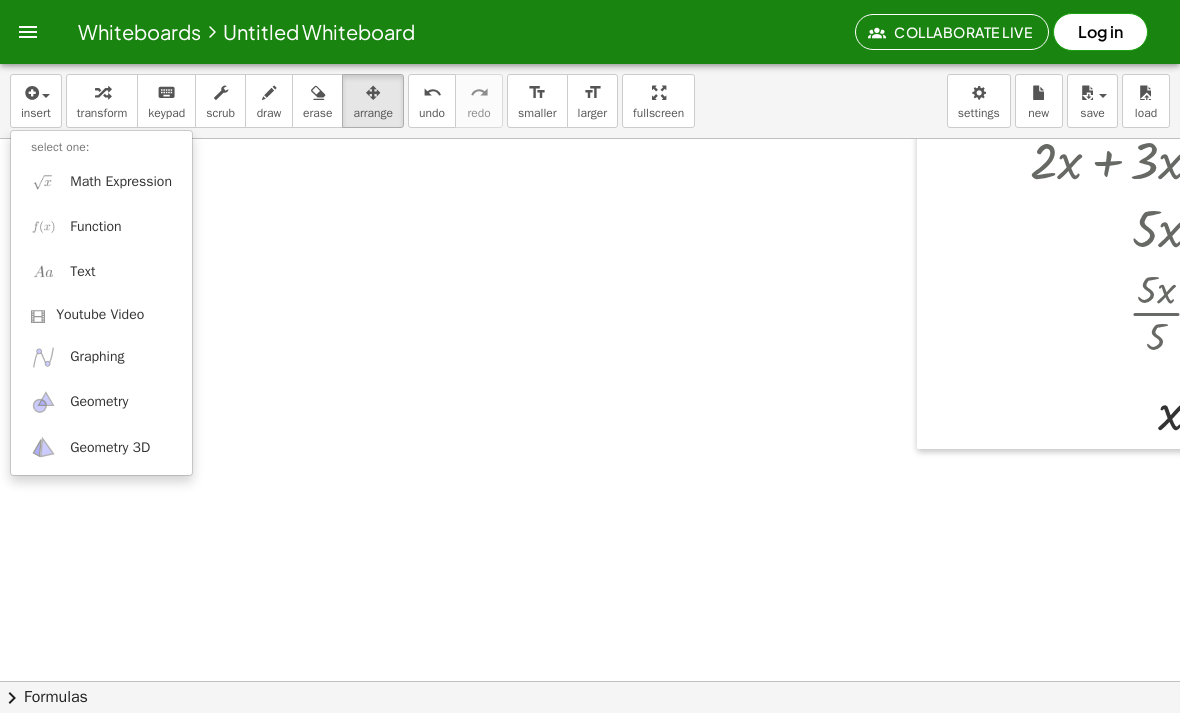 click at bounding box center [590, 356] 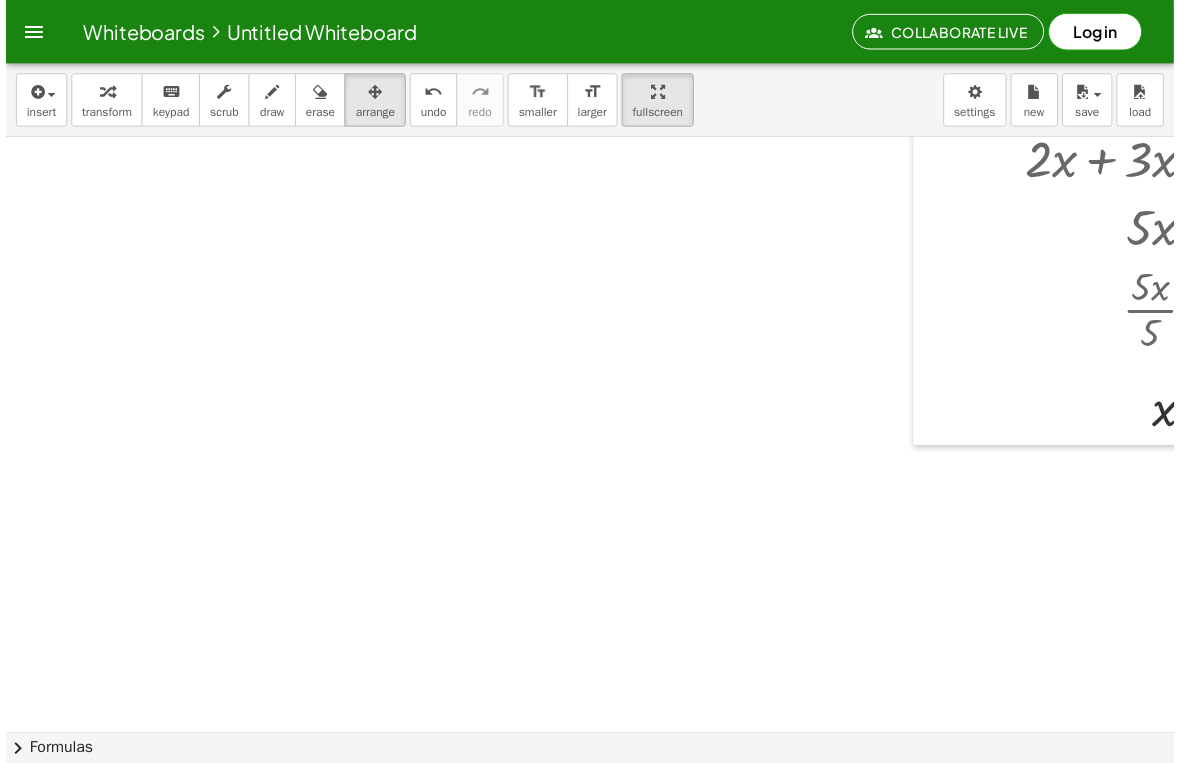 scroll, scrollTop: 10, scrollLeft: 0, axis: vertical 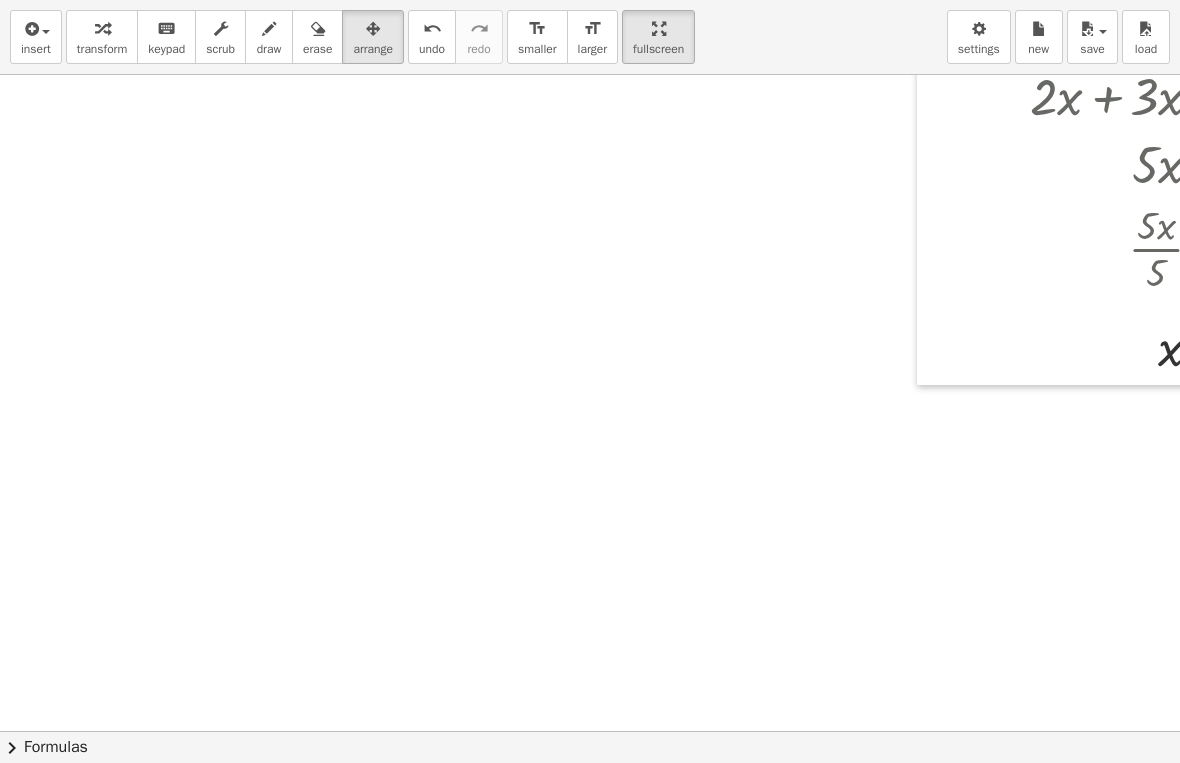 click on "insert" at bounding box center (36, 37) 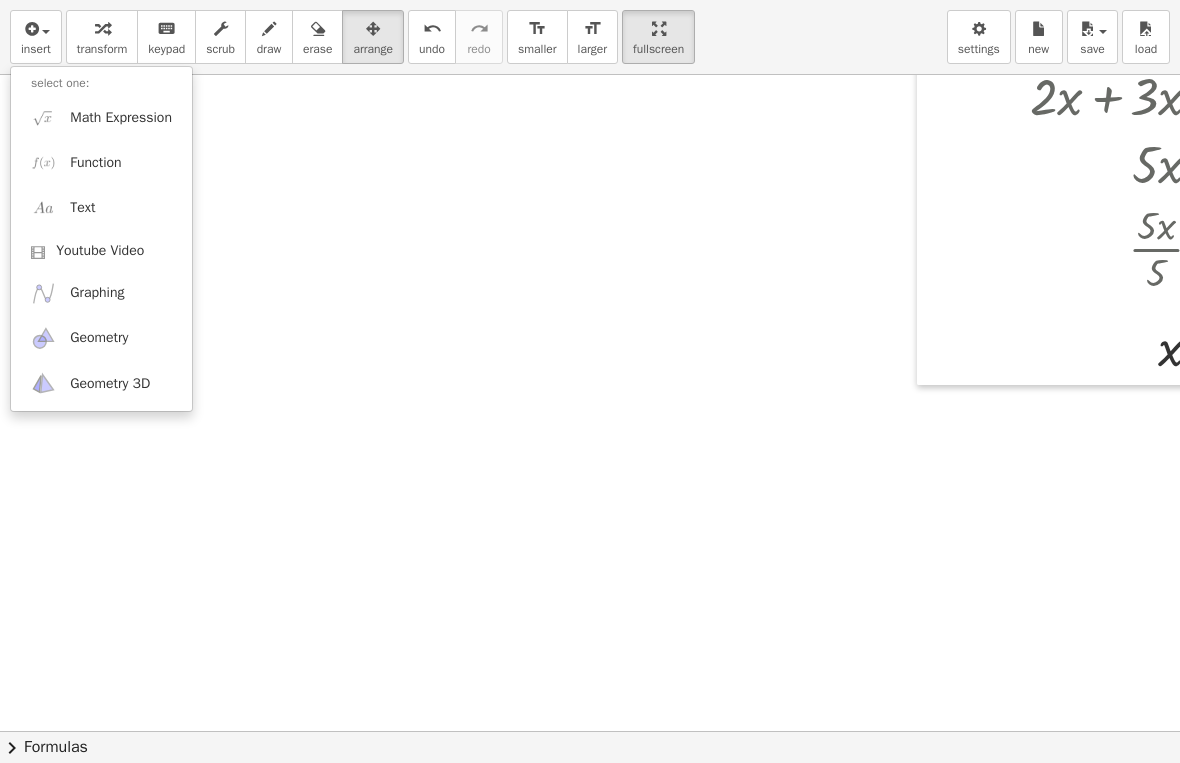 click at bounding box center [590, 381] 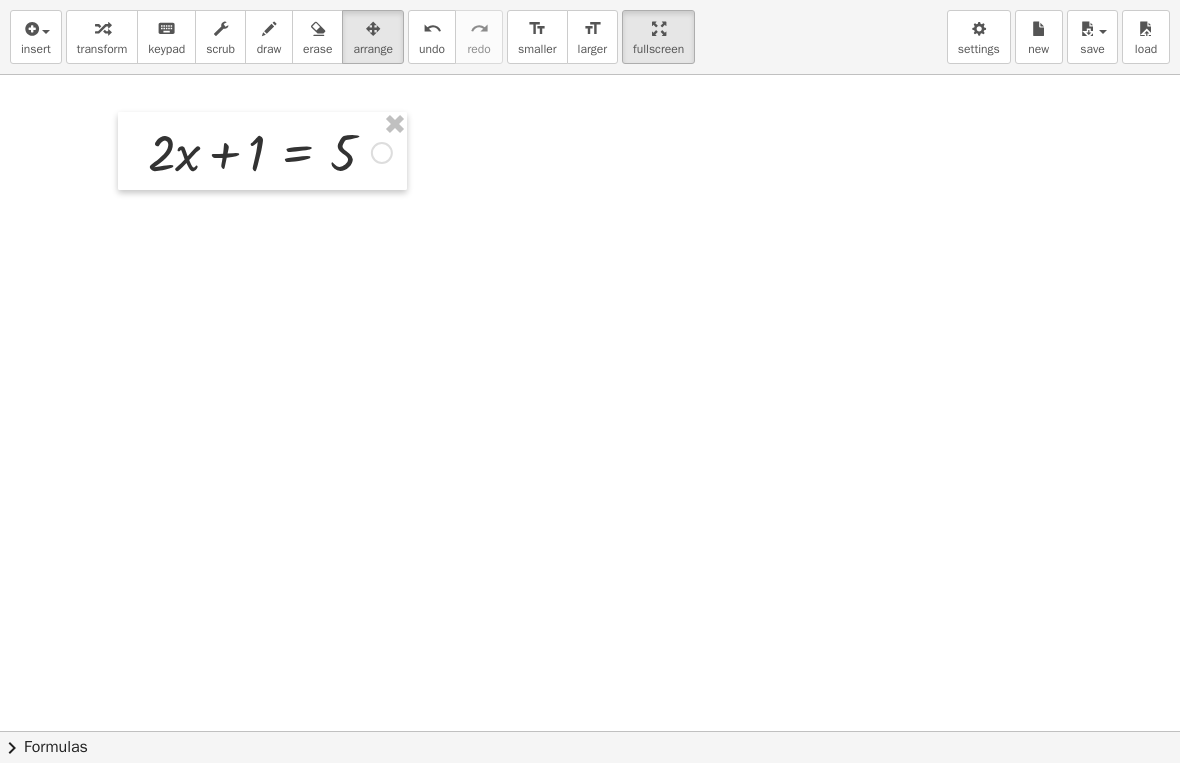 scroll, scrollTop: 0, scrollLeft: 0, axis: both 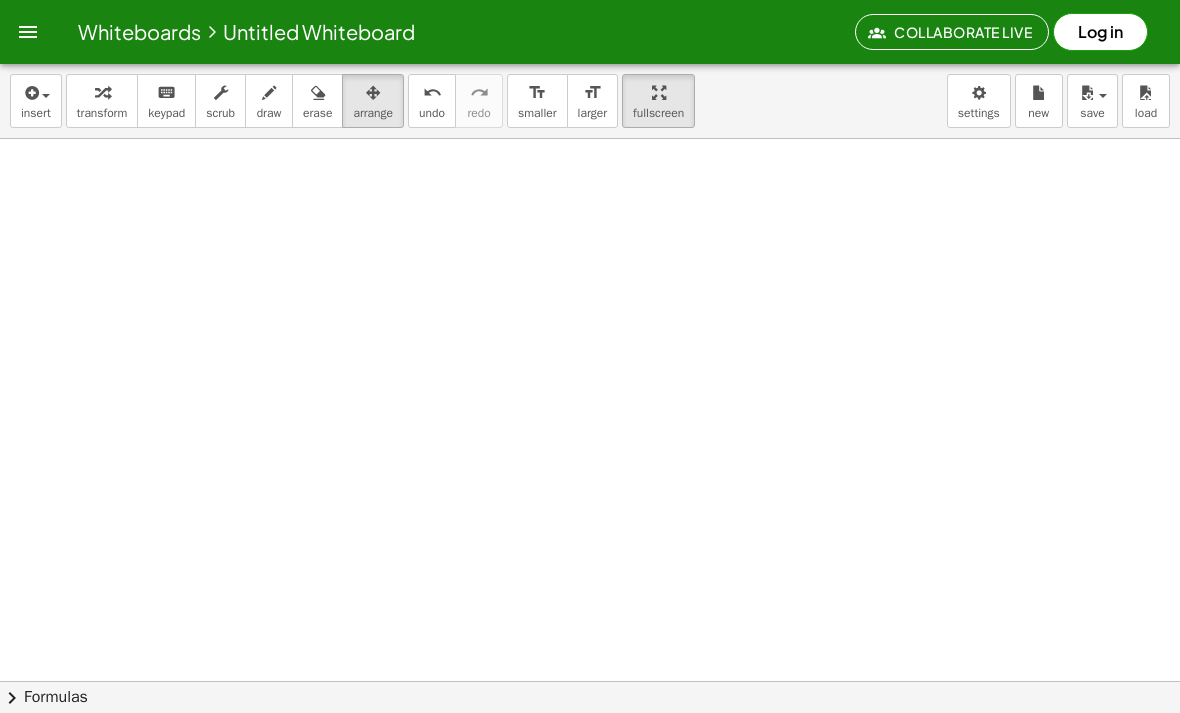 click at bounding box center (36, 92) 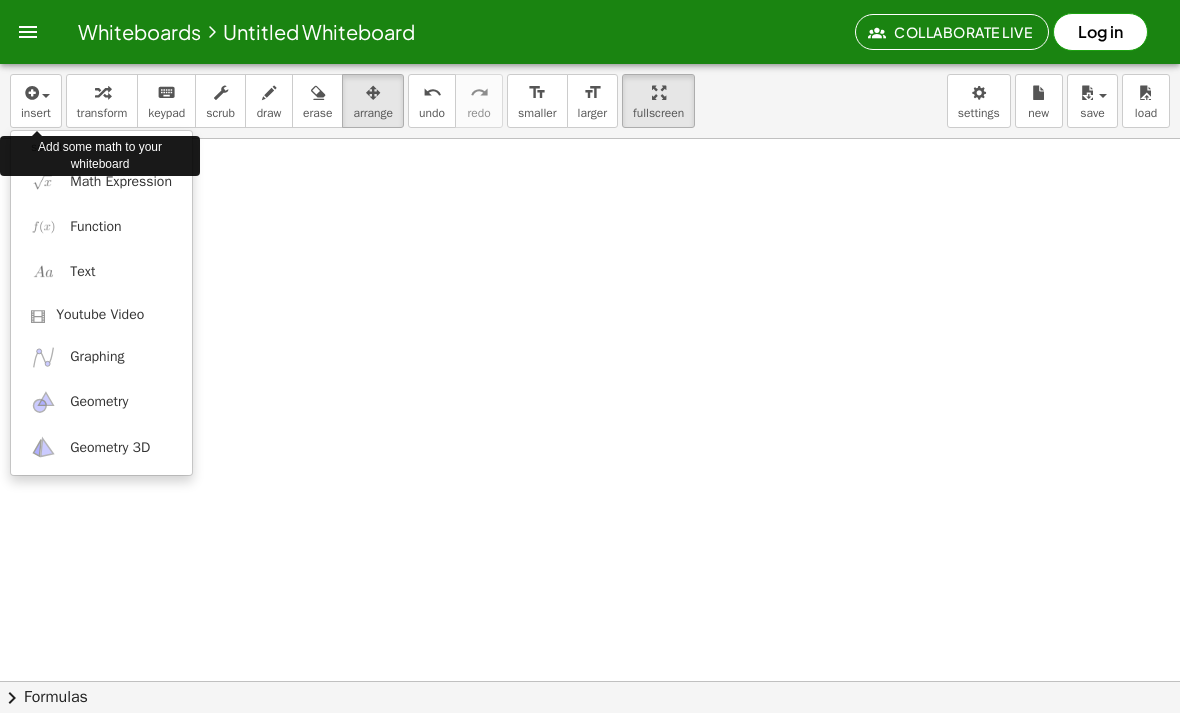 click on "Math Expression" at bounding box center [121, 182] 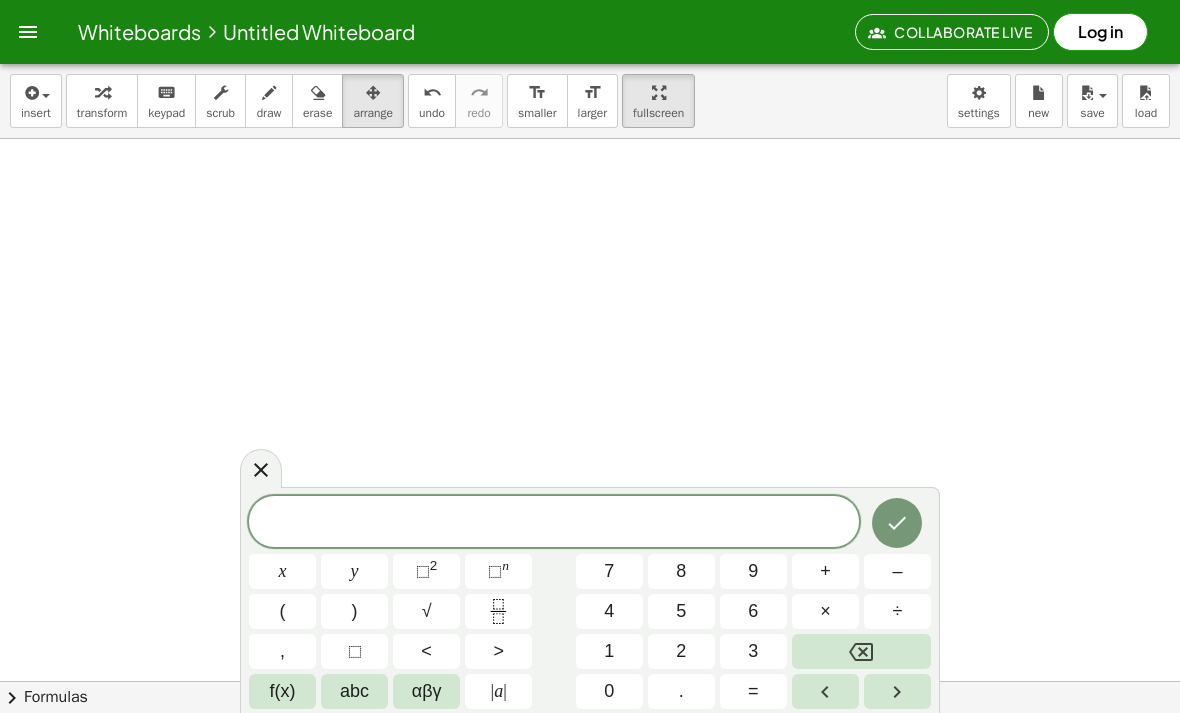click at bounding box center (554, 523) 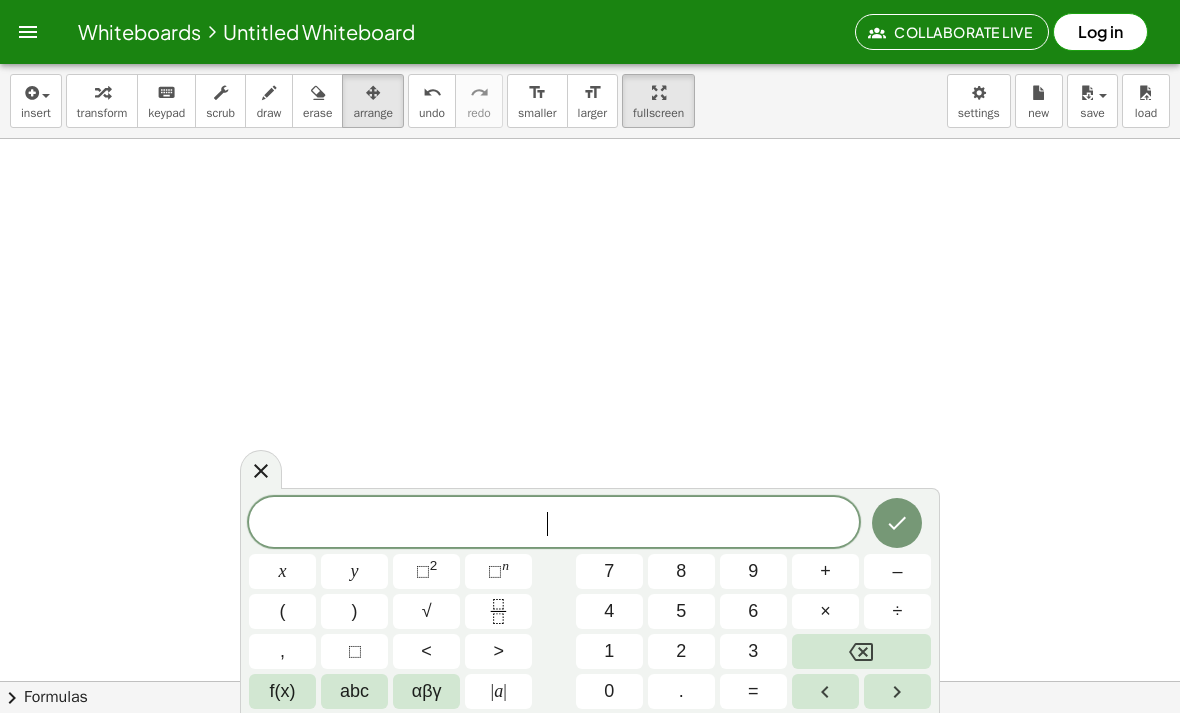 click on "⬚ 2" 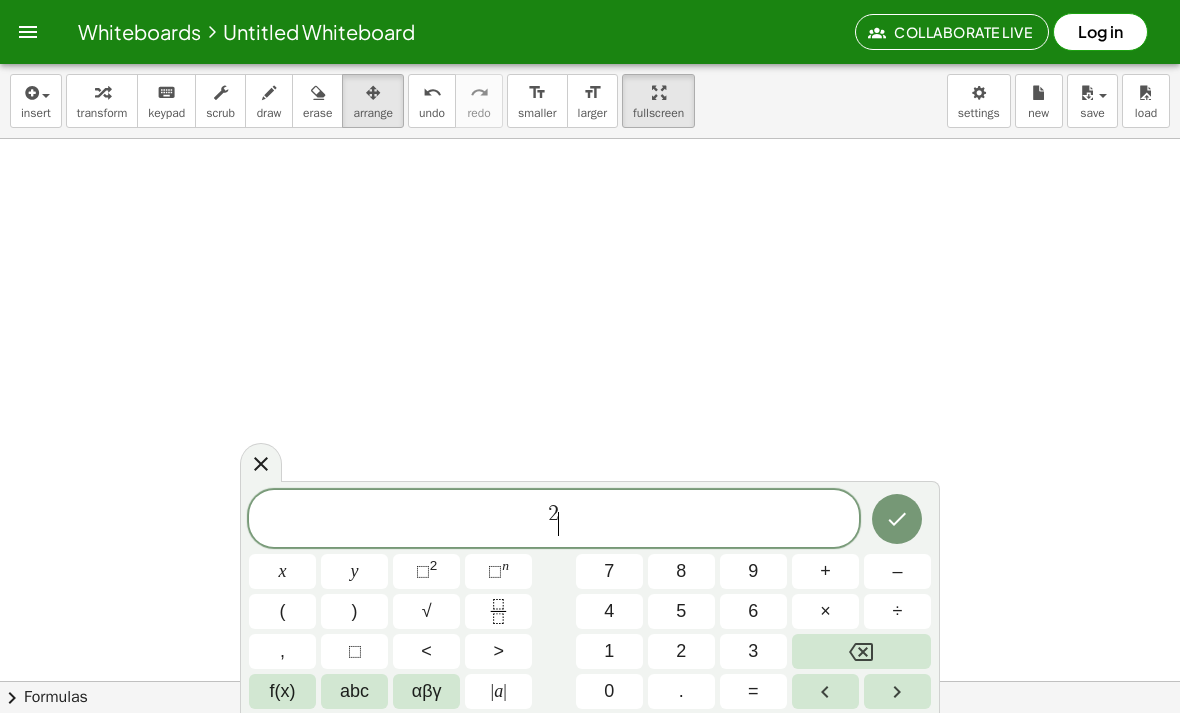 click at bounding box center [861, 651] 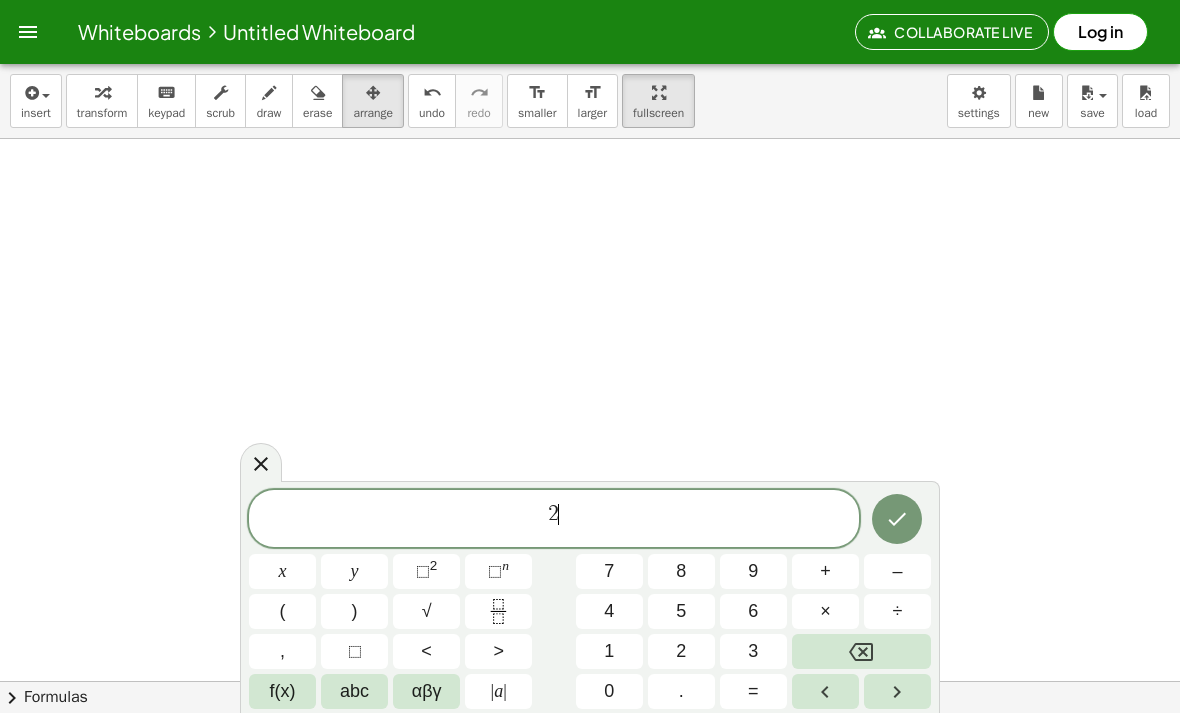click at bounding box center [861, 651] 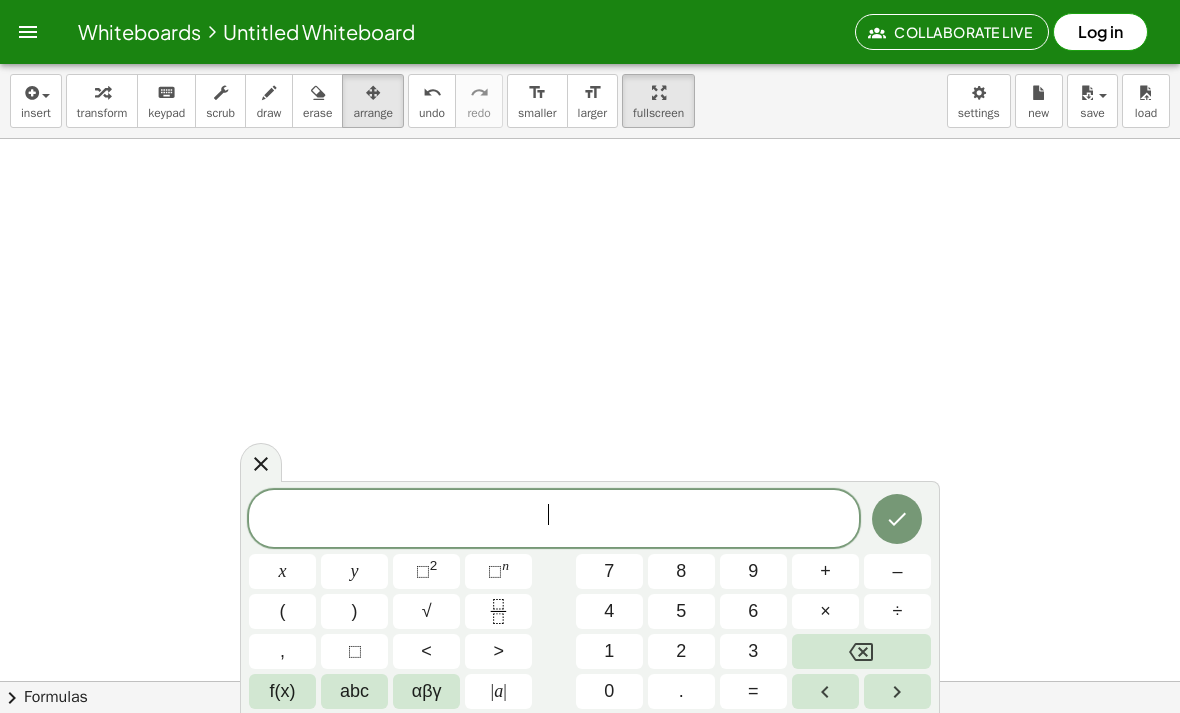 click at bounding box center [861, 651] 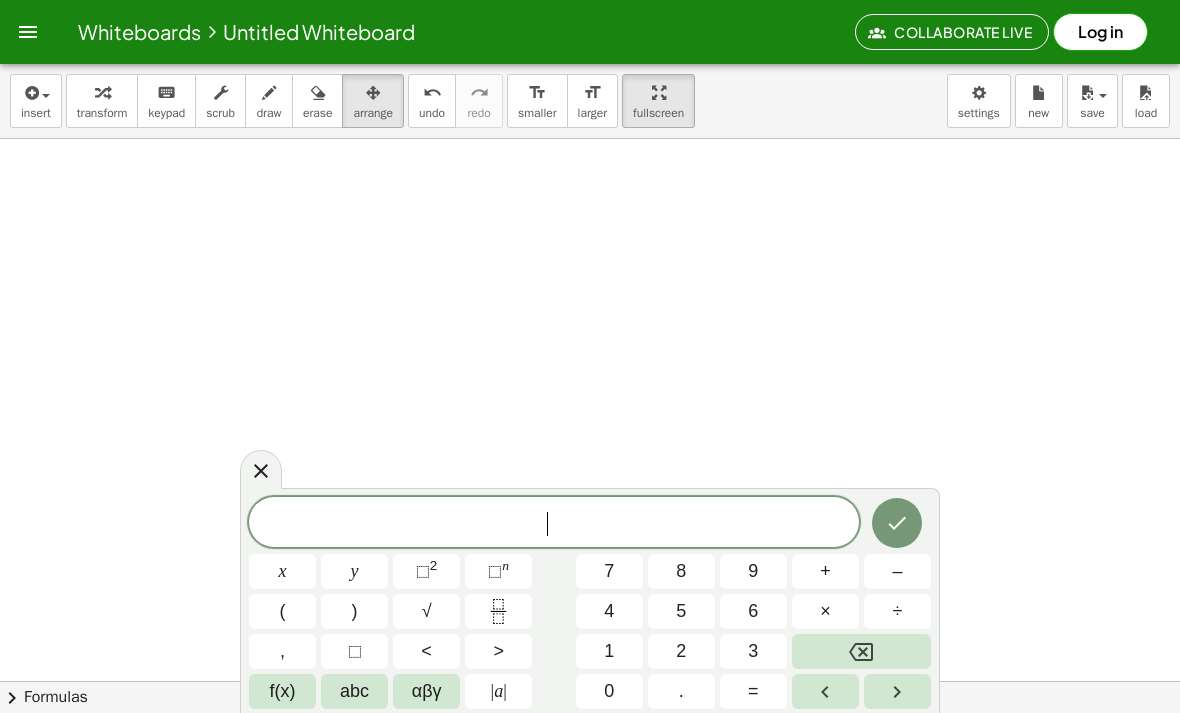 click at bounding box center (861, 651) 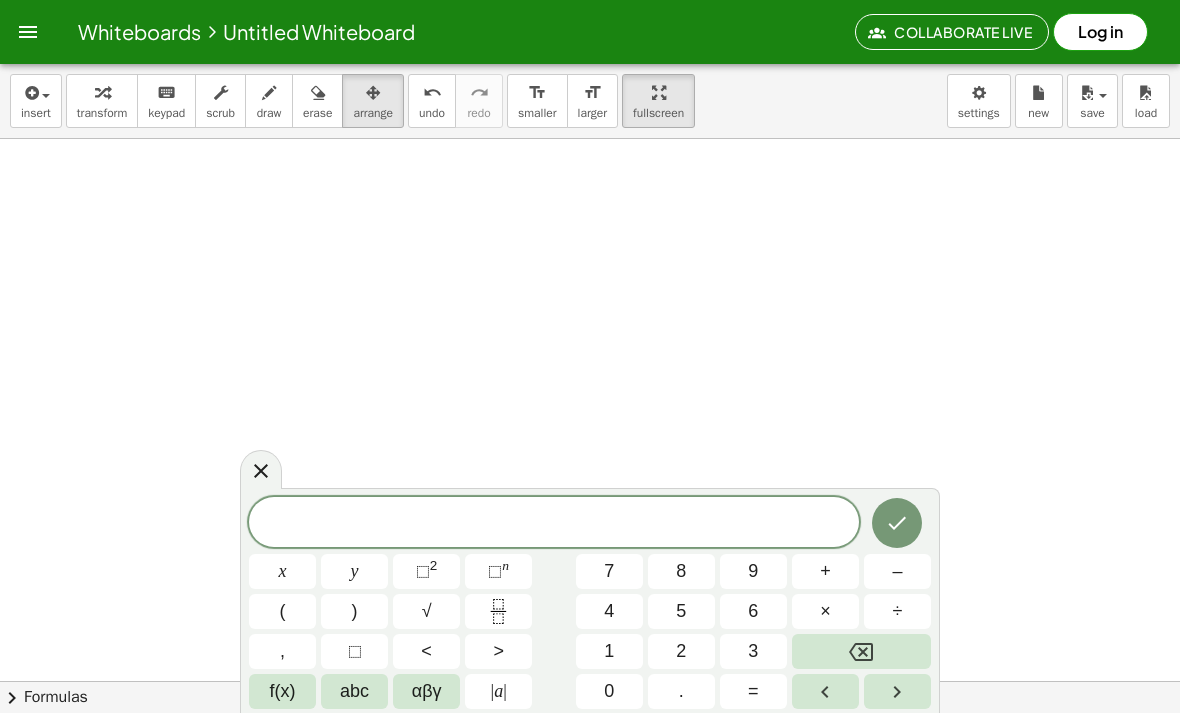 click on "2" at bounding box center (681, 651) 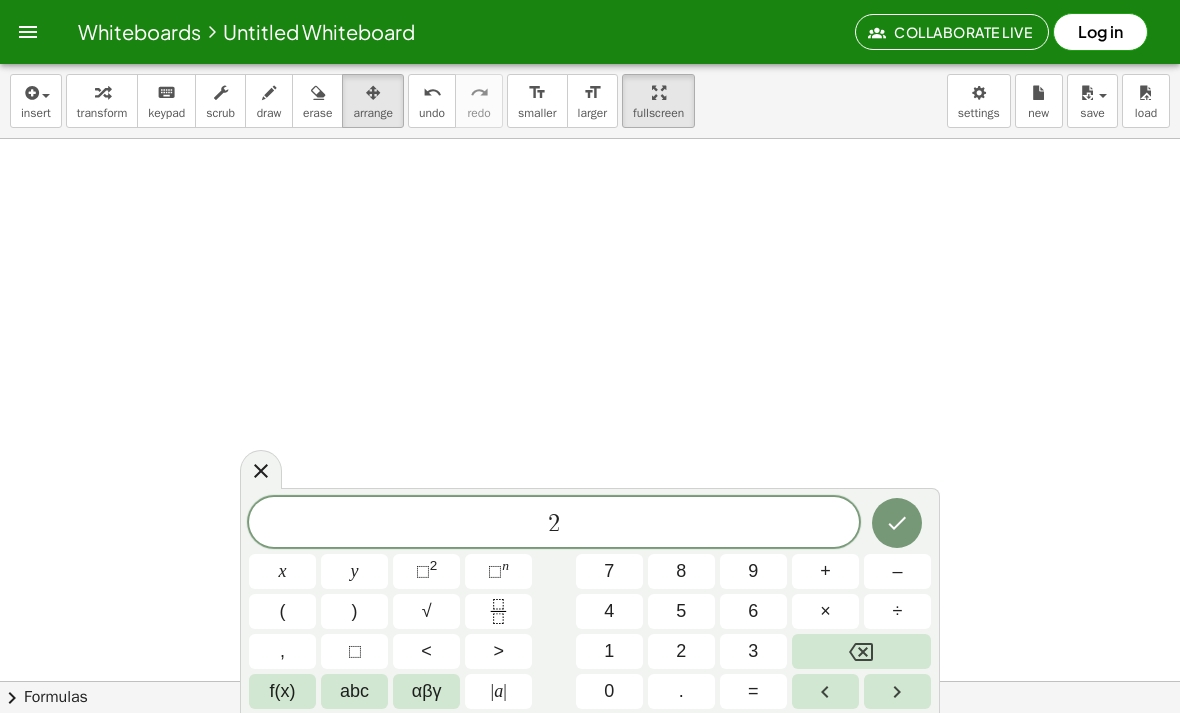 click on "x" at bounding box center (282, 571) 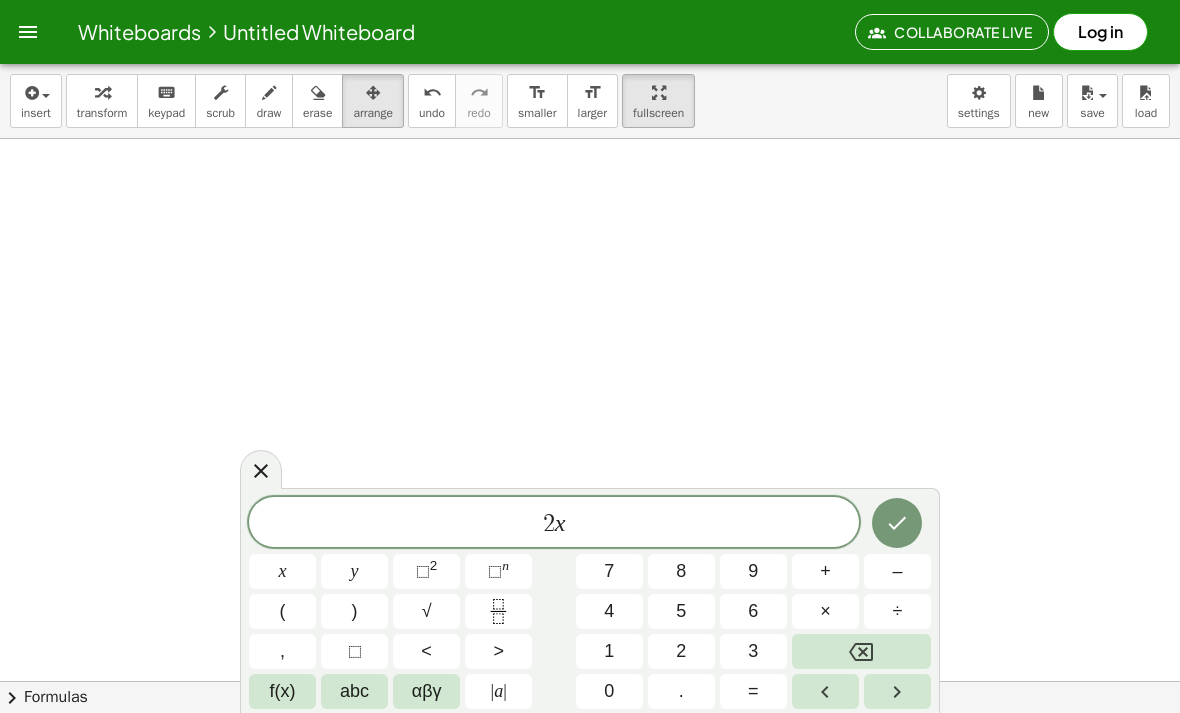 click on "2" at bounding box center [434, 565] 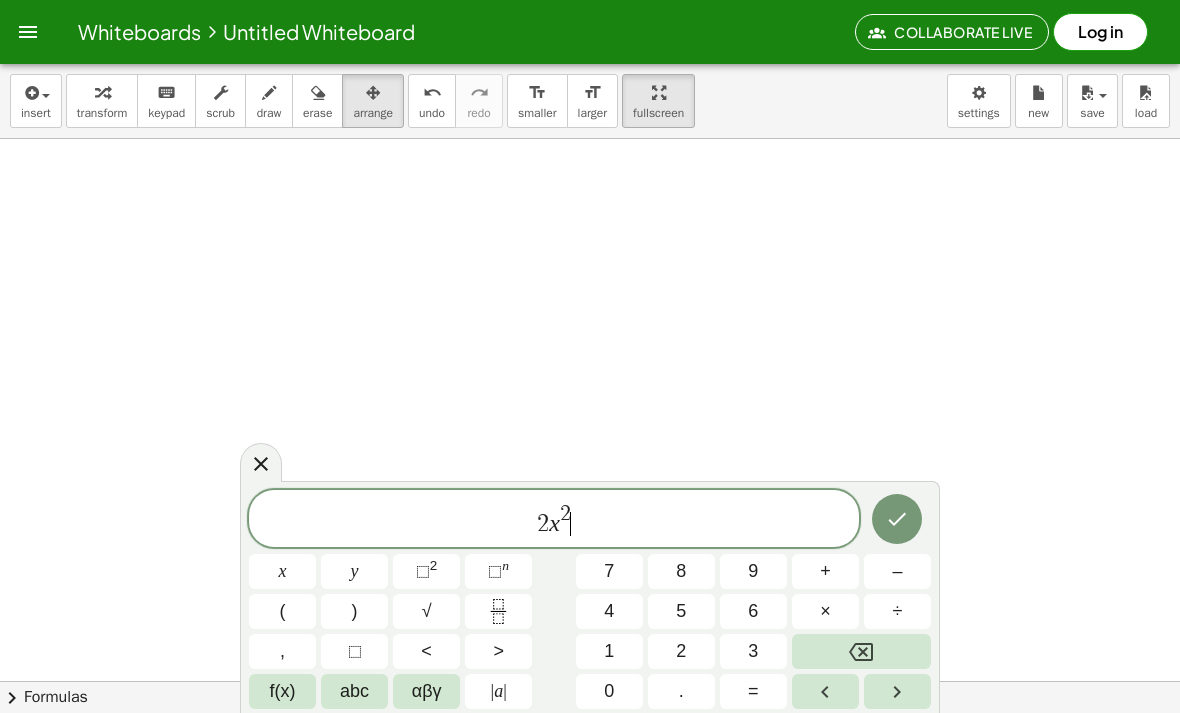 click on "–" at bounding box center [897, 571] 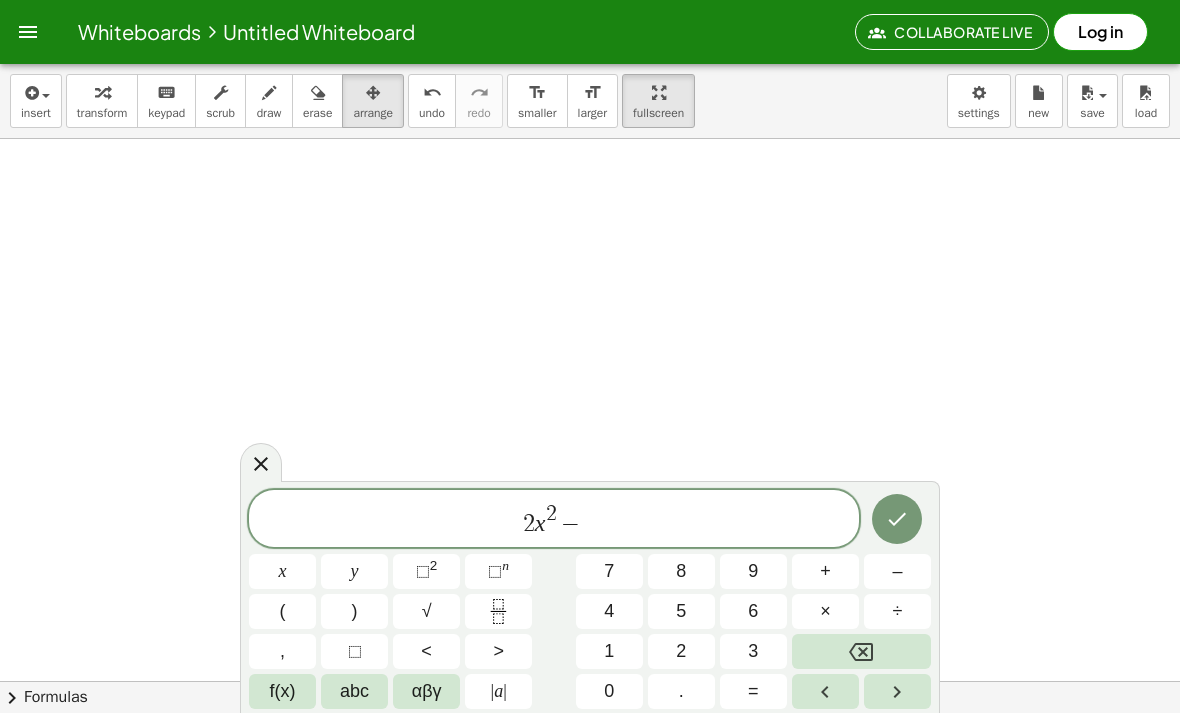 click on "6" at bounding box center (753, 611) 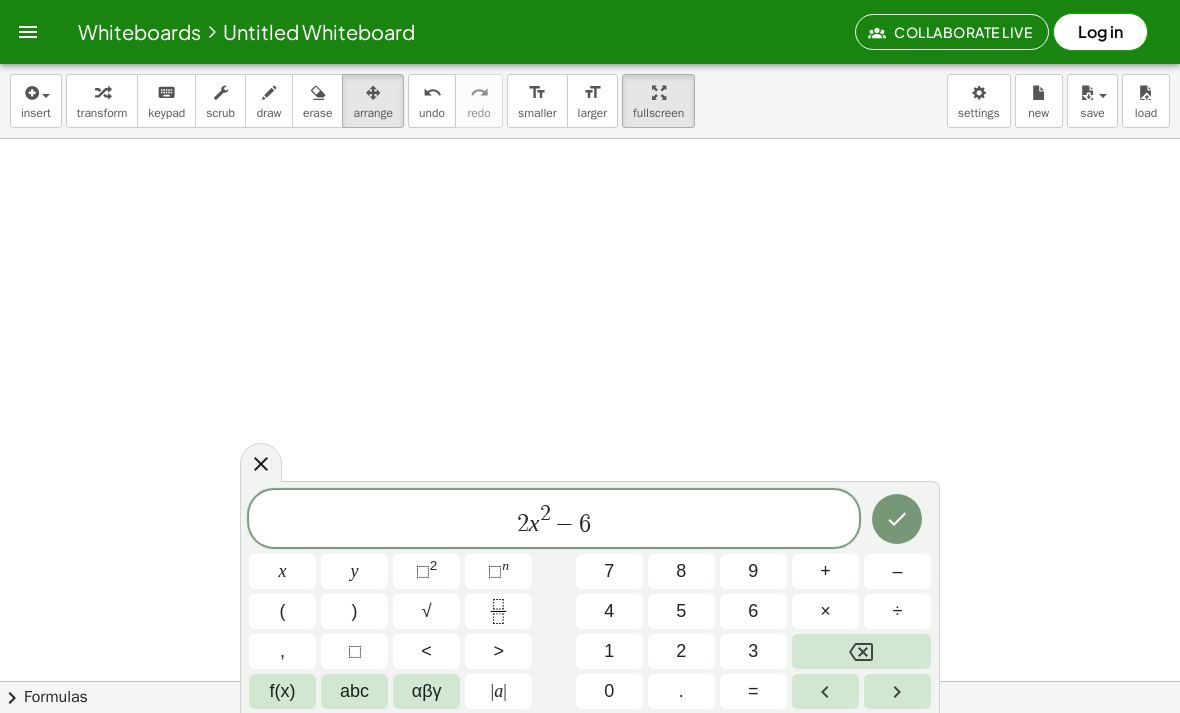 click on "x" at bounding box center [282, 571] 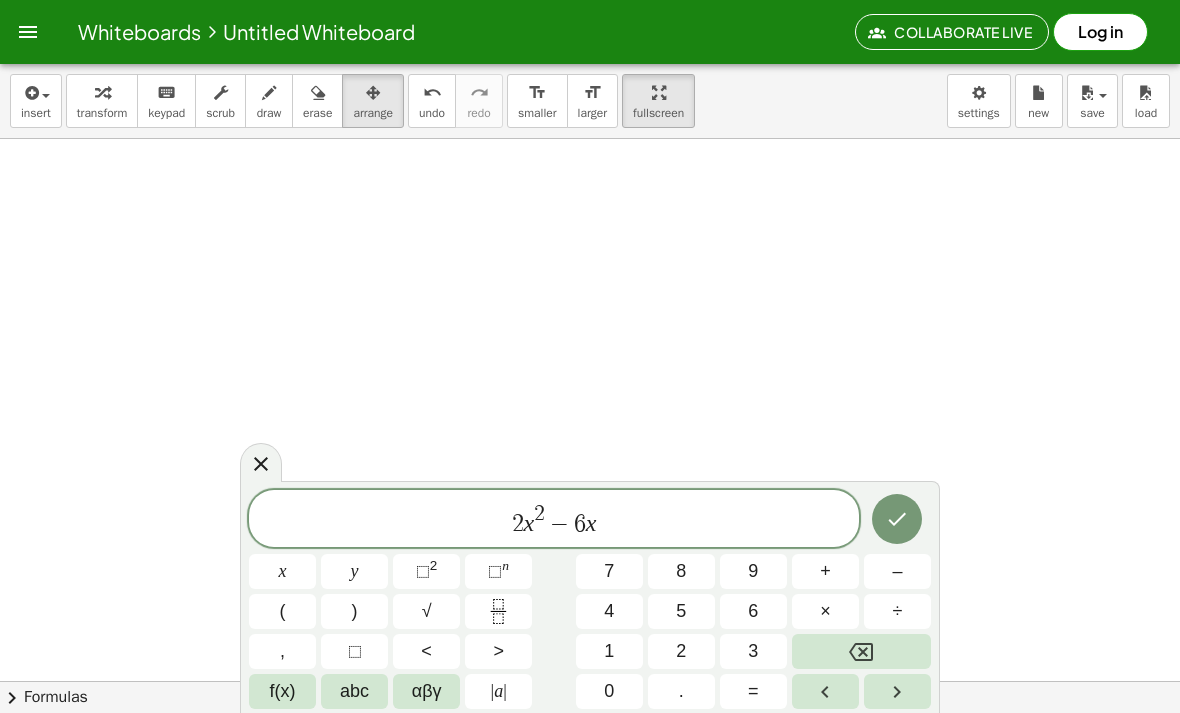 click on "–" at bounding box center [897, 571] 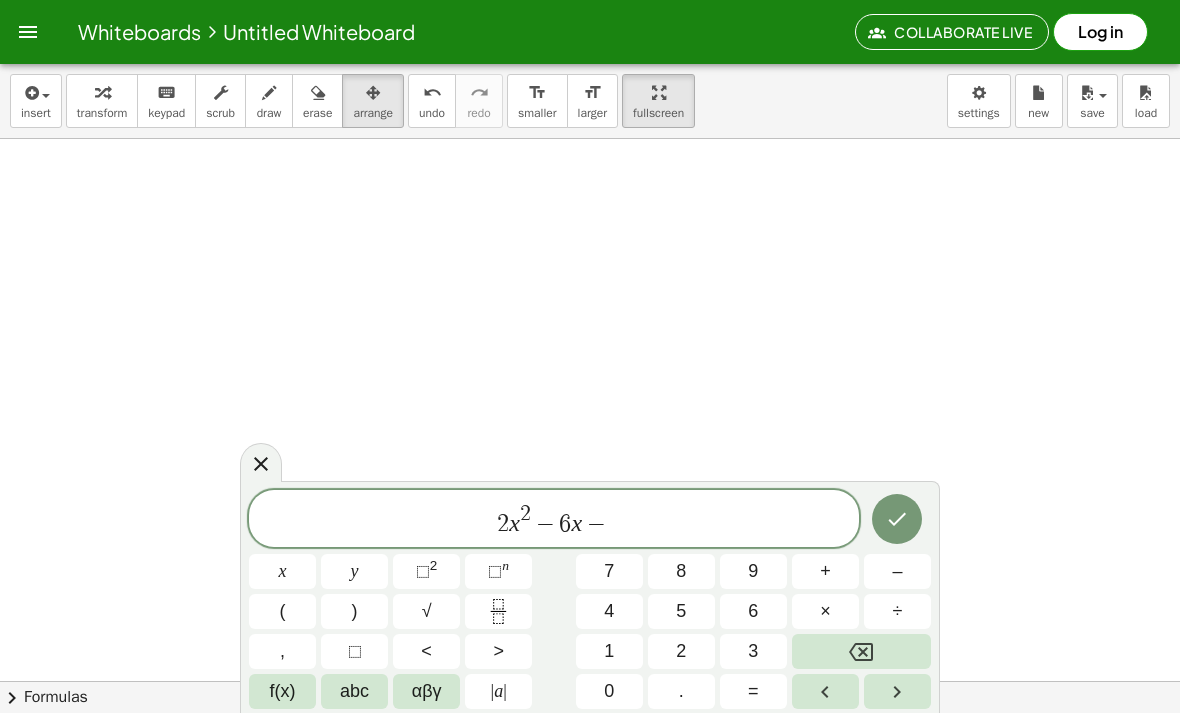 click on "2 x 2 − 6 x − ​" 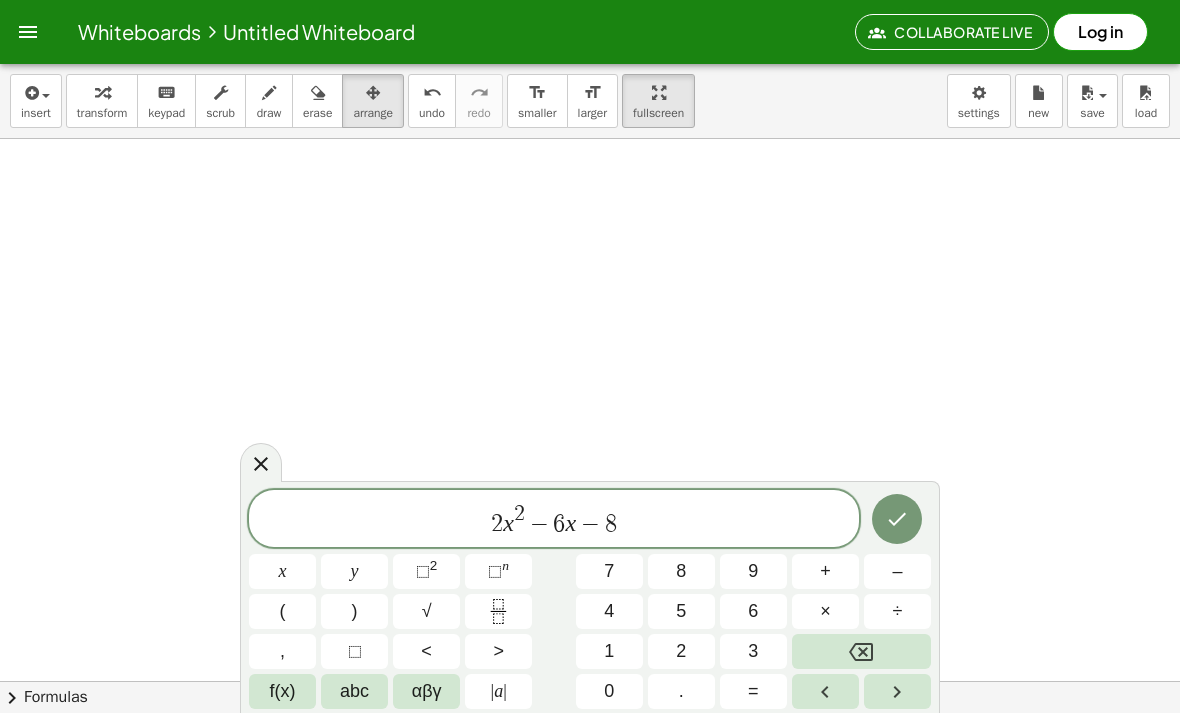 click on "=" at bounding box center (753, 691) 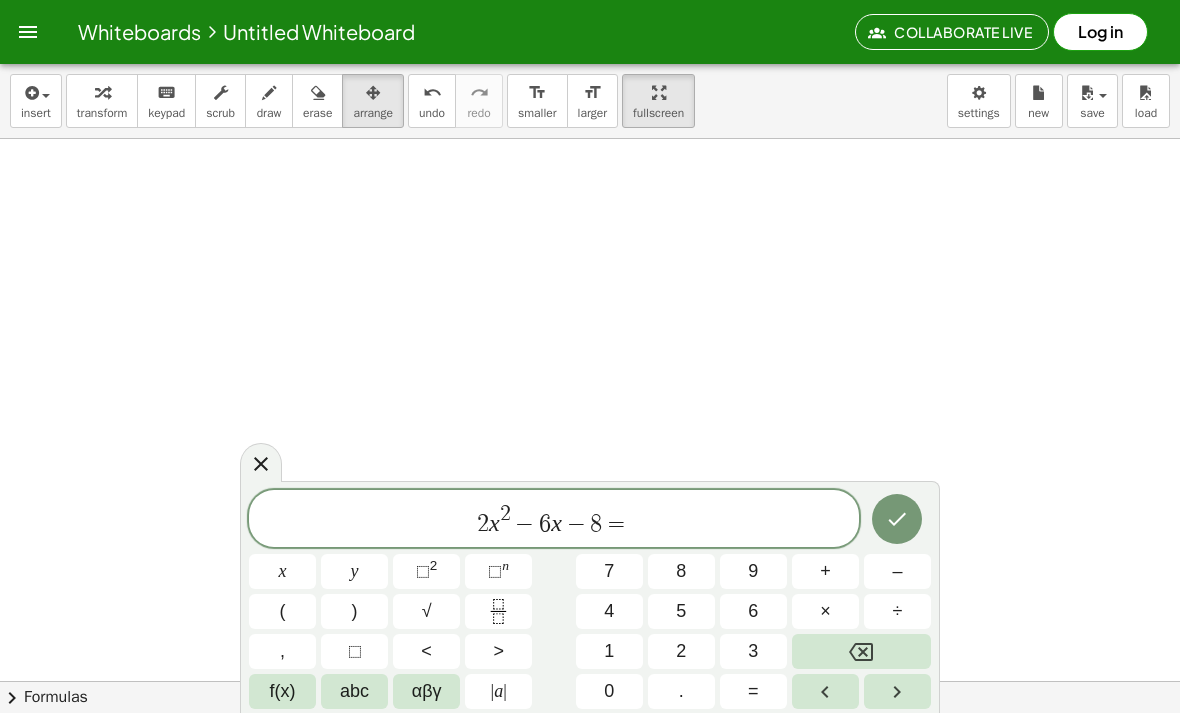 click on "1" at bounding box center (609, 651) 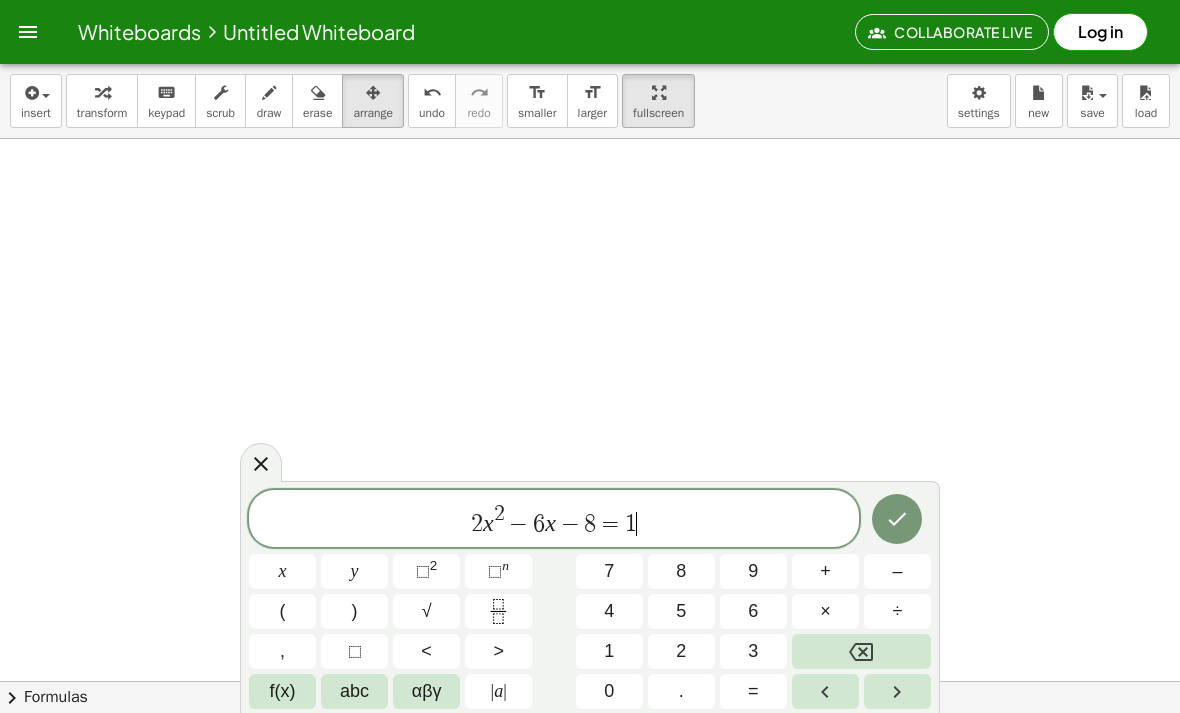click on "÷" at bounding box center (897, 611) 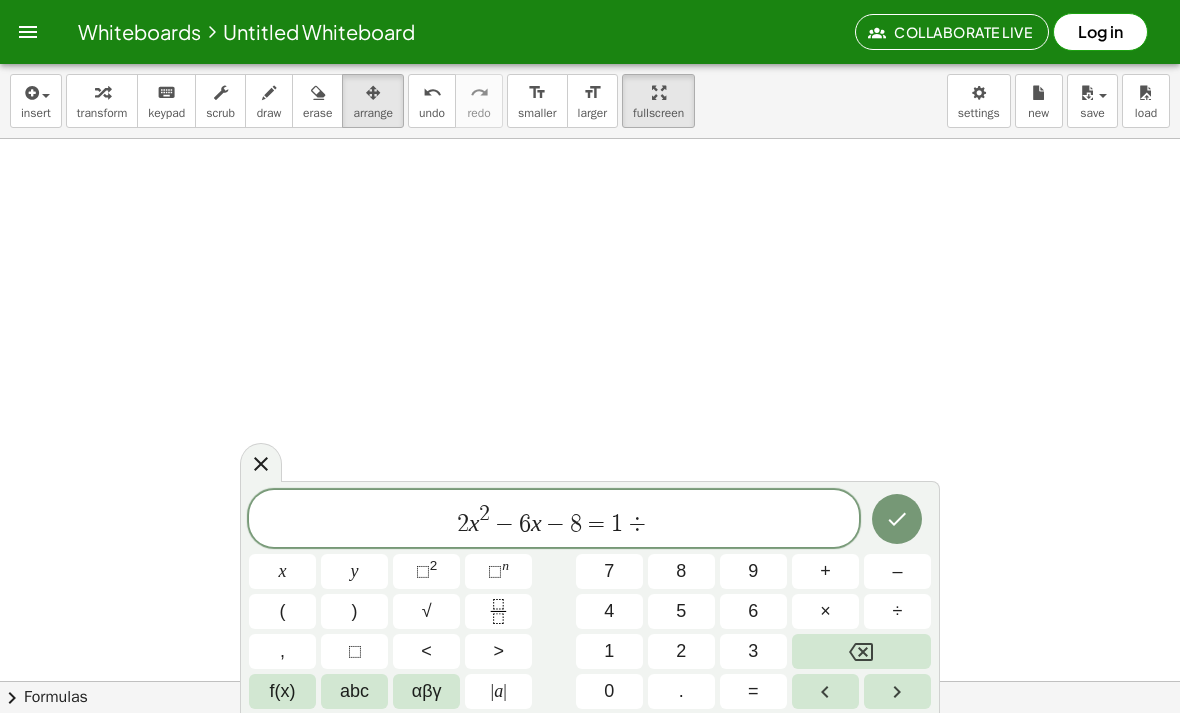 click 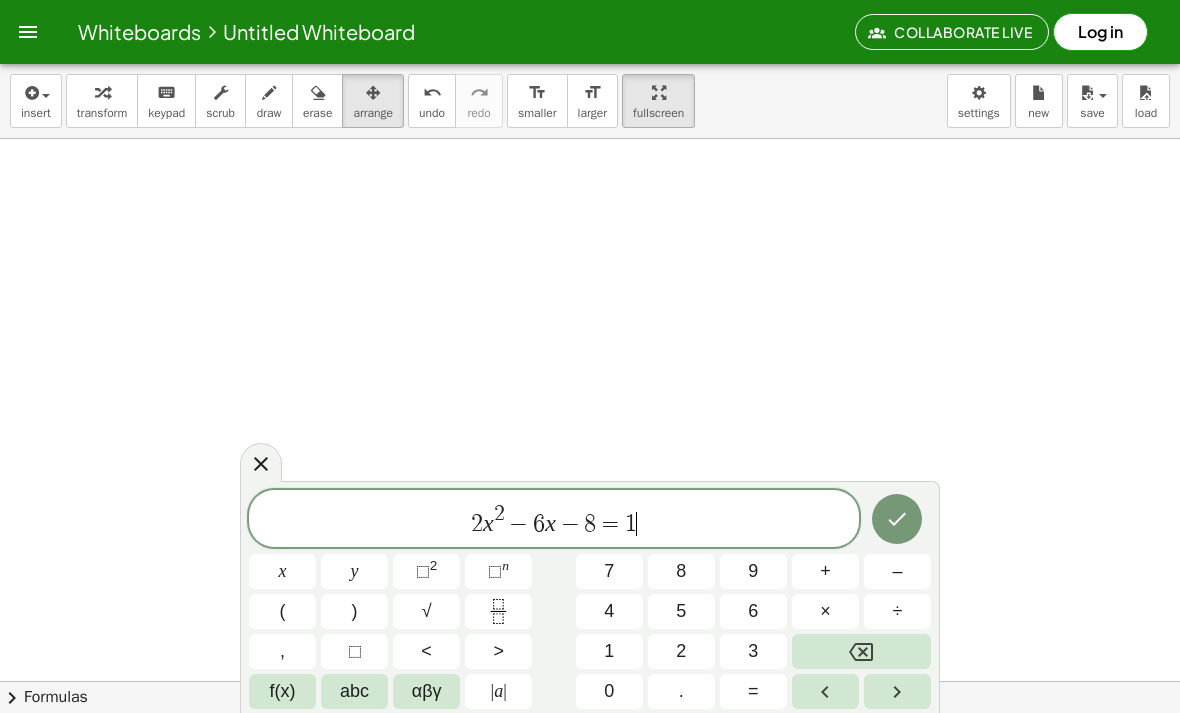 click 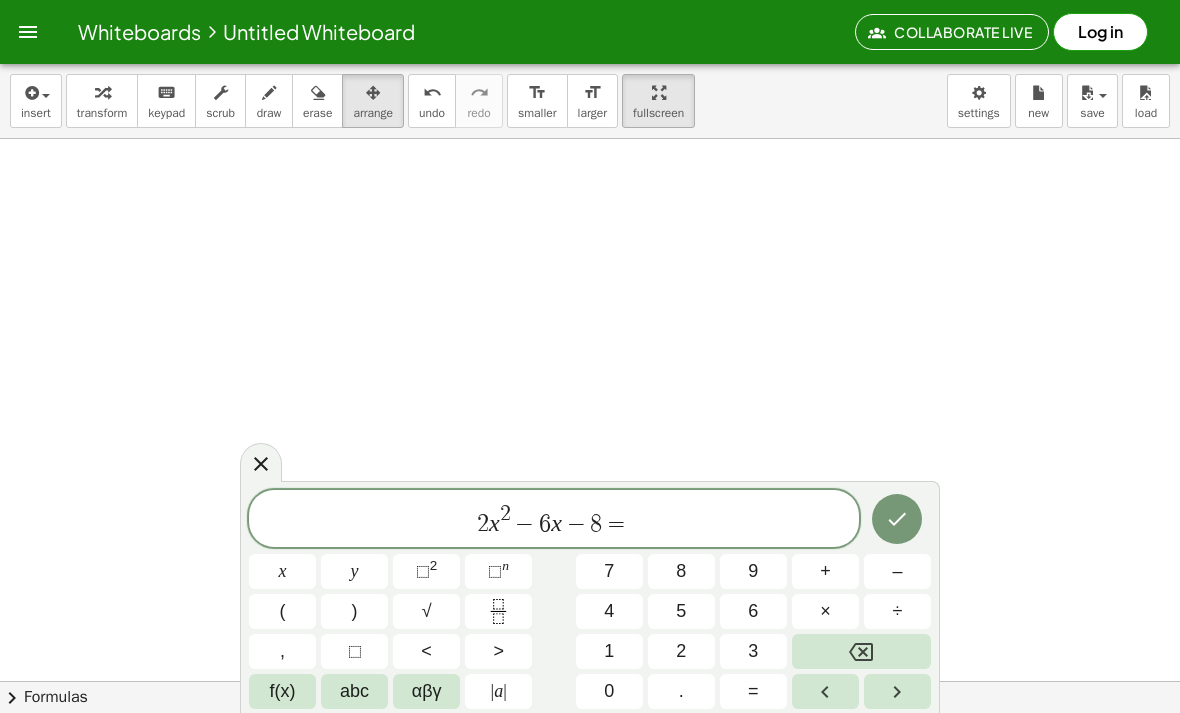 click on "1" at bounding box center [609, 651] 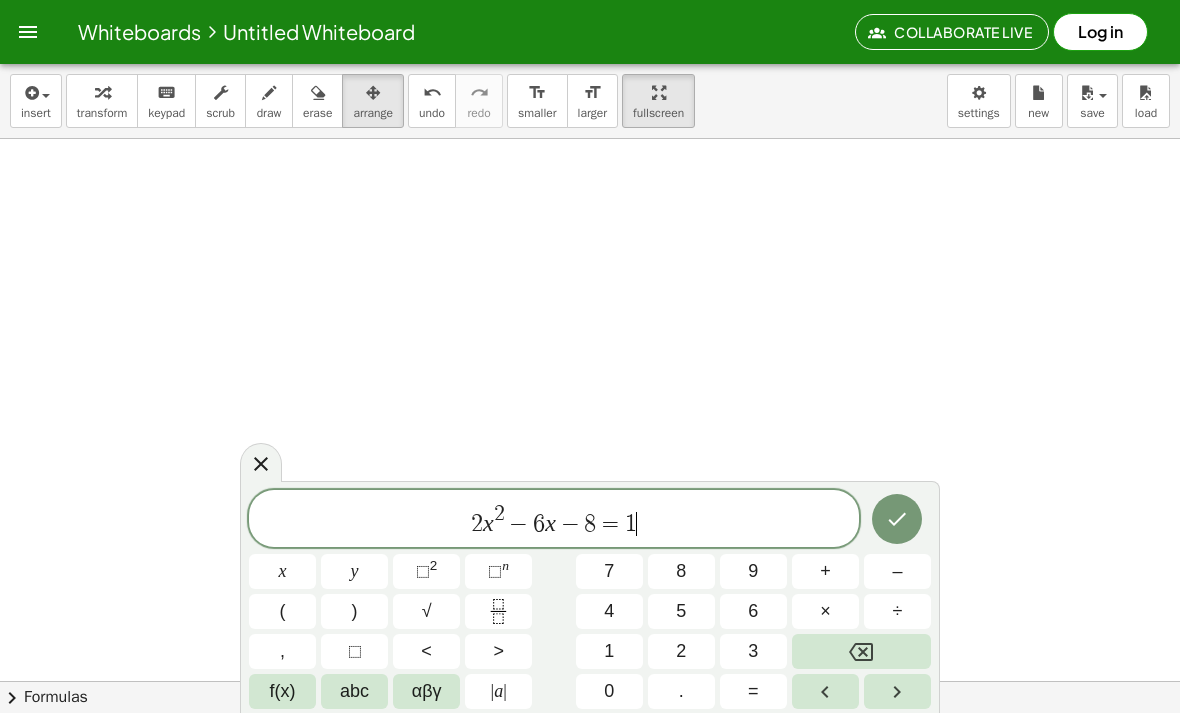 click at bounding box center [861, 651] 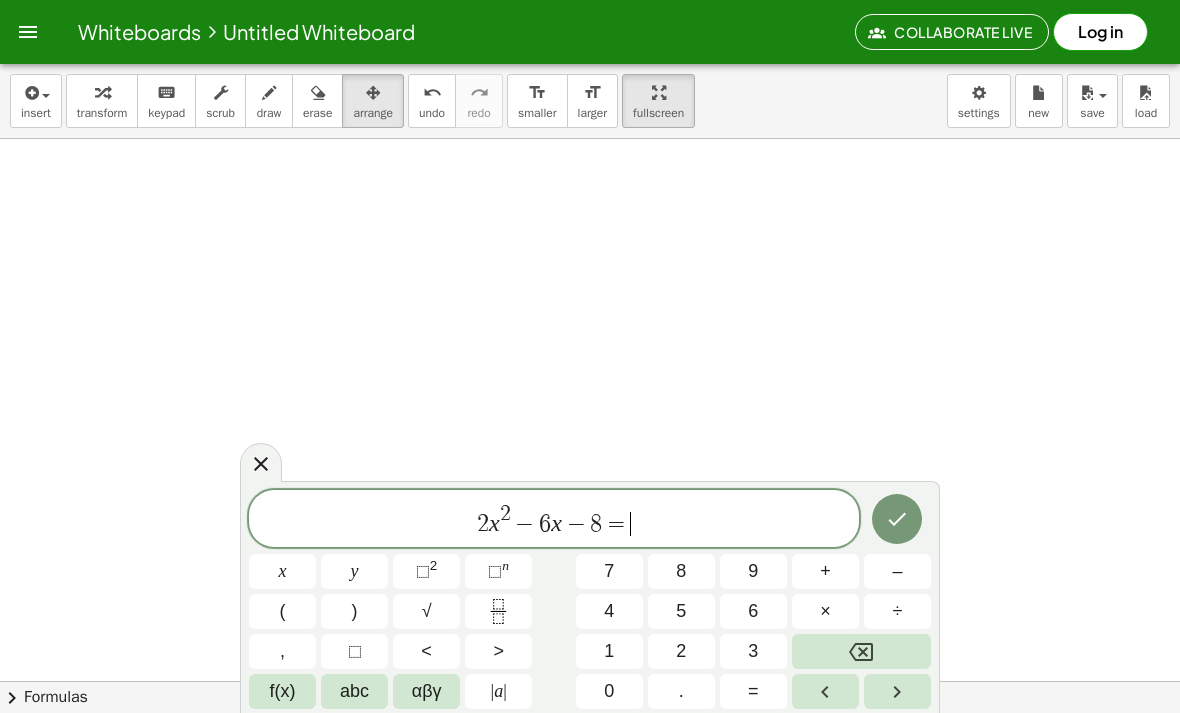click on "1" at bounding box center (609, 651) 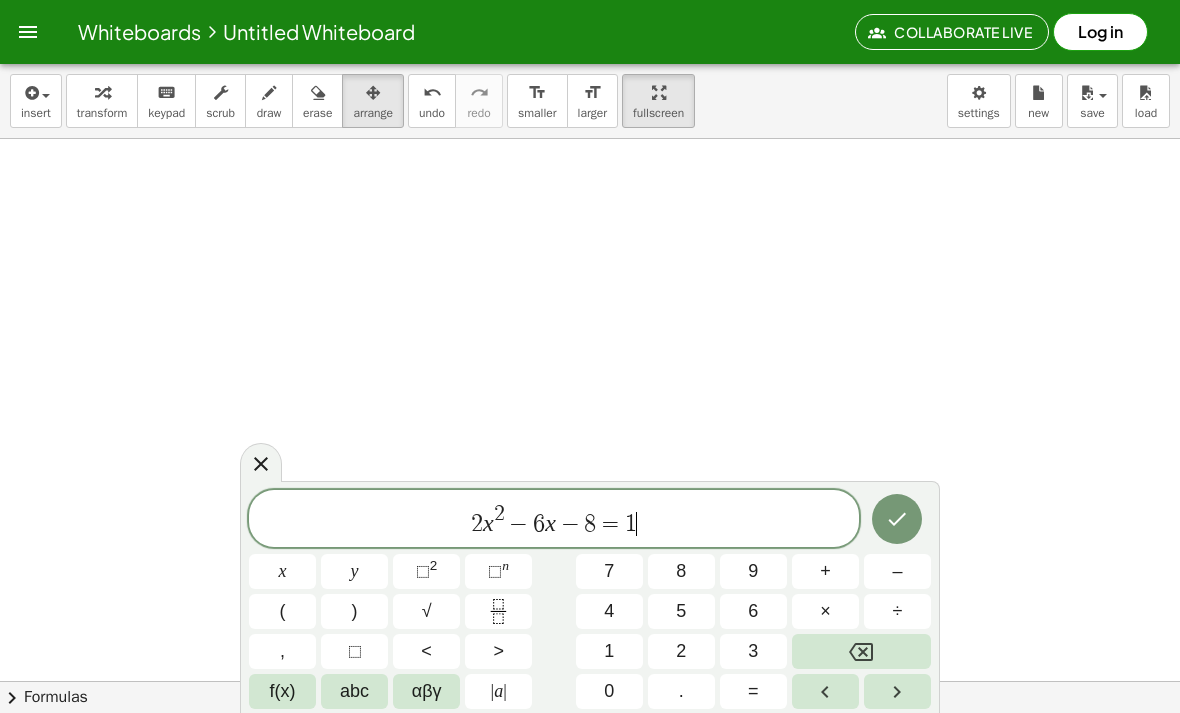 click at bounding box center (861, 651) 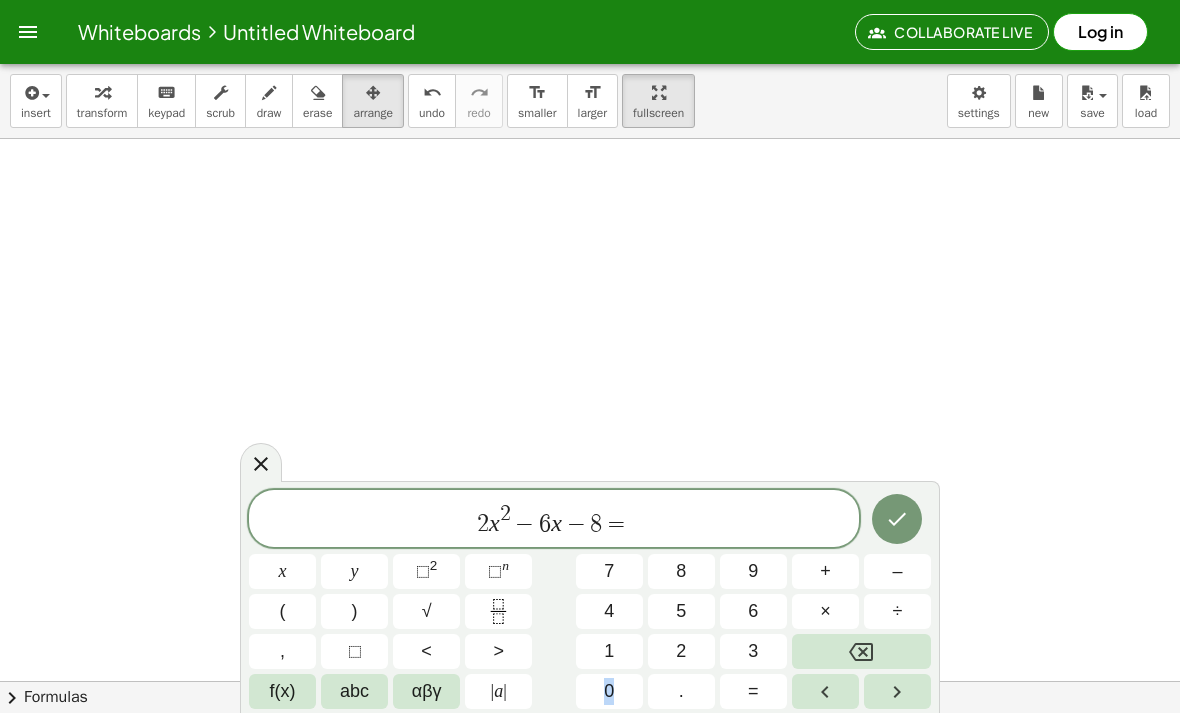 click on "1" at bounding box center (609, 651) 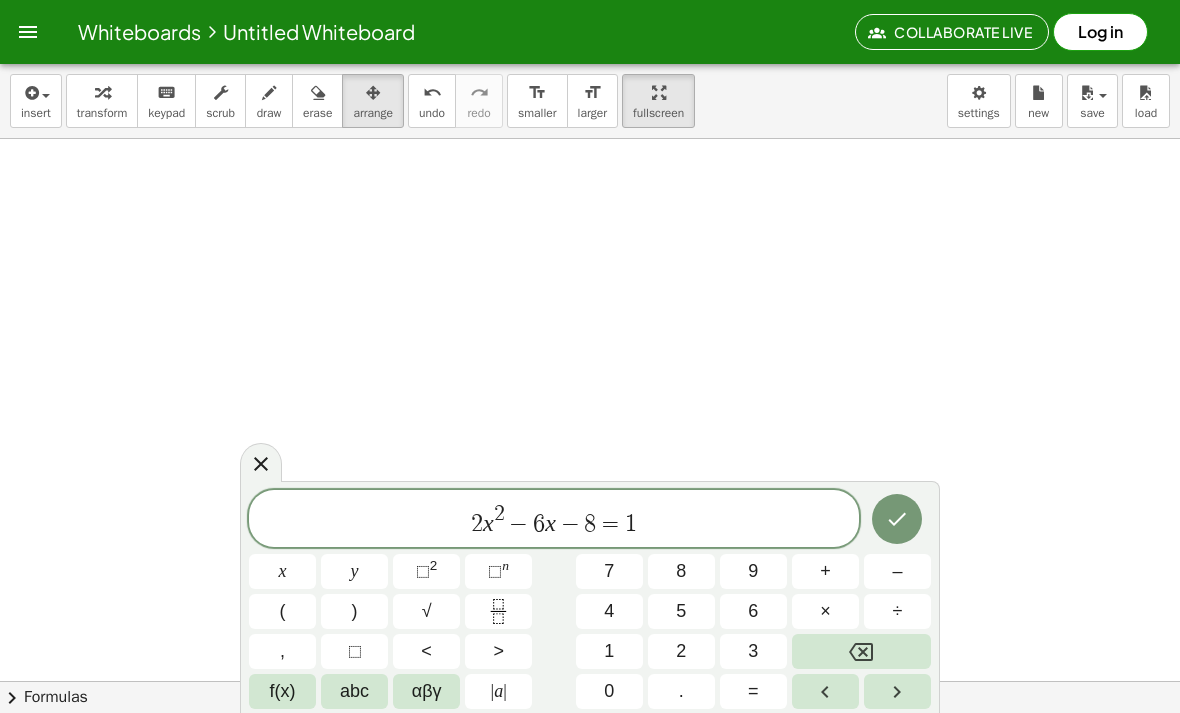 click at bounding box center [861, 651] 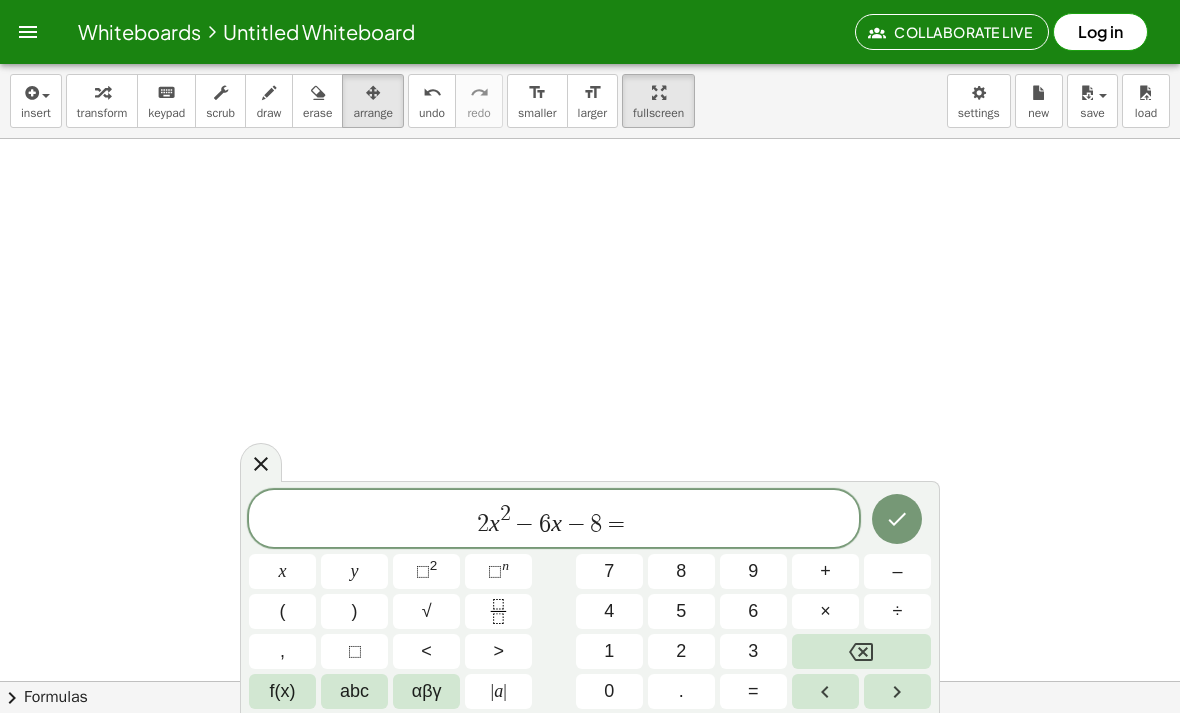click on "0" at bounding box center (609, 691) 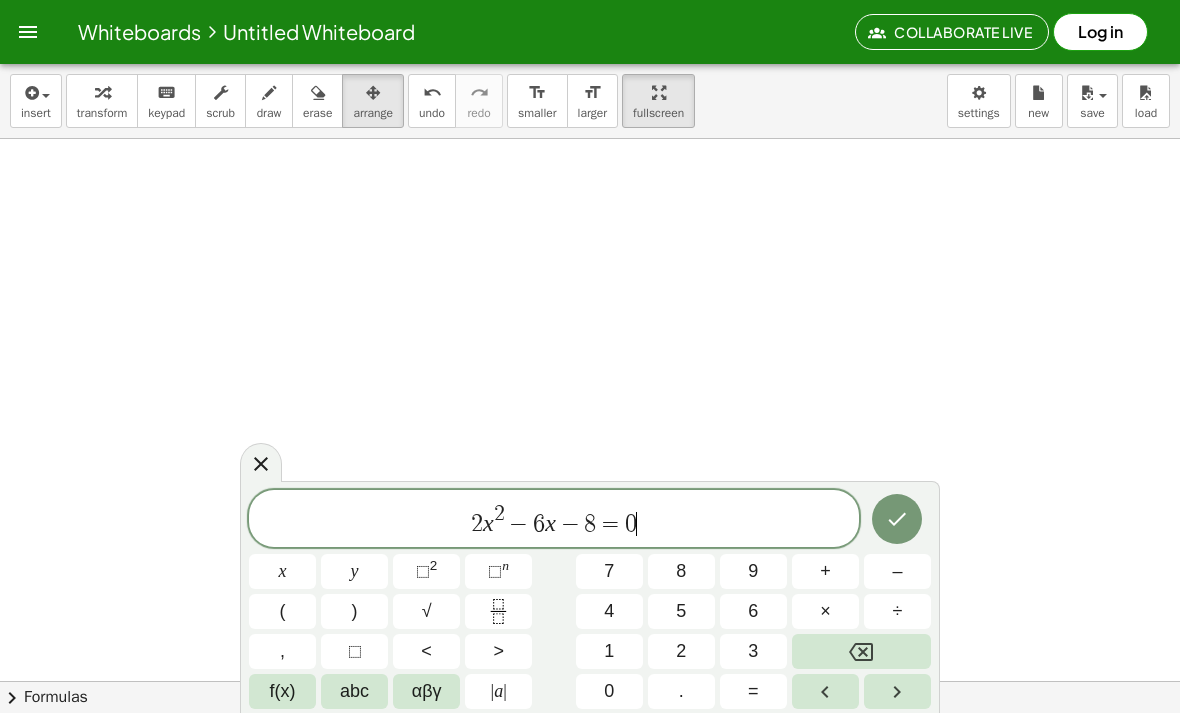click 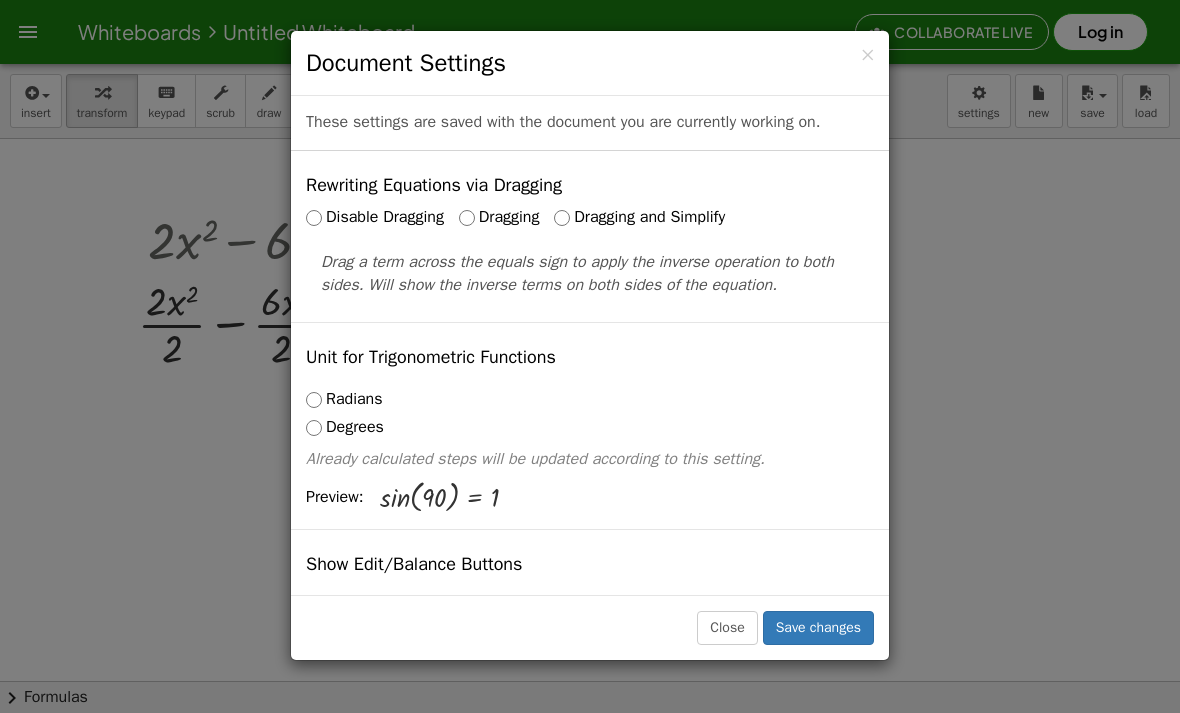 scroll, scrollTop: 4, scrollLeft: 0, axis: vertical 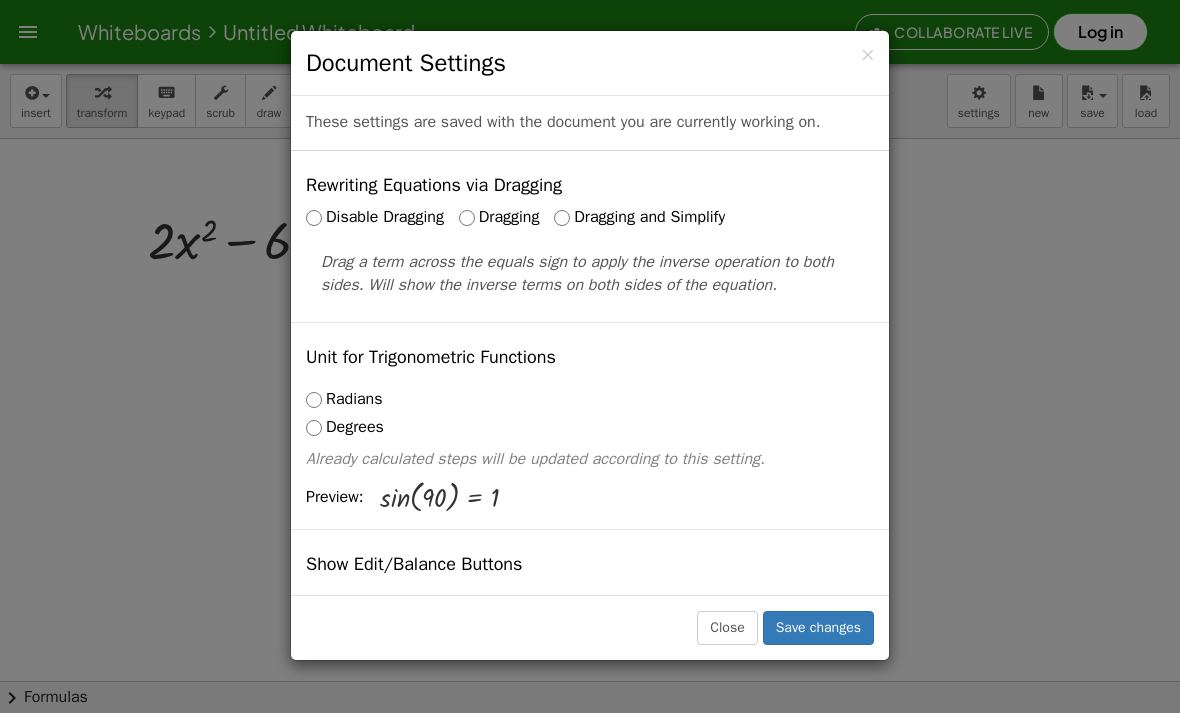 click on "Dragging and Simplify" at bounding box center (639, 217) 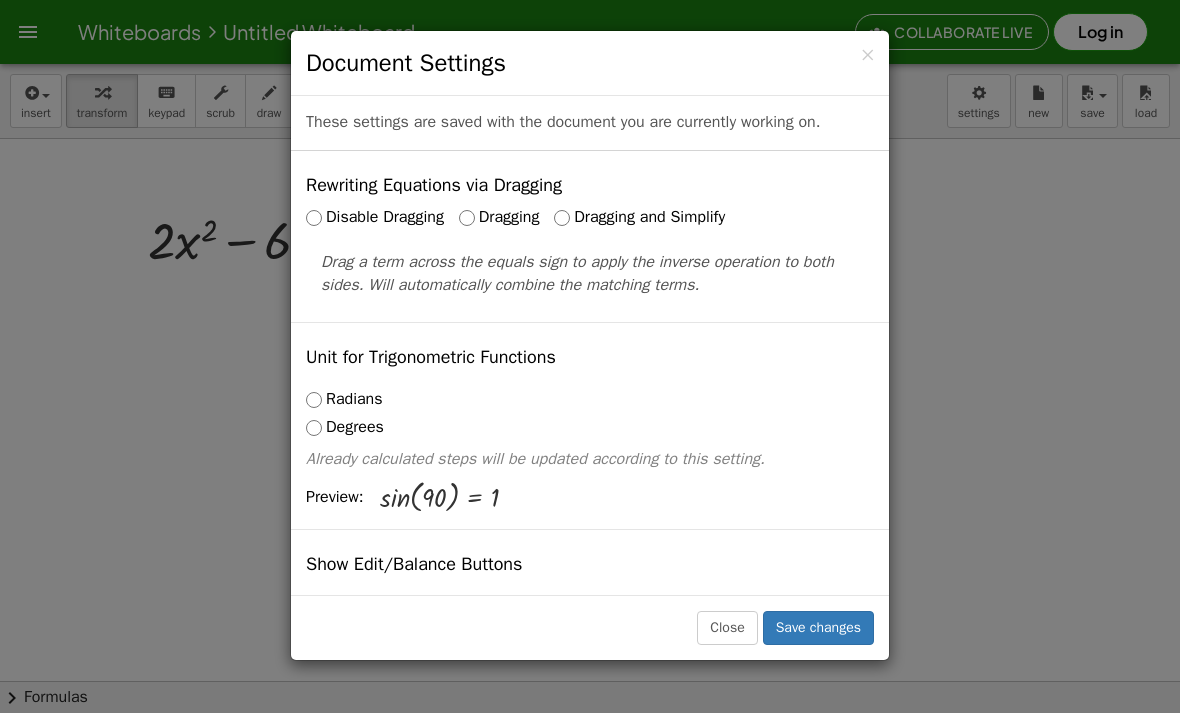 click on "Save changes" at bounding box center [818, 628] 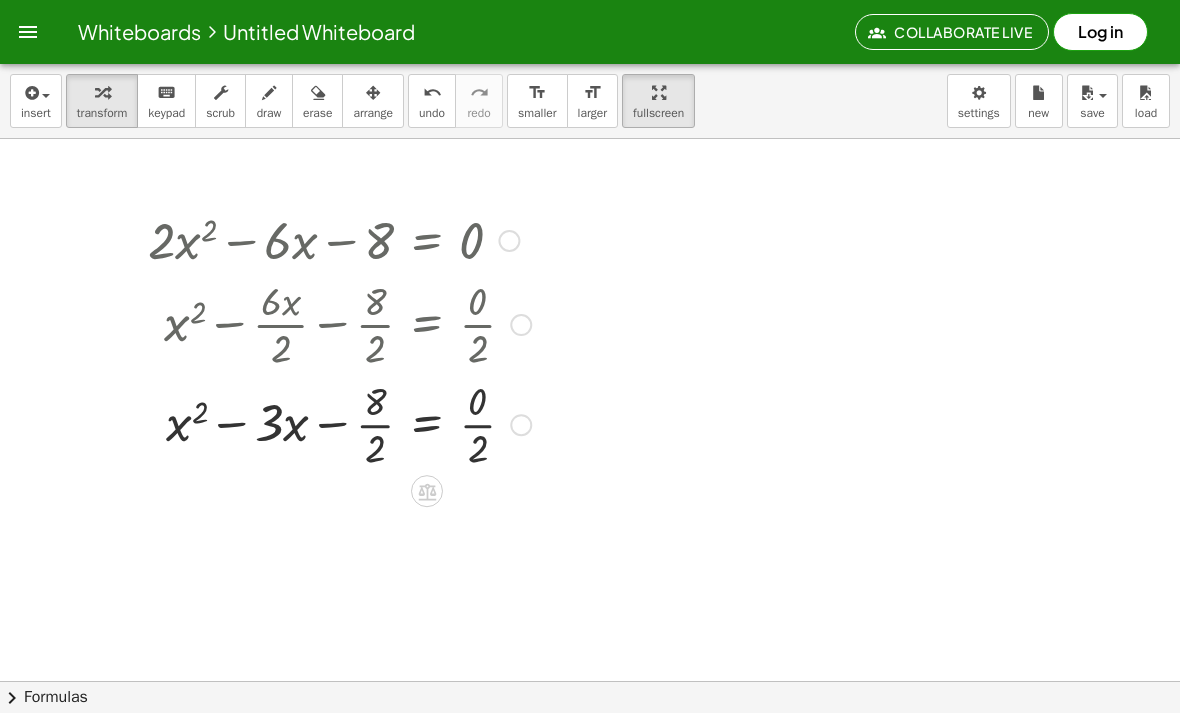 click at bounding box center (338, 323) 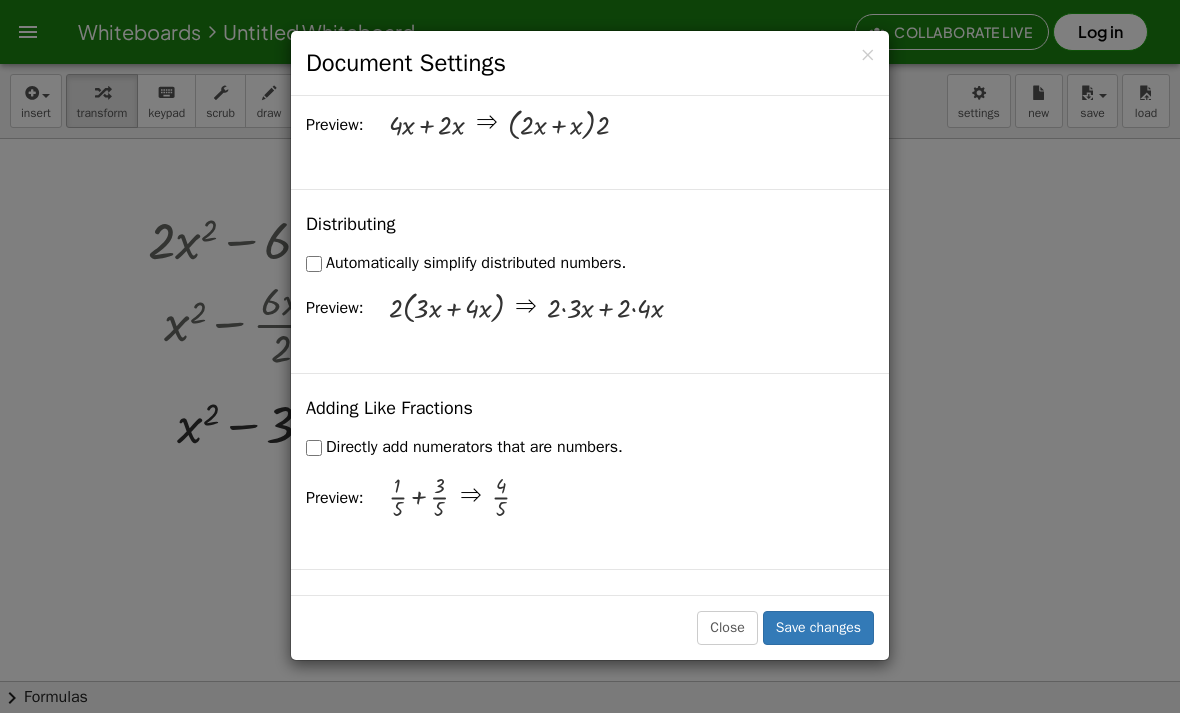 click on "Save changes" at bounding box center (818, 628) 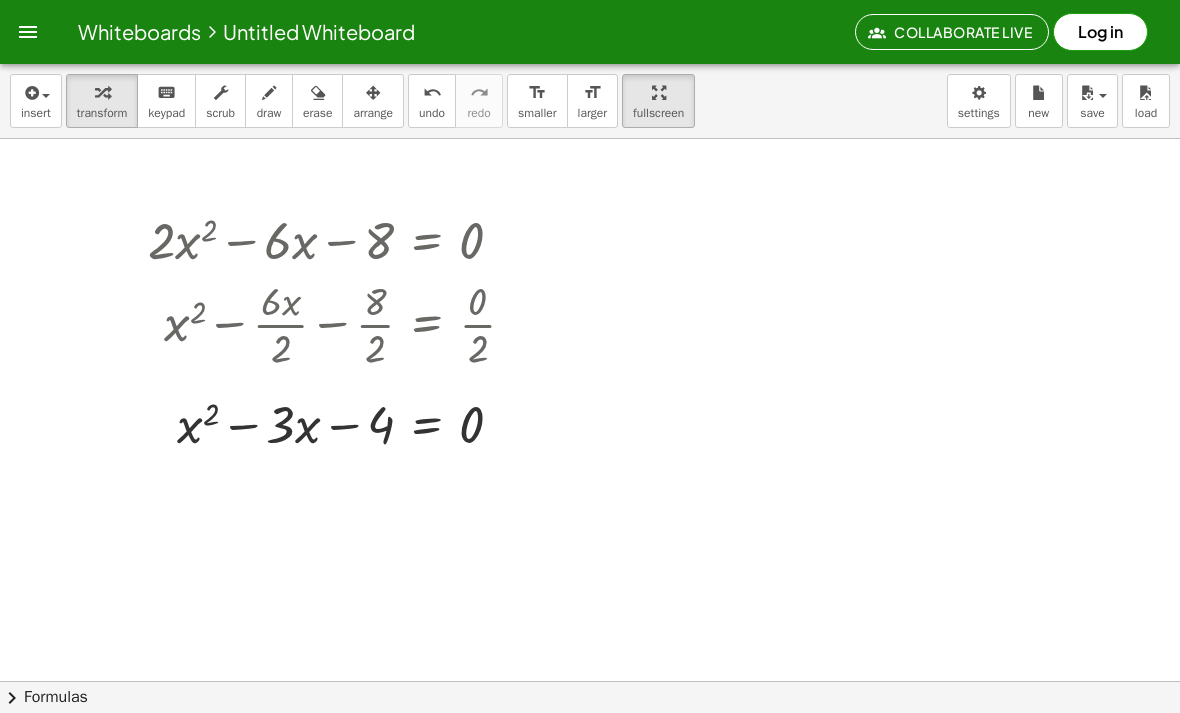 scroll, scrollTop: 0, scrollLeft: 0, axis: both 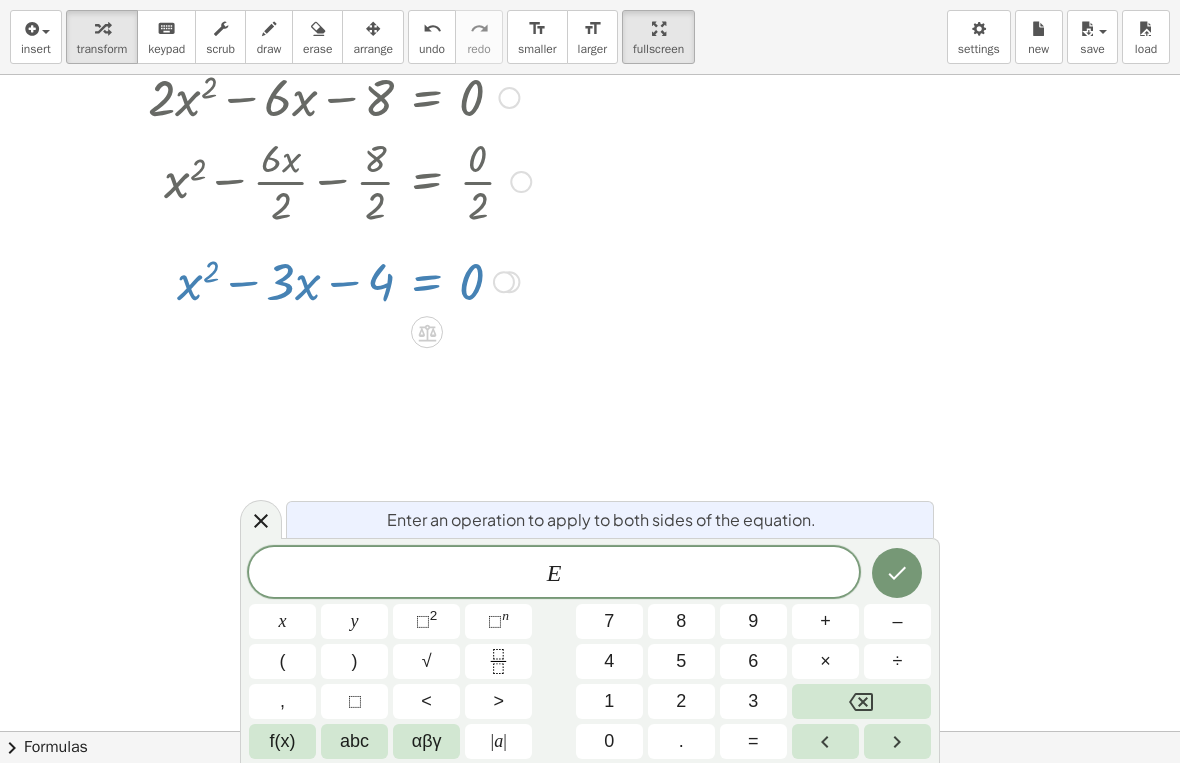 click on "chevron_right  Formulas" 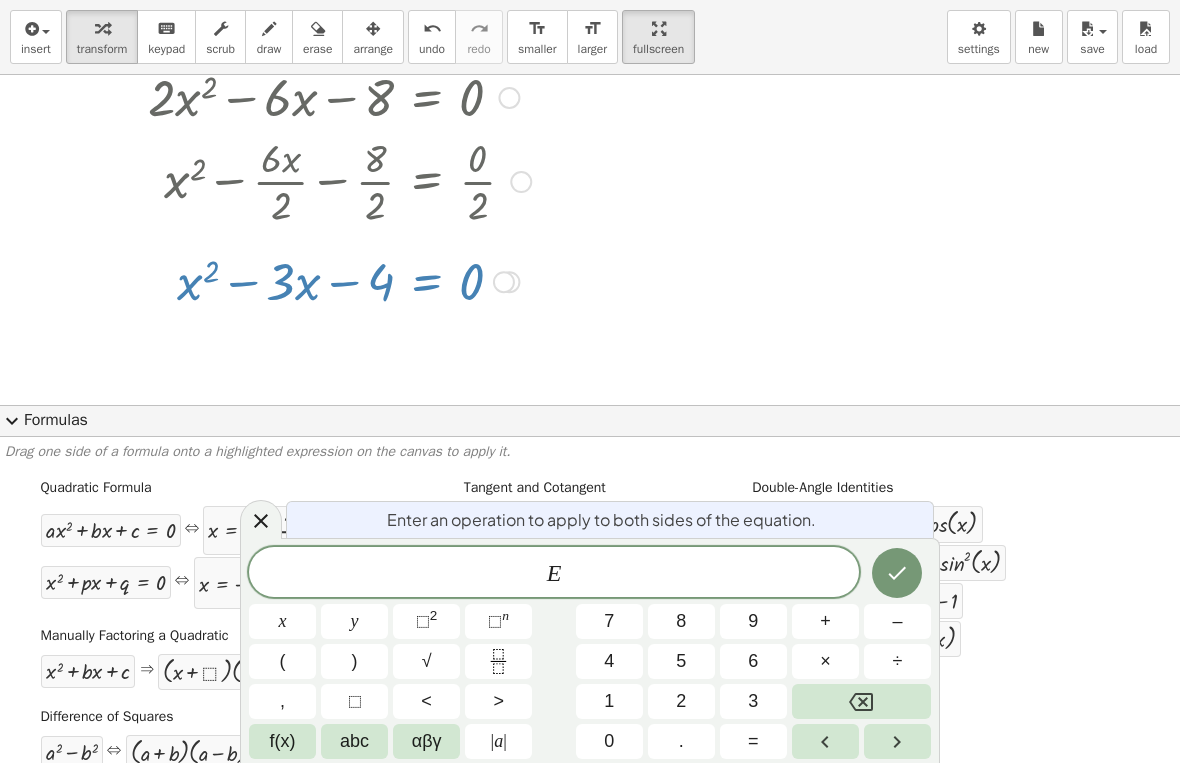 click 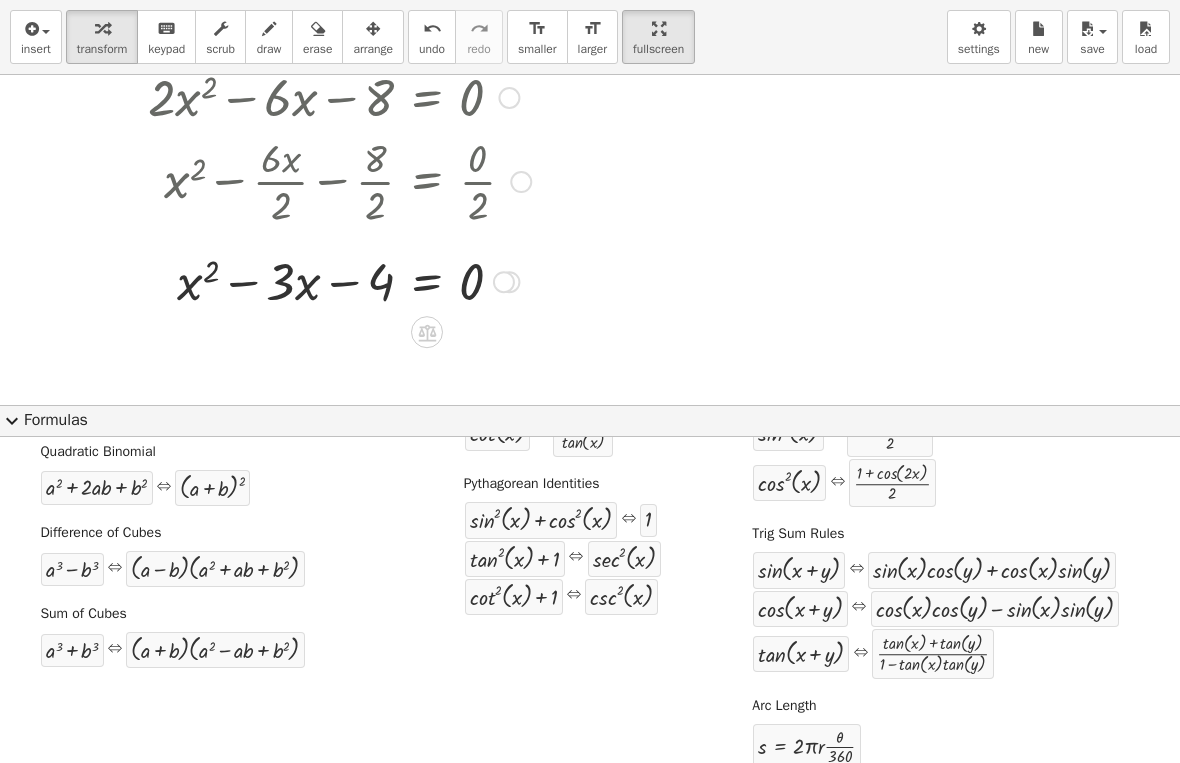 scroll, scrollTop: 66, scrollLeft: 0, axis: vertical 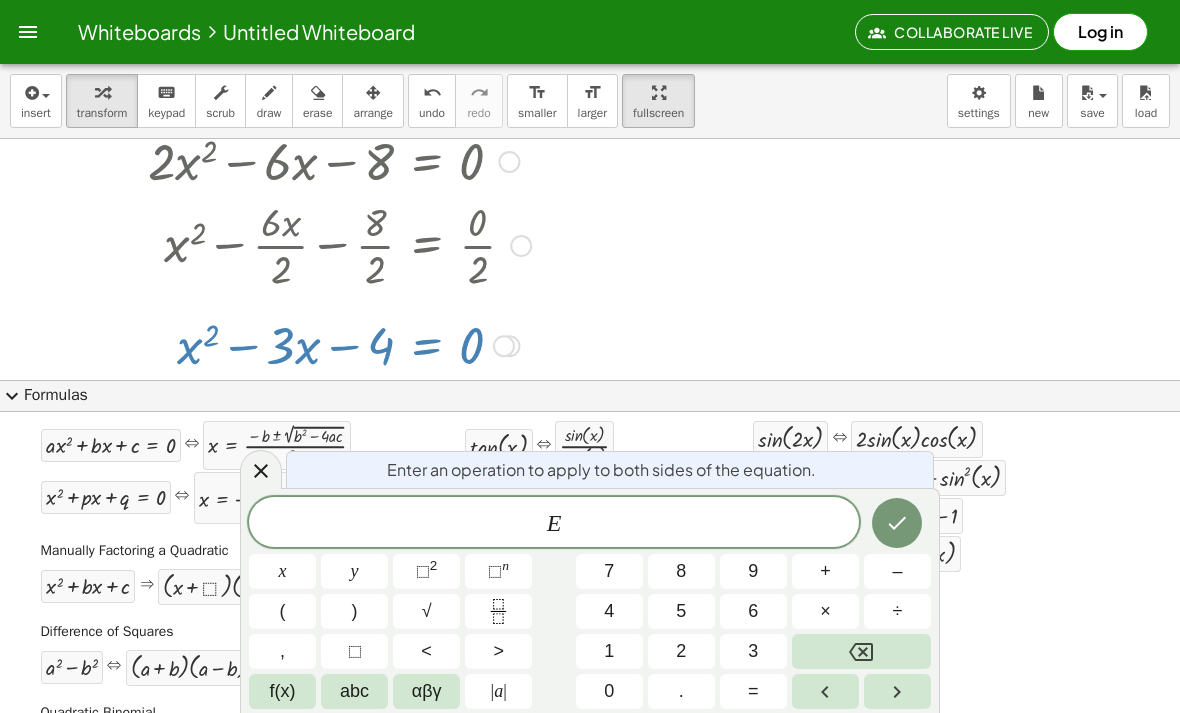 click 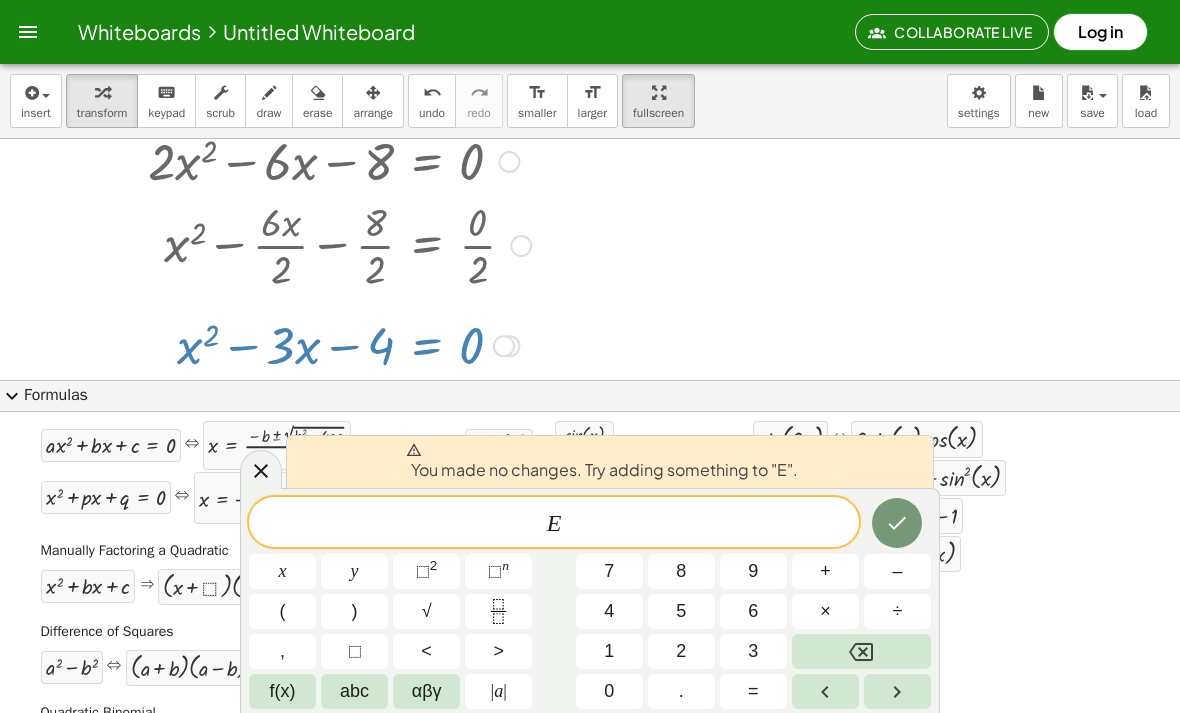 click at bounding box center [861, 651] 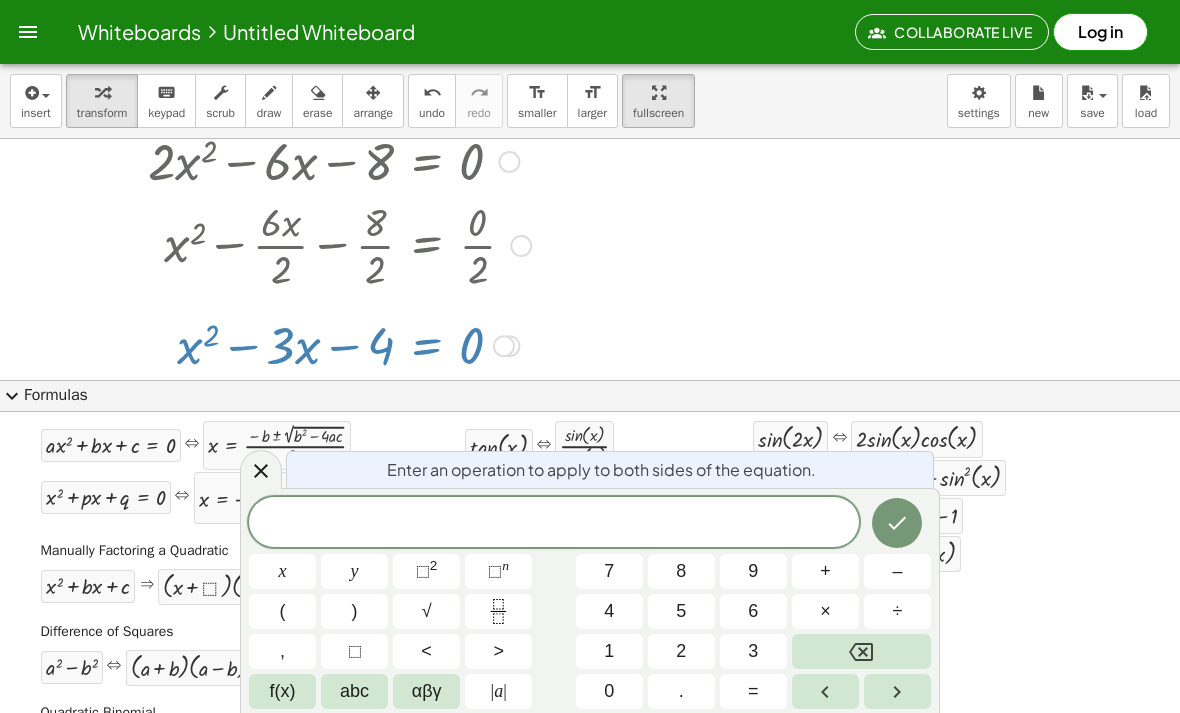 click on "x" at bounding box center (282, 571) 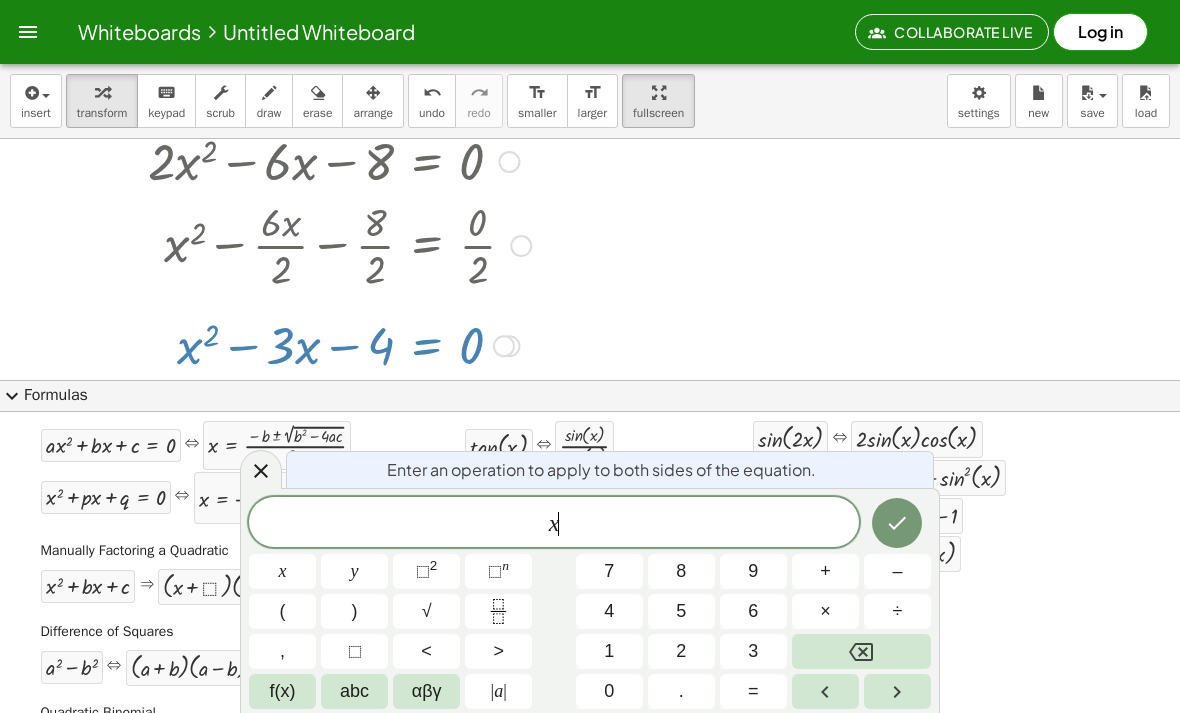 click 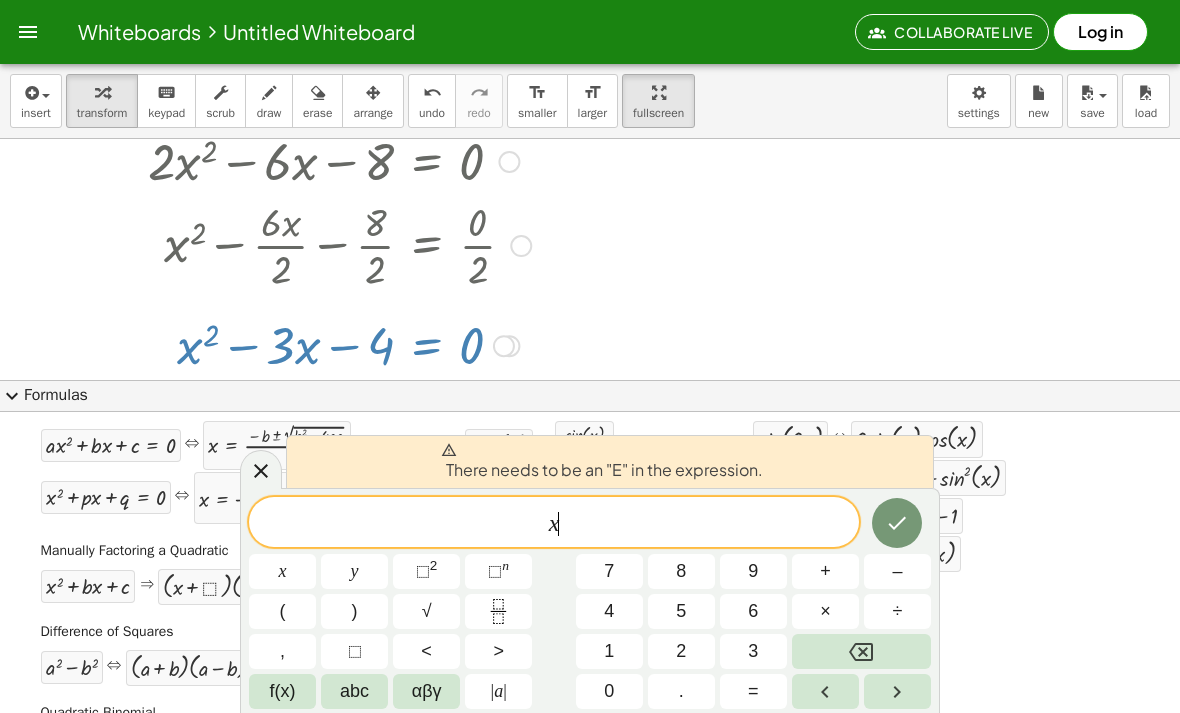 click 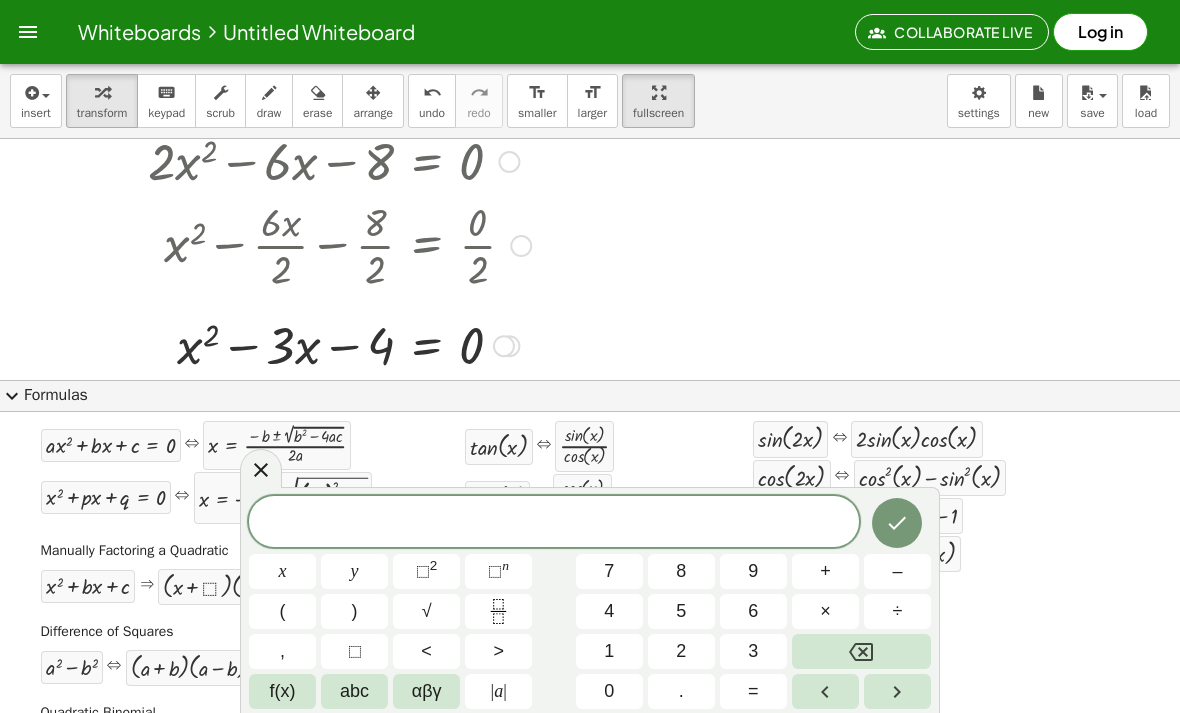 click at bounding box center (261, 468) 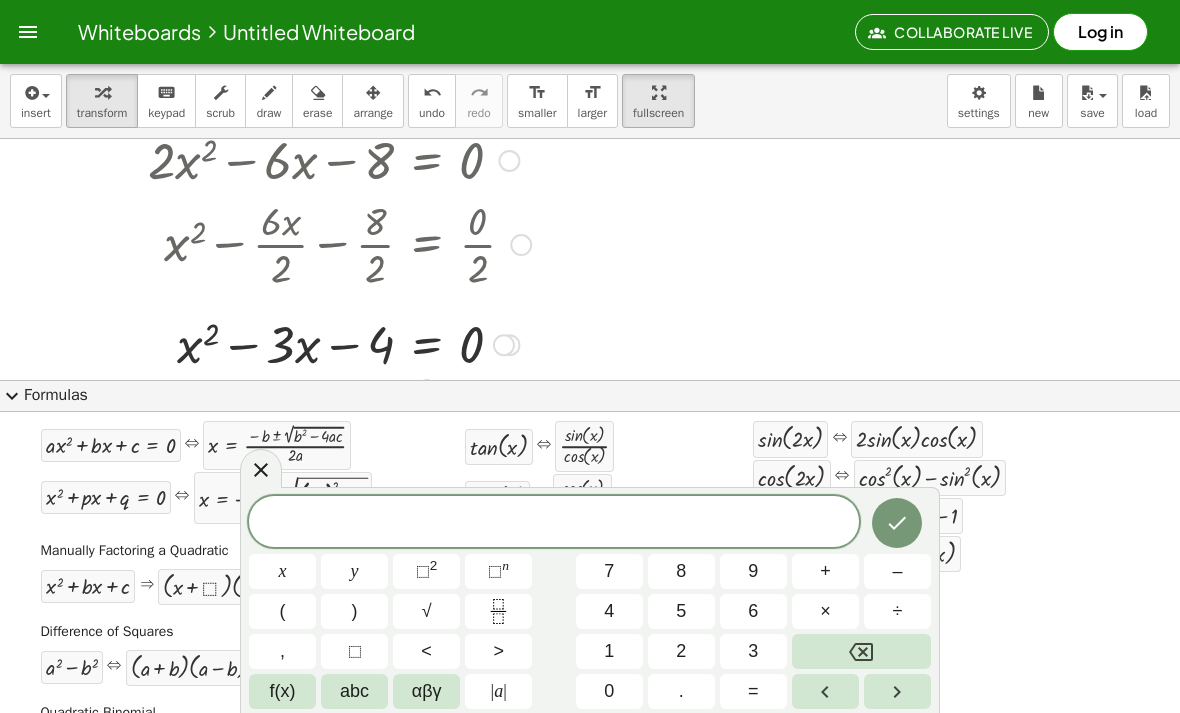 scroll, scrollTop: 79, scrollLeft: 0, axis: vertical 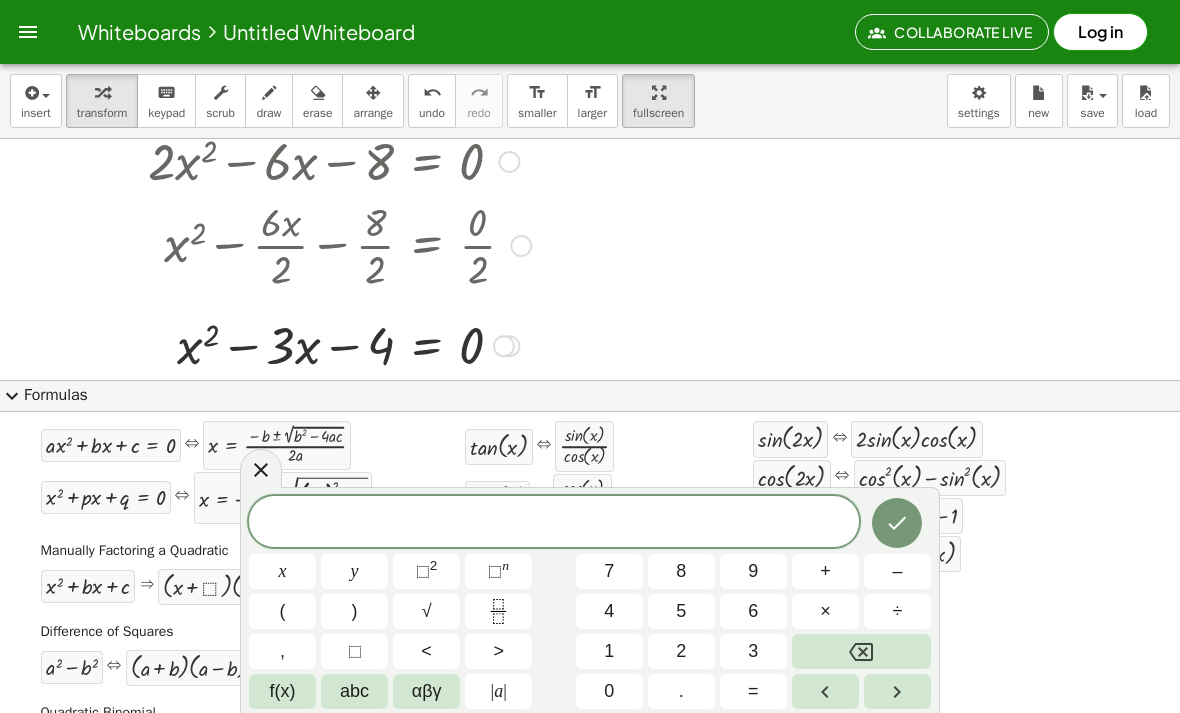 click 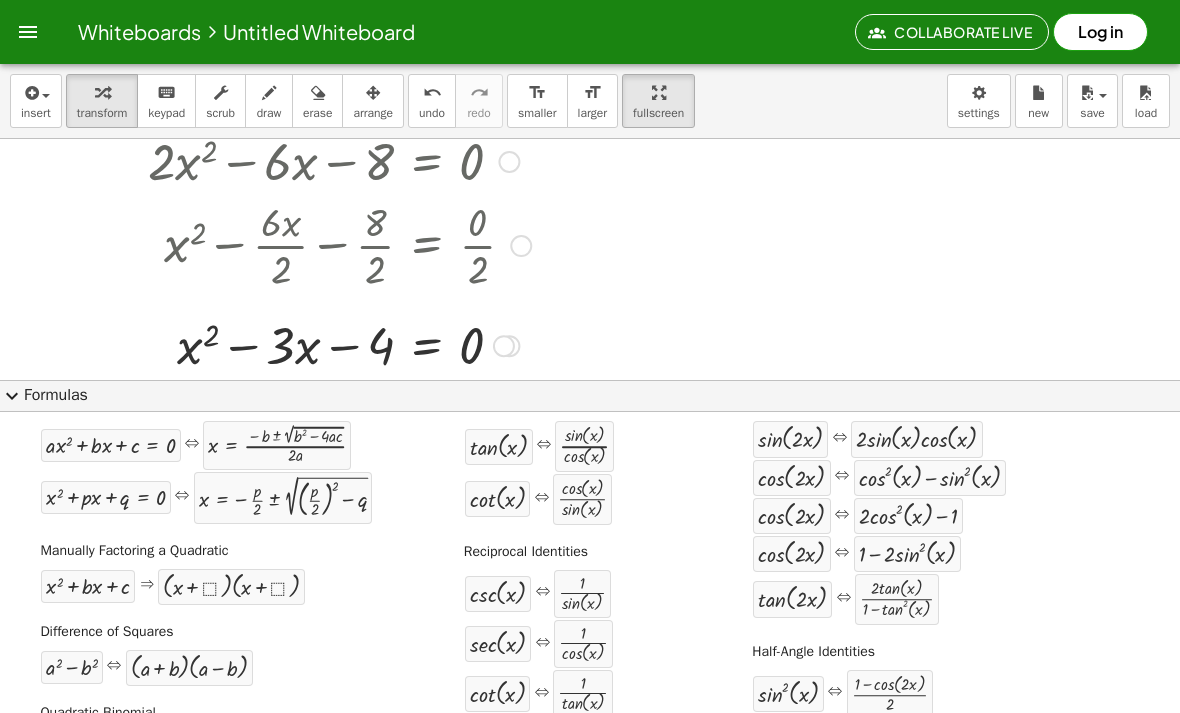 click on "expand_more" at bounding box center [12, 396] 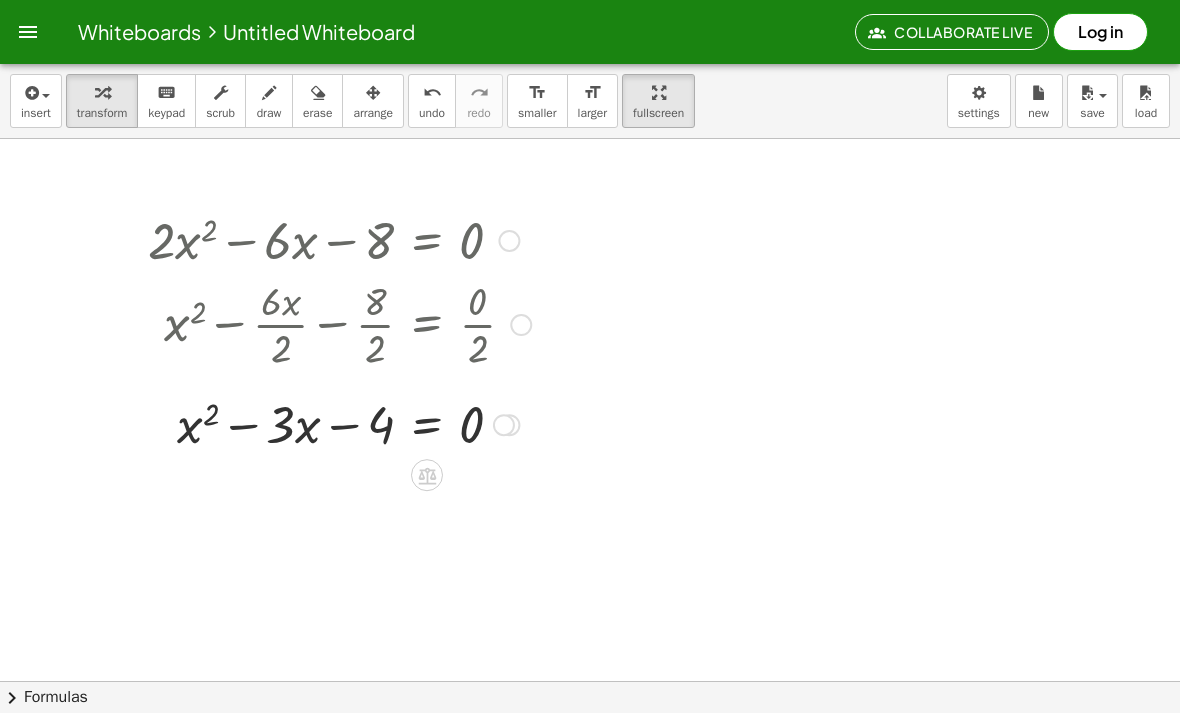 scroll, scrollTop: 0, scrollLeft: 0, axis: both 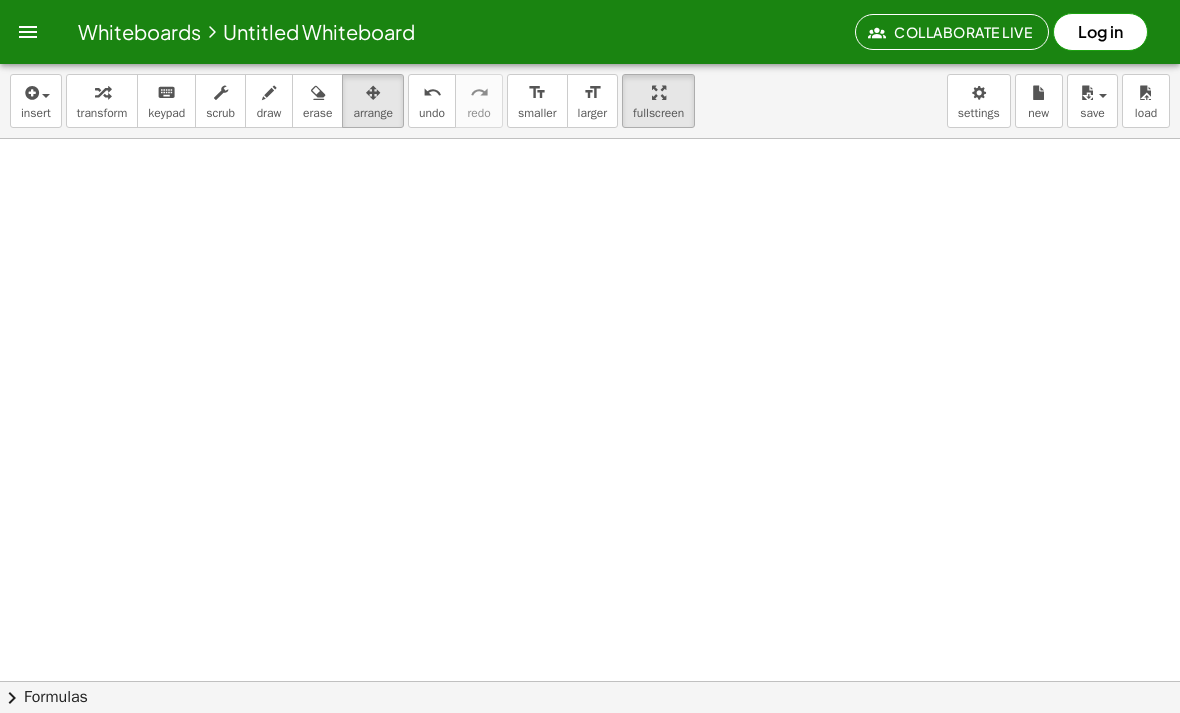 click on "insert" at bounding box center [36, 101] 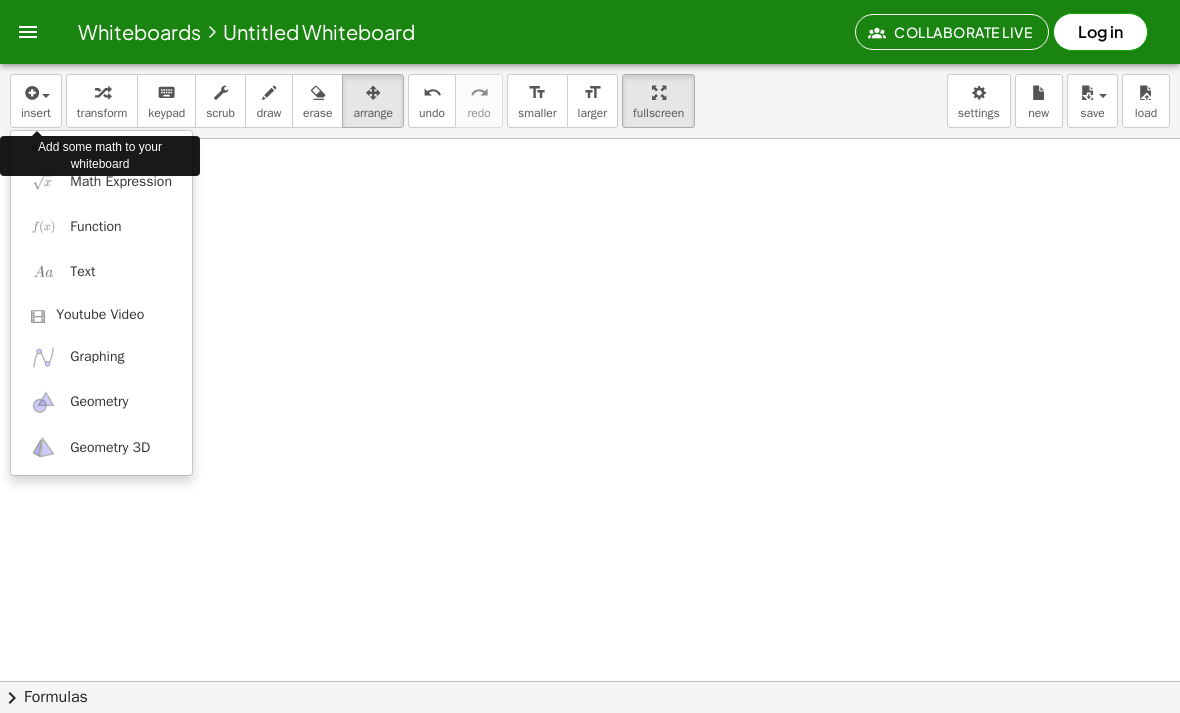 click on "Geometry 3D" at bounding box center (110, 448) 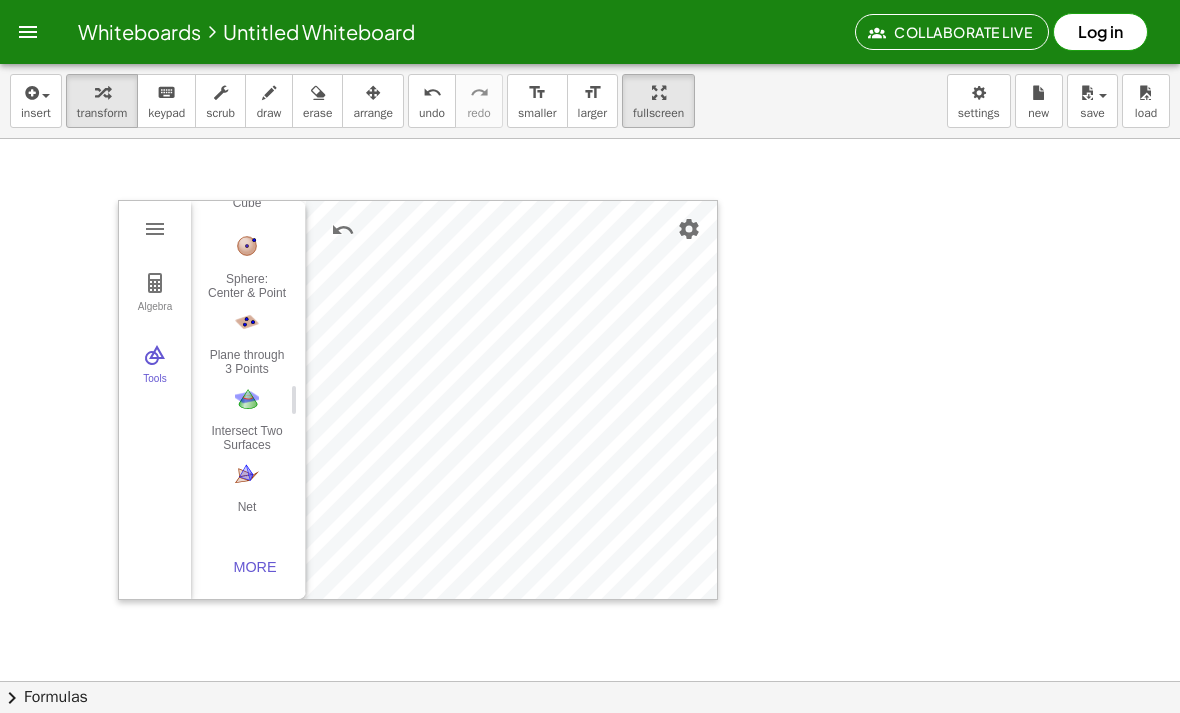 scroll, scrollTop: 348, scrollLeft: 0, axis: vertical 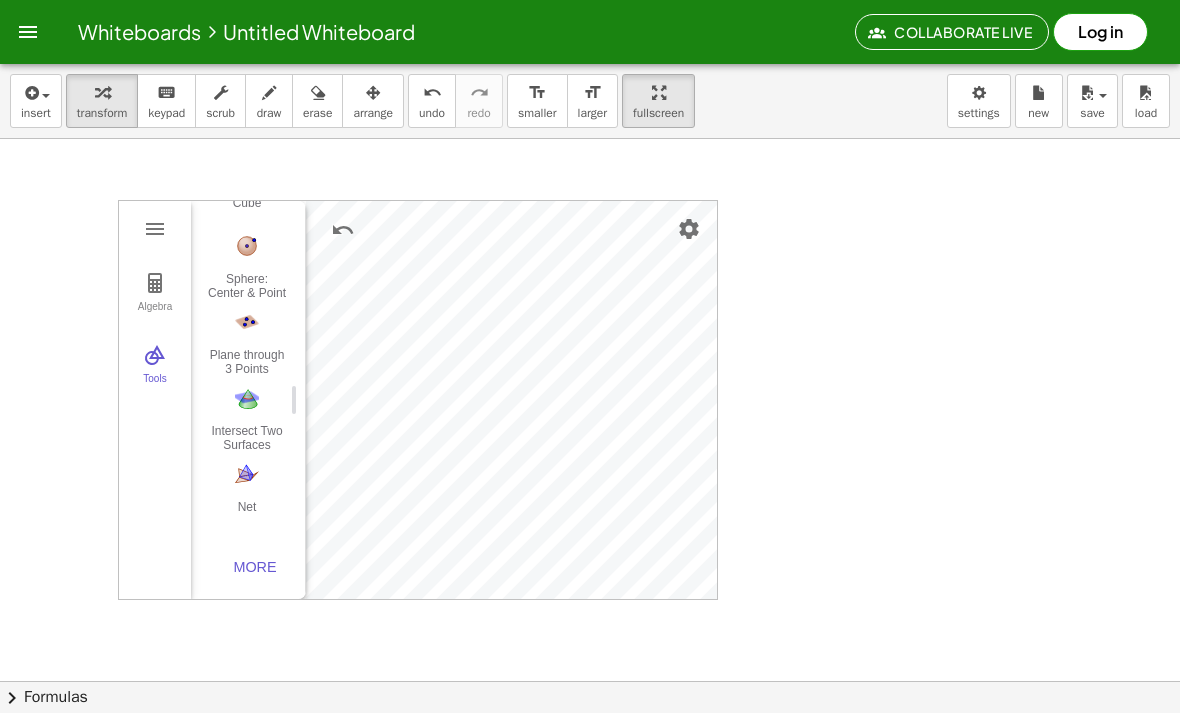 click at bounding box center (247, 474) 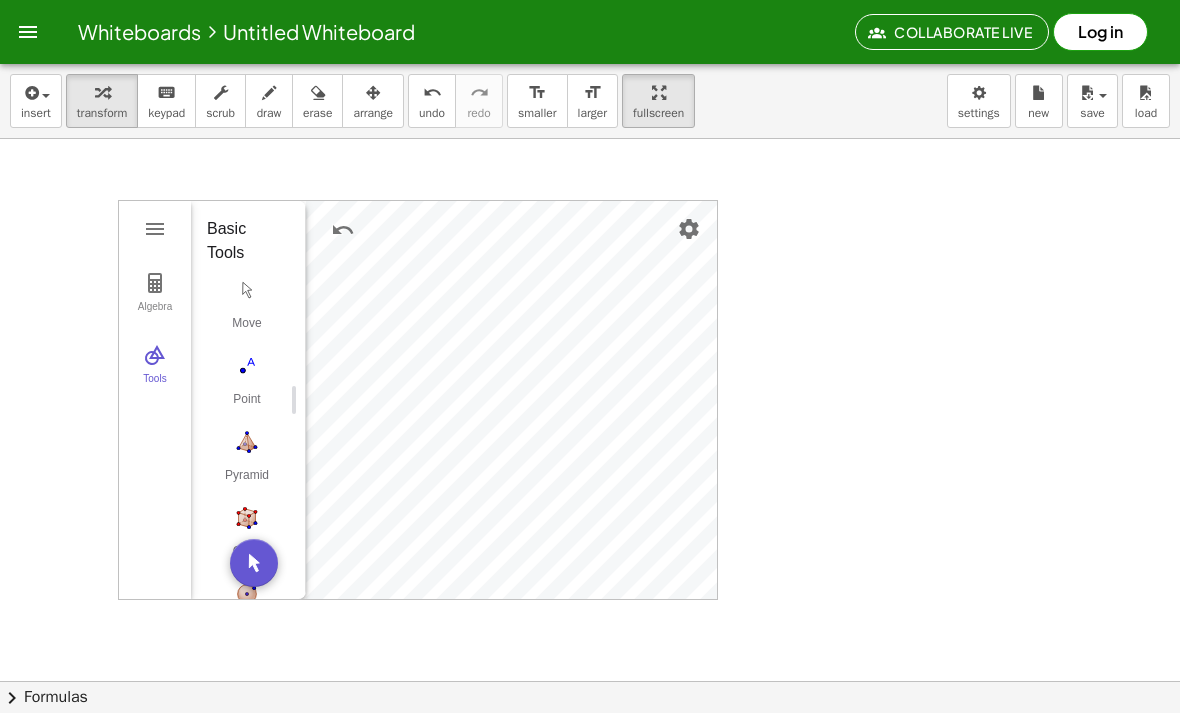 scroll, scrollTop: 0, scrollLeft: 0, axis: both 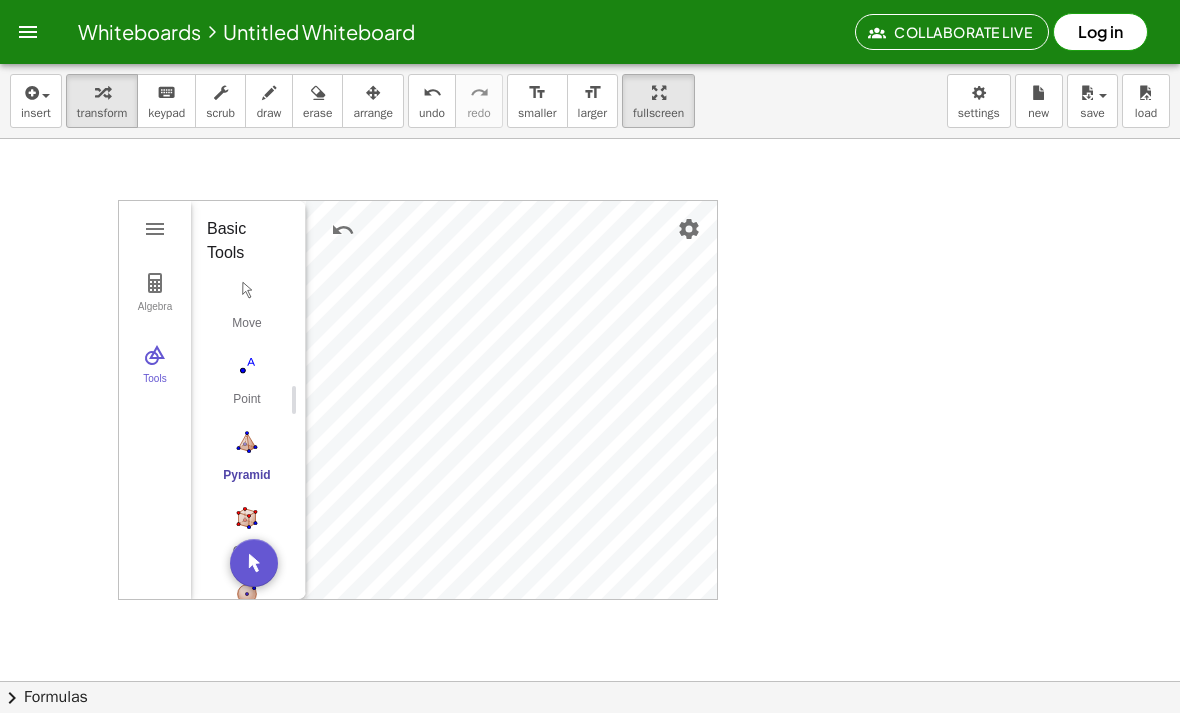 click at bounding box center (247, 290) 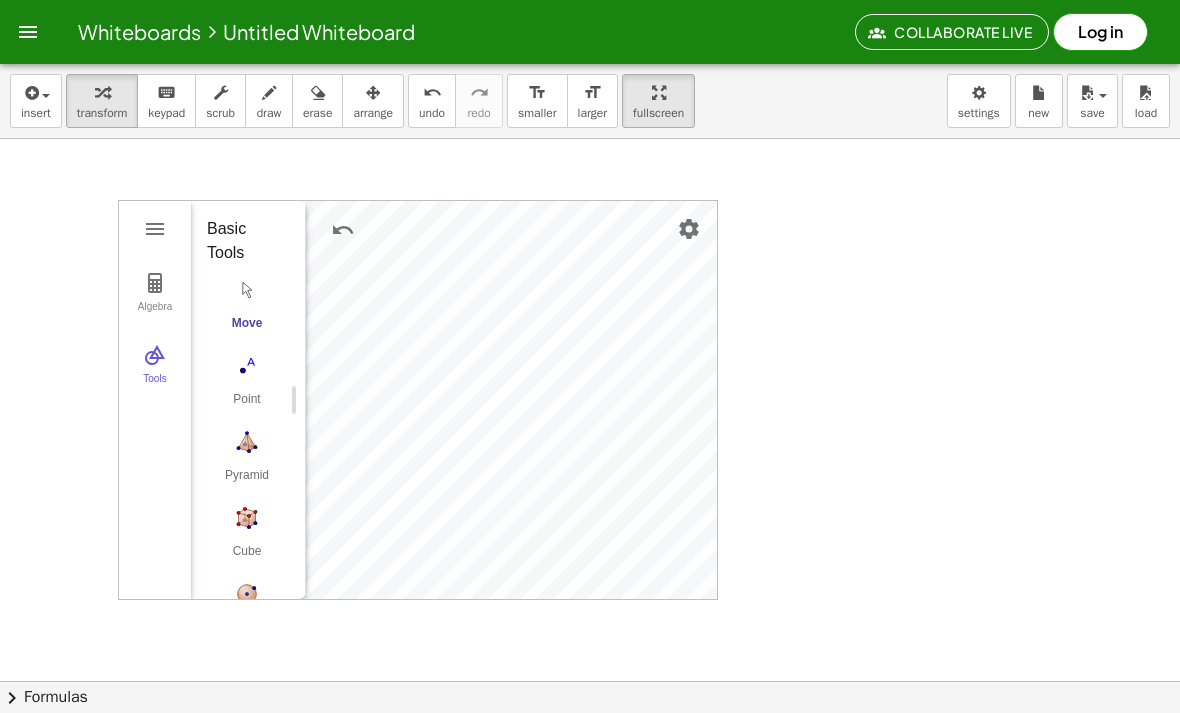 click at bounding box center [247, 290] 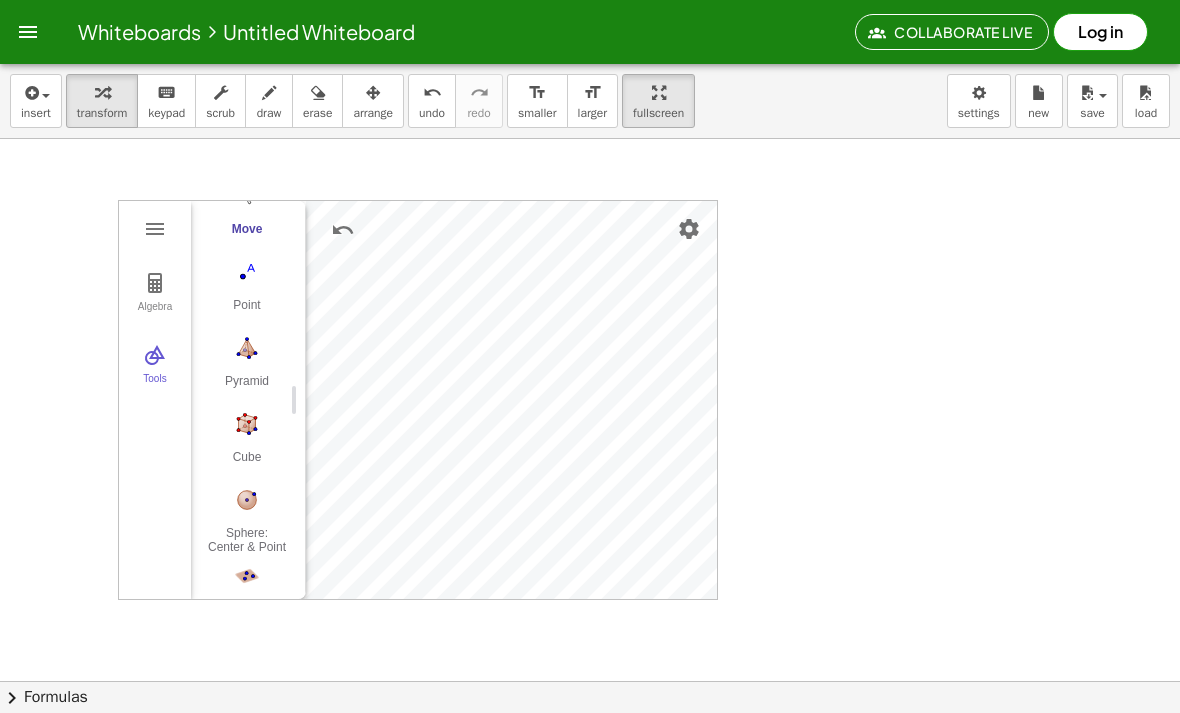 scroll, scrollTop: 96, scrollLeft: 0, axis: vertical 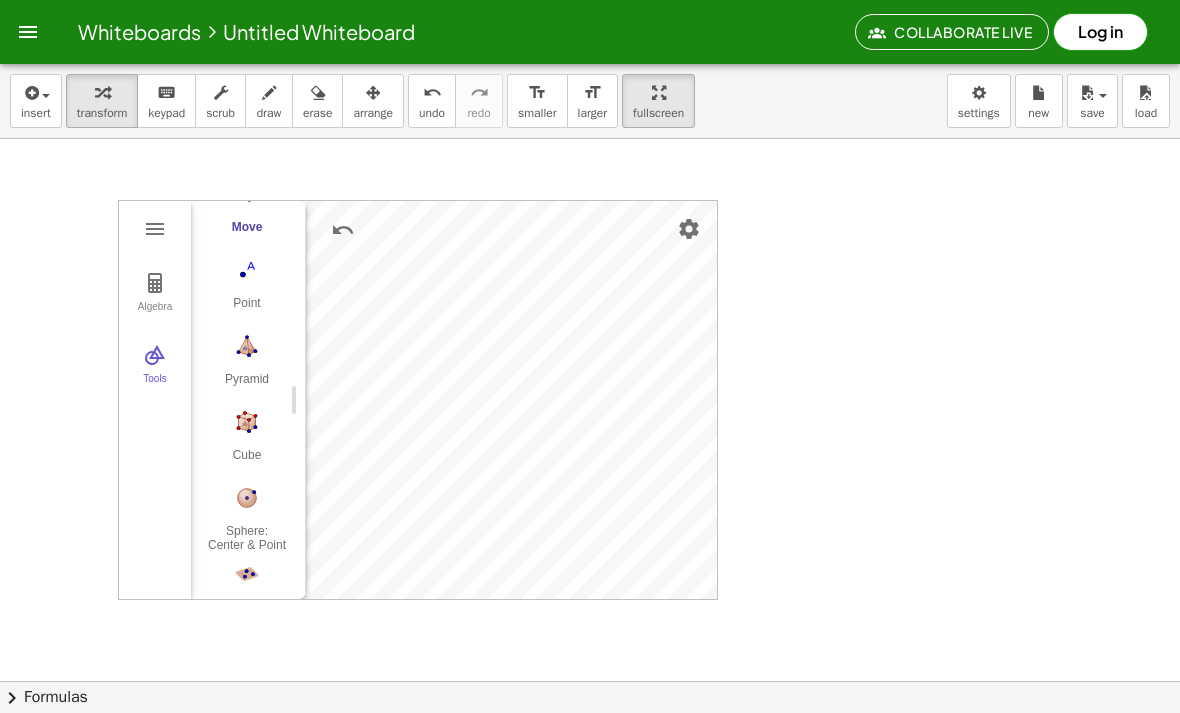 click at bounding box center (247, 346) 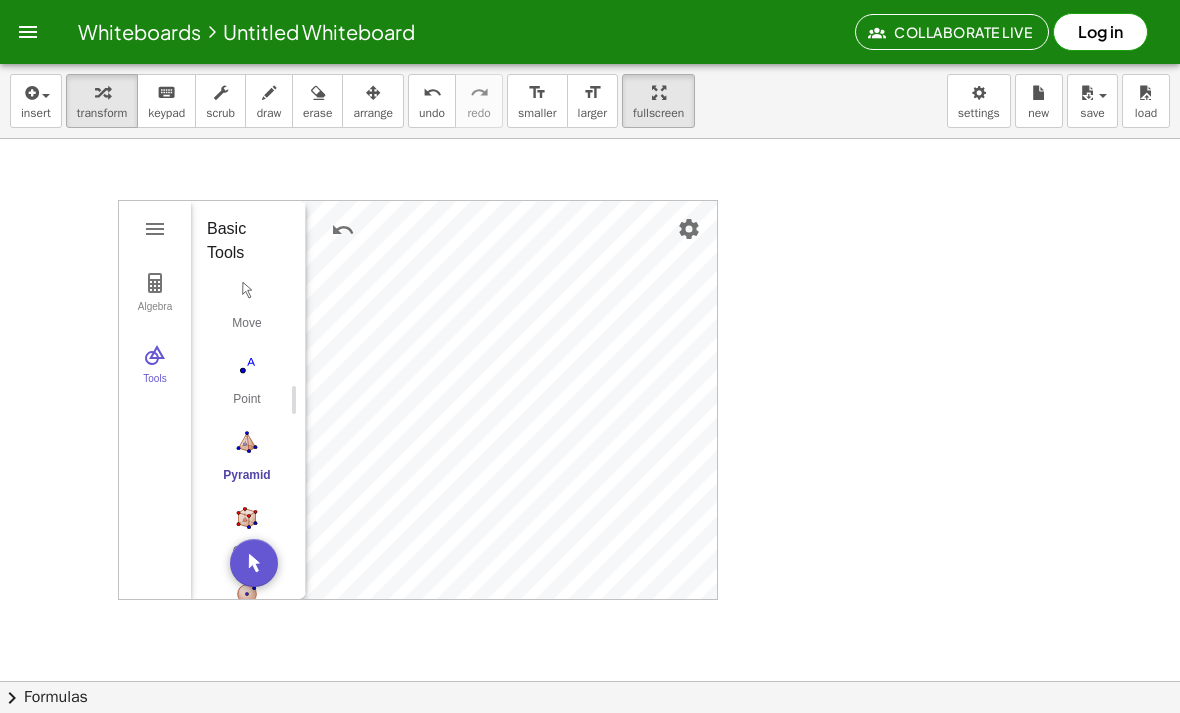 scroll, scrollTop: 0, scrollLeft: 0, axis: both 